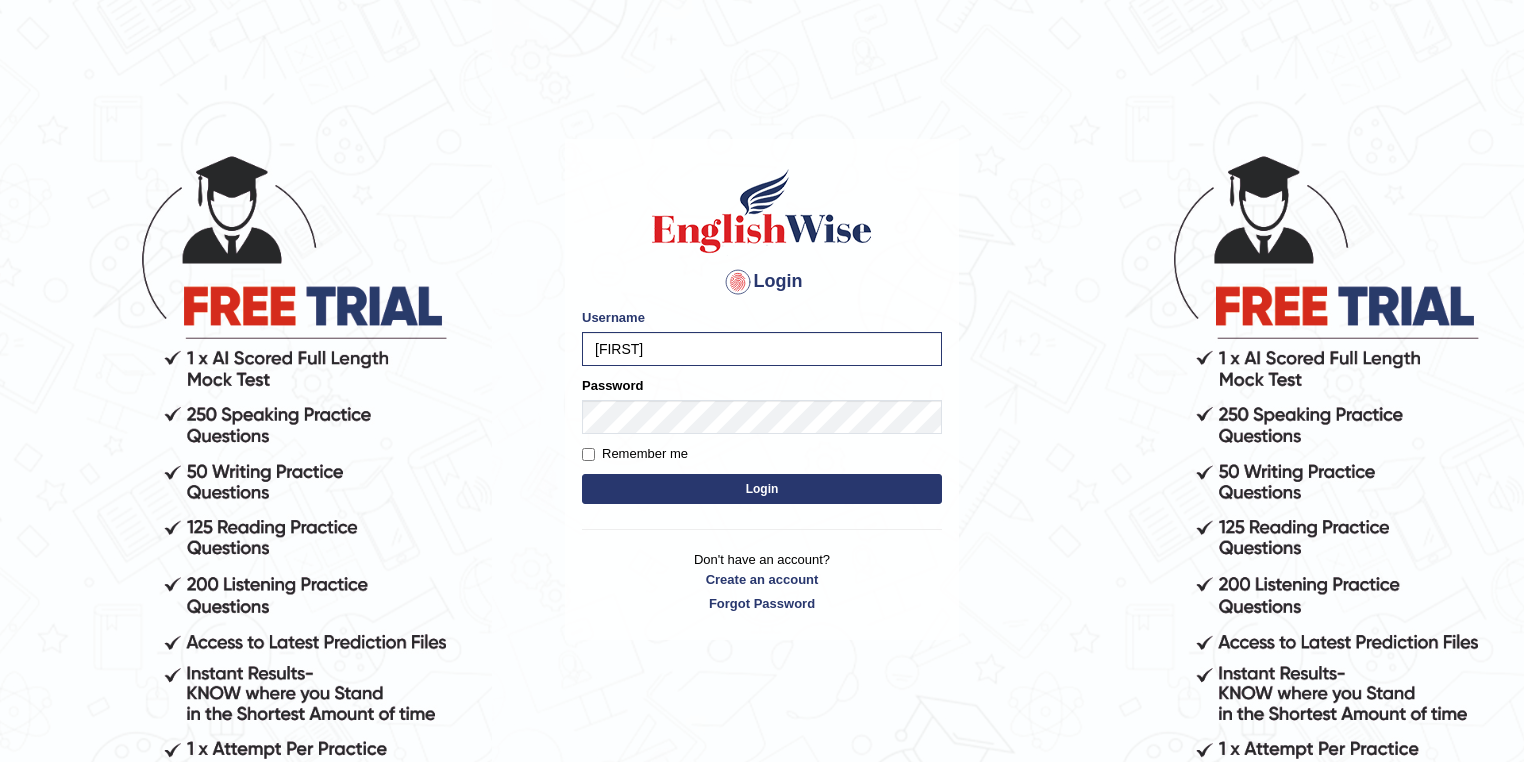 scroll, scrollTop: 0, scrollLeft: 0, axis: both 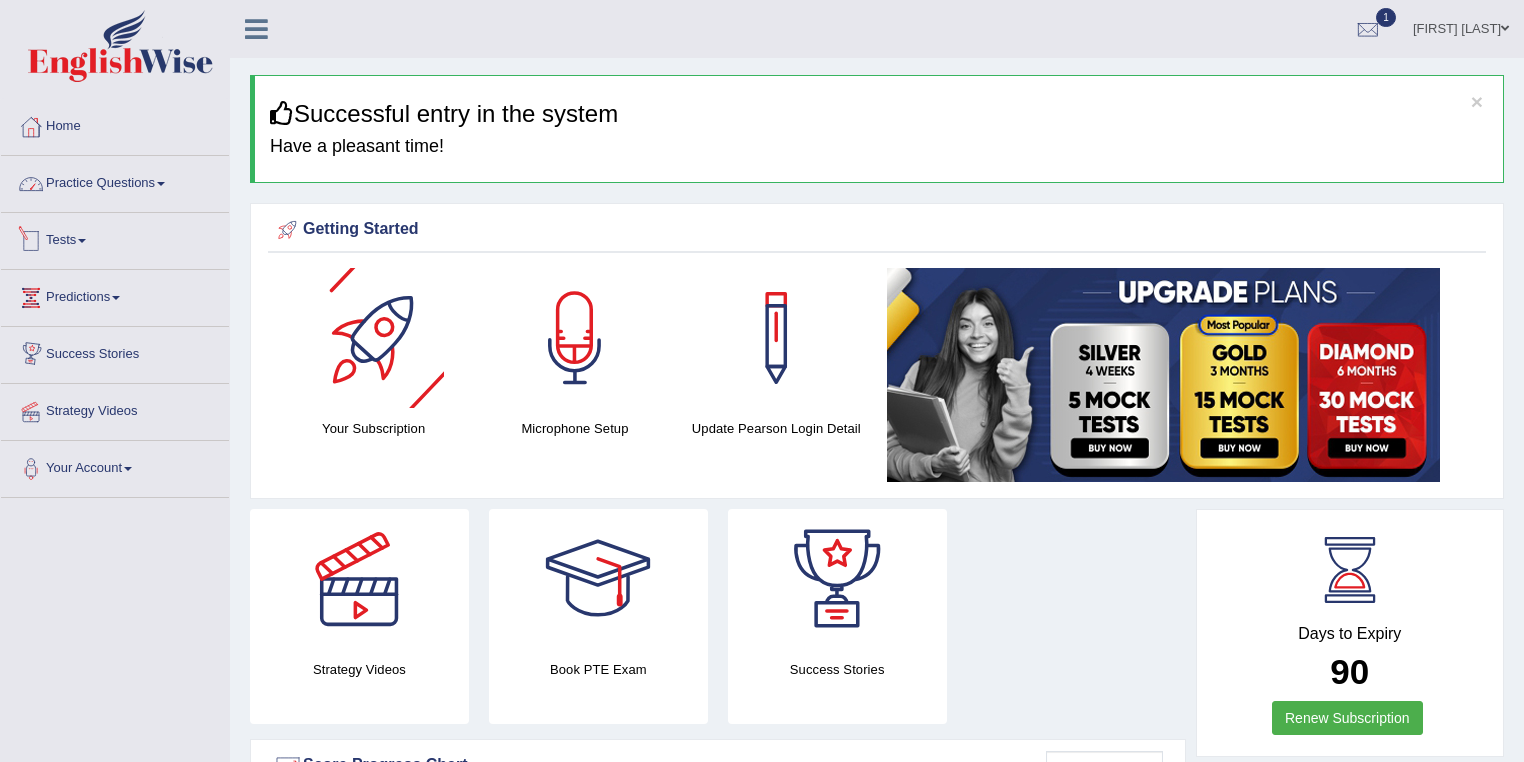 click on "Practice Questions" at bounding box center (115, 181) 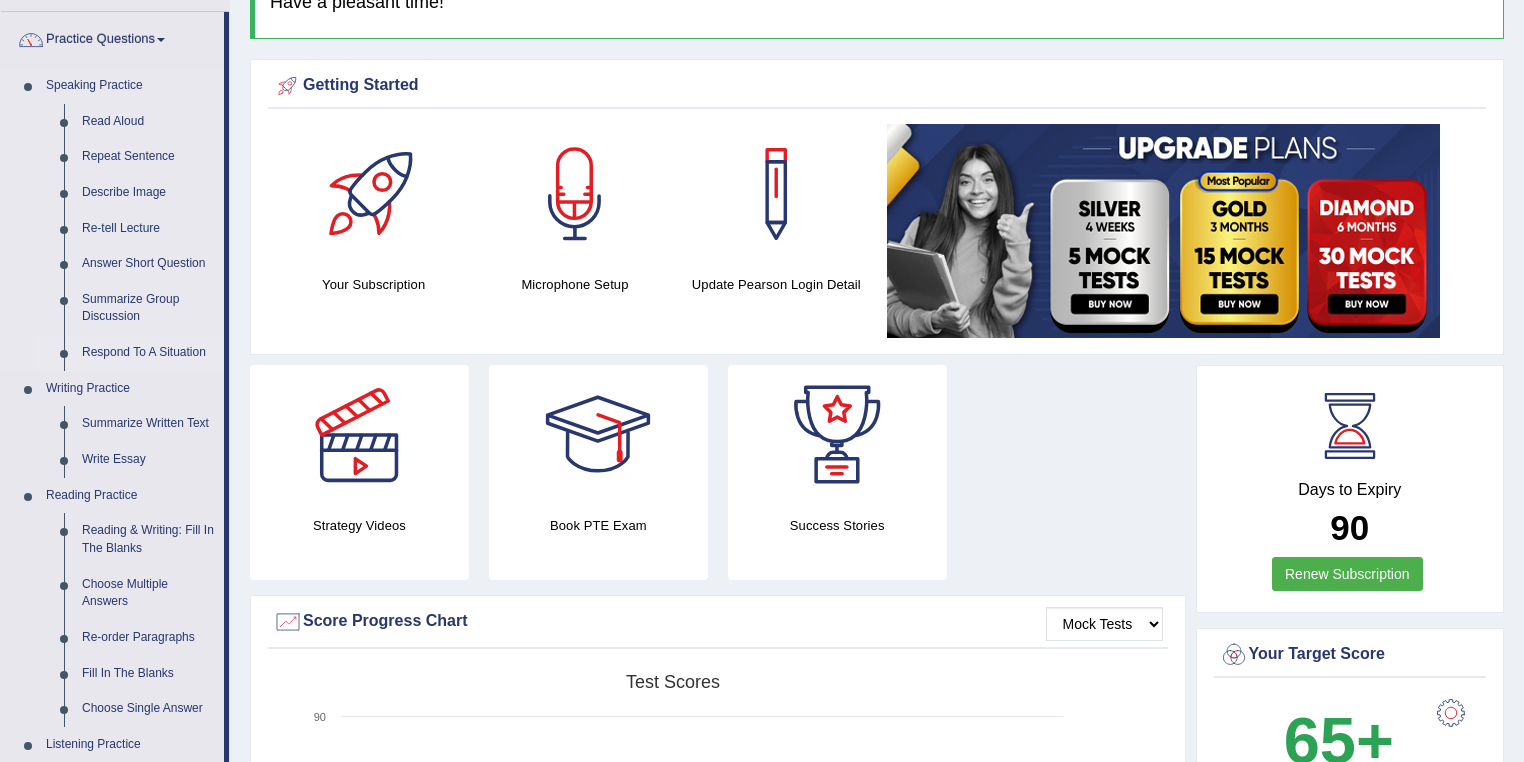 scroll, scrollTop: 160, scrollLeft: 0, axis: vertical 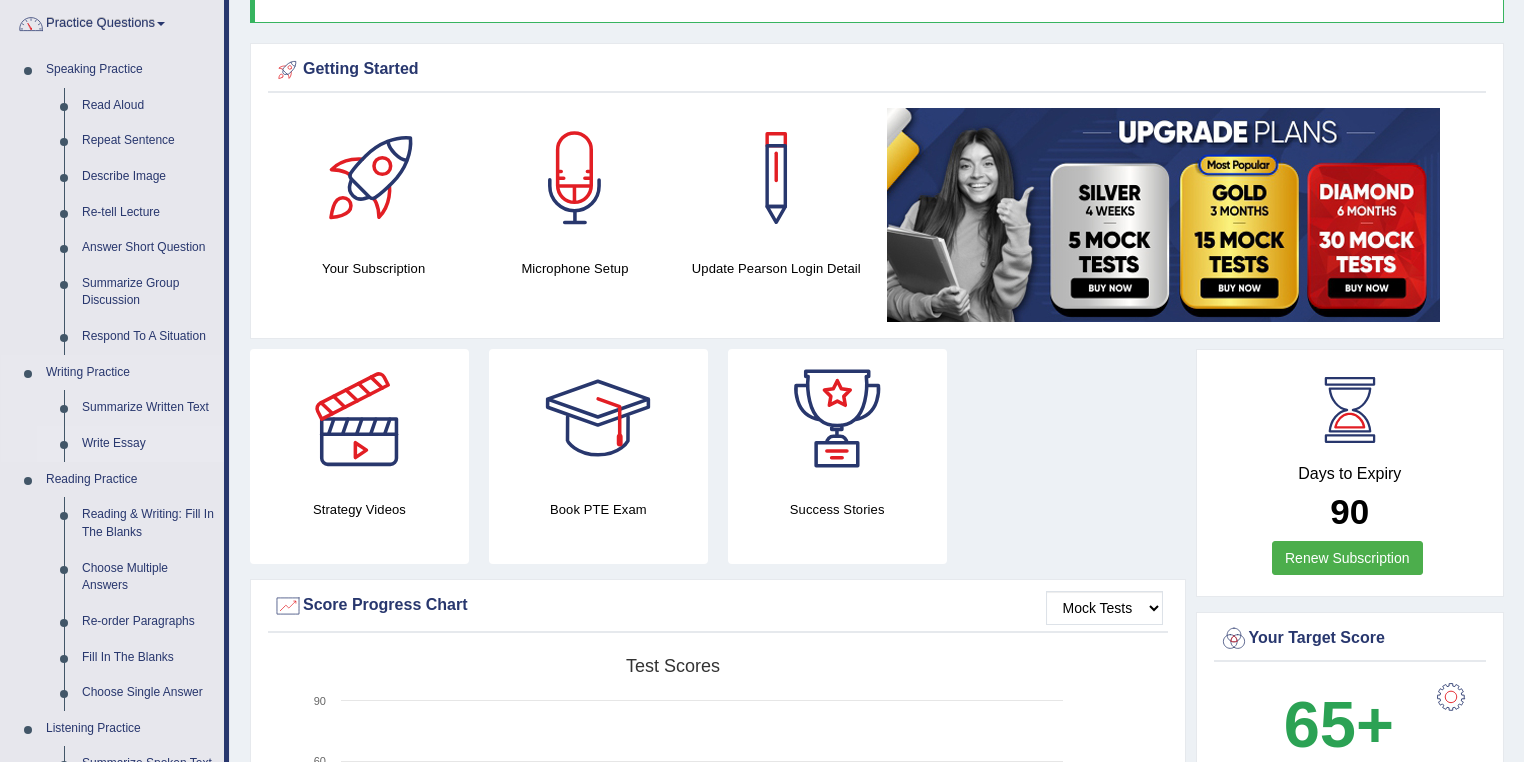 click on "Write Essay" at bounding box center [148, 444] 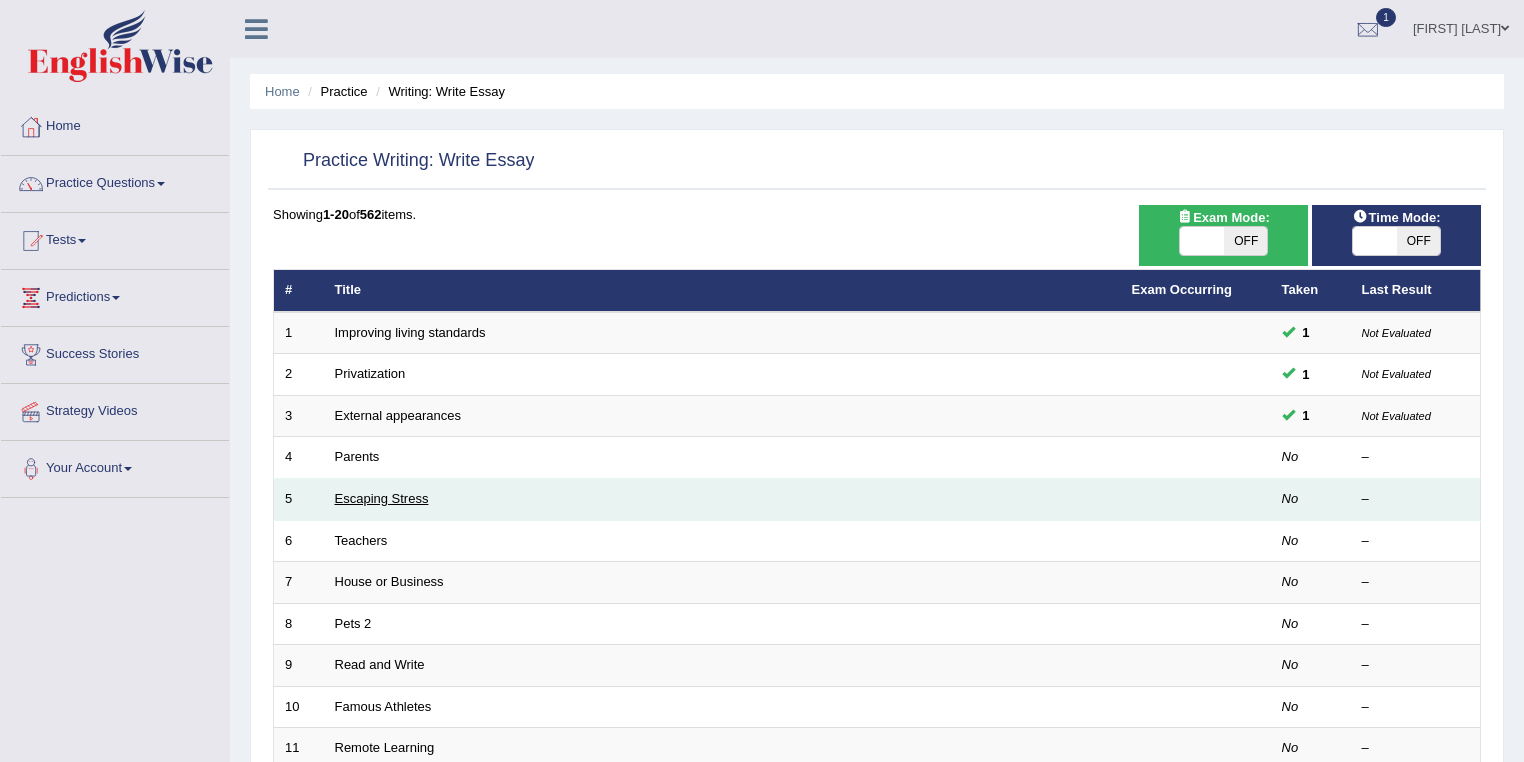 scroll, scrollTop: 0, scrollLeft: 0, axis: both 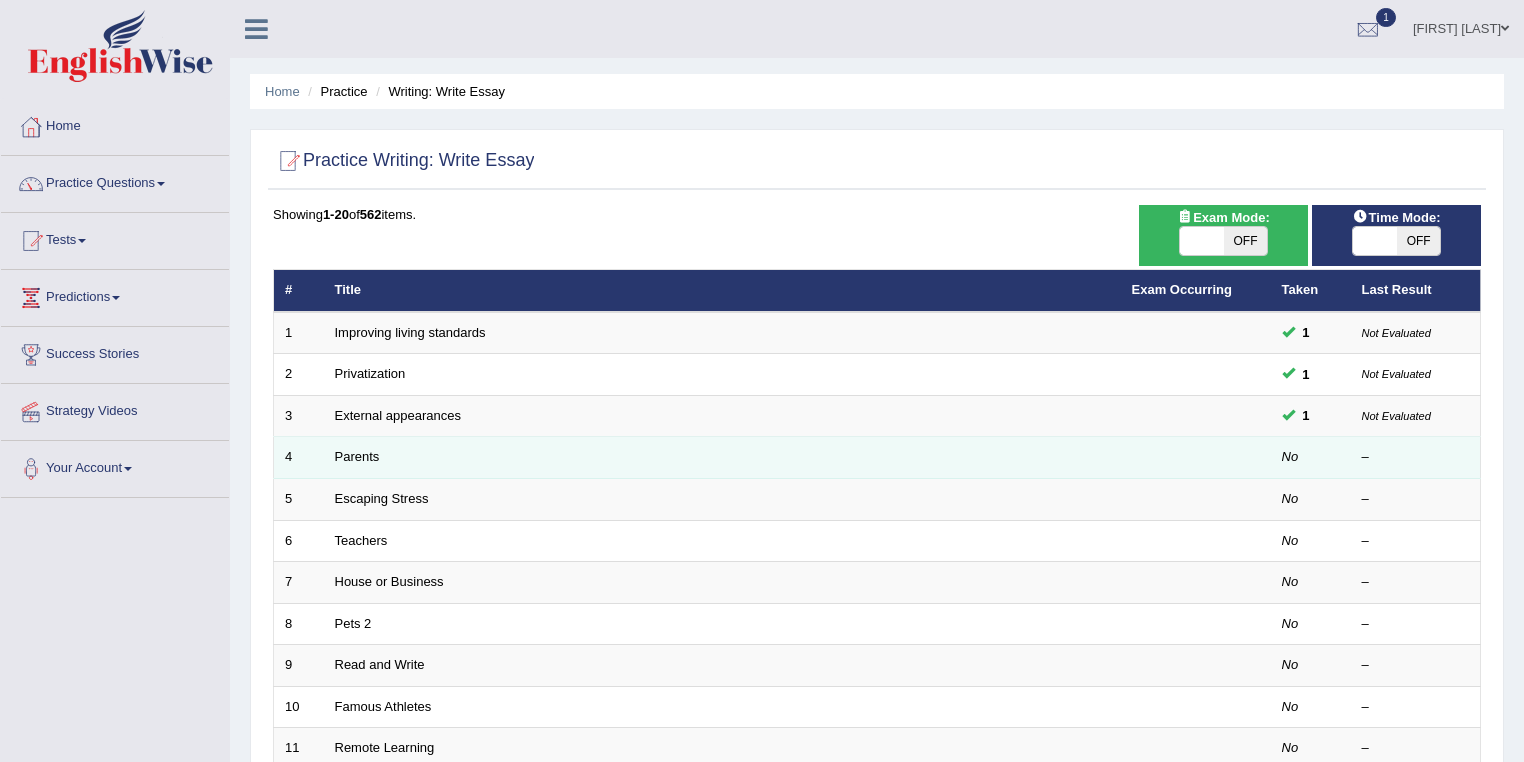 click on "Parents" at bounding box center [722, 458] 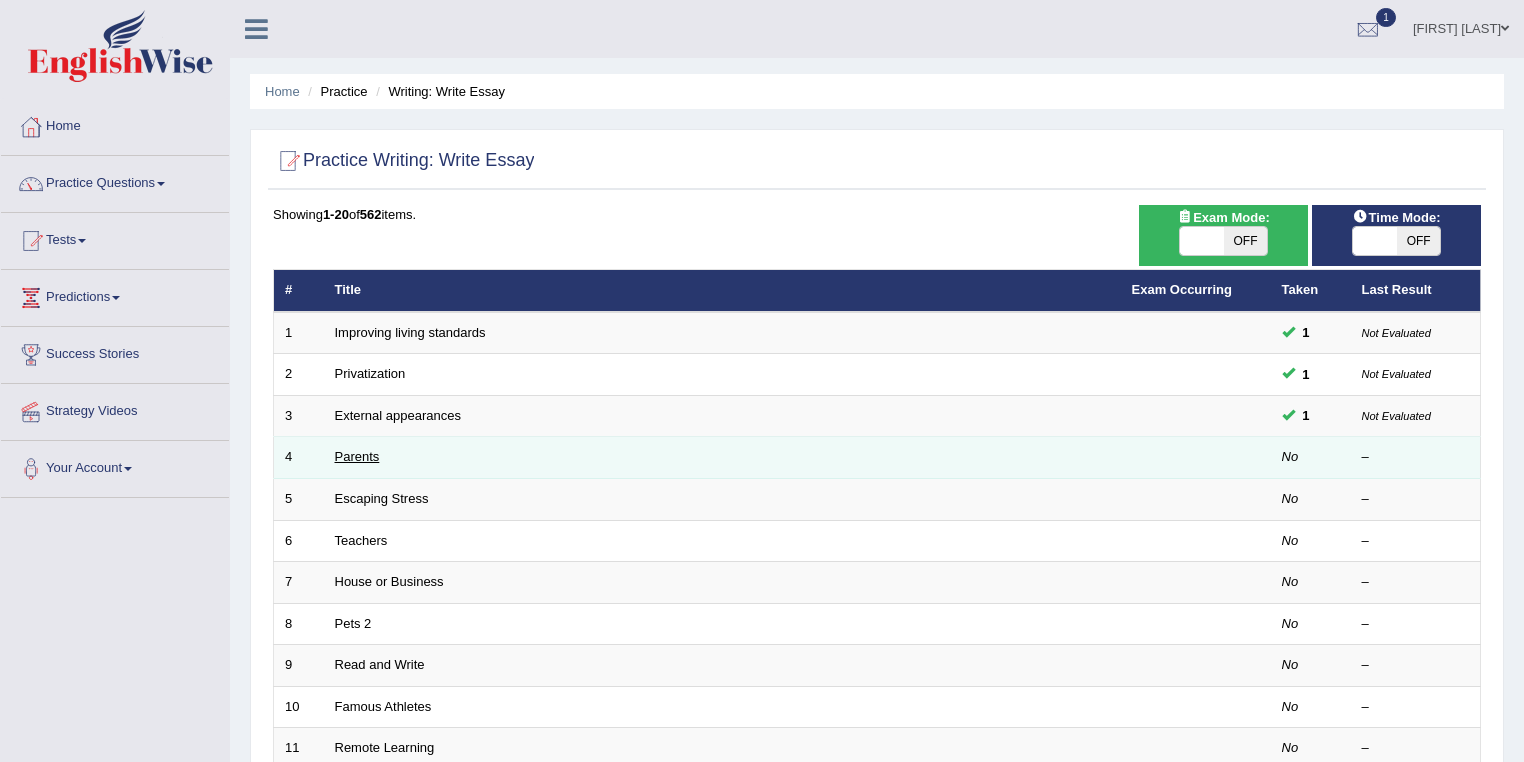 click on "Parents" at bounding box center (357, 456) 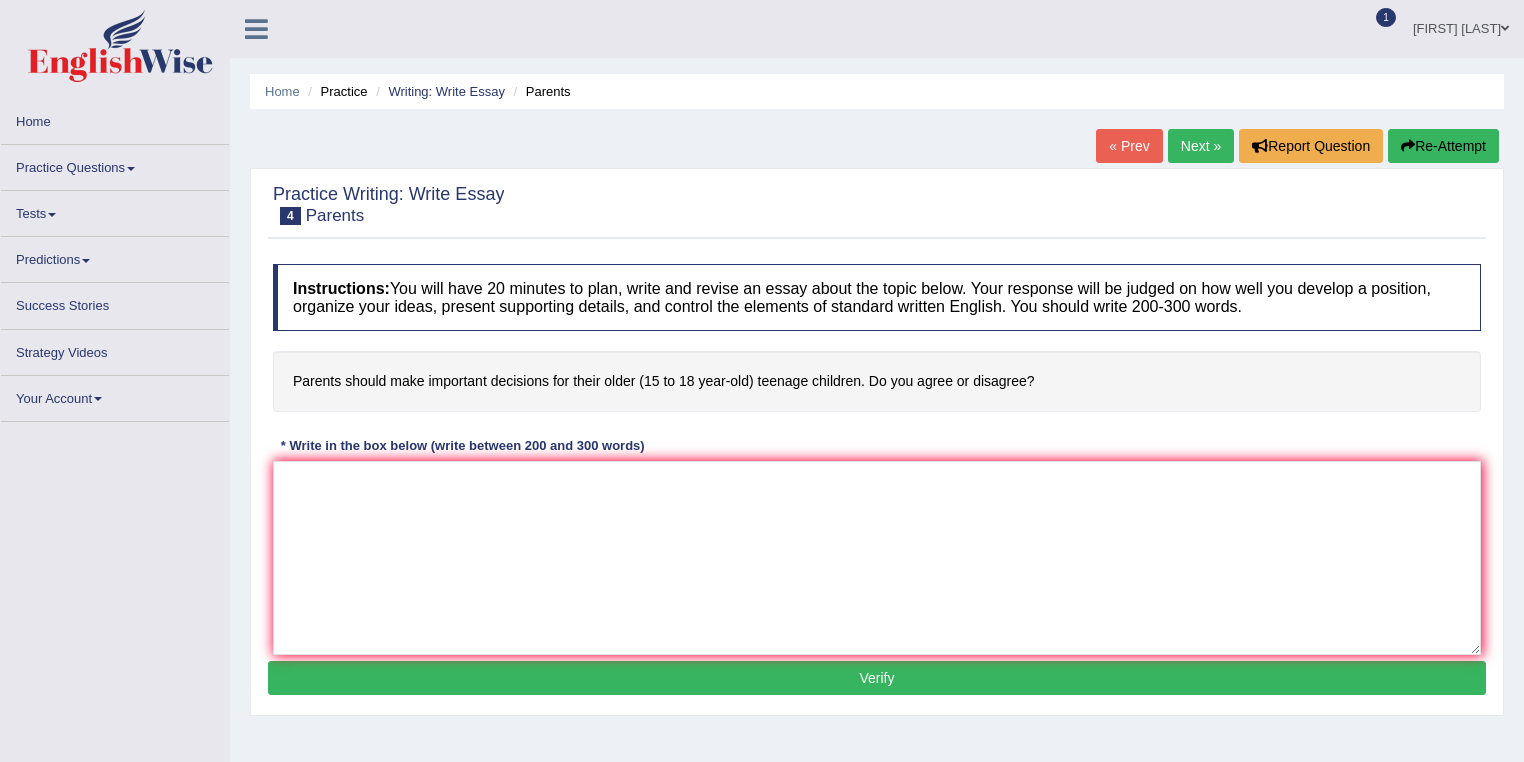 scroll, scrollTop: 0, scrollLeft: 0, axis: both 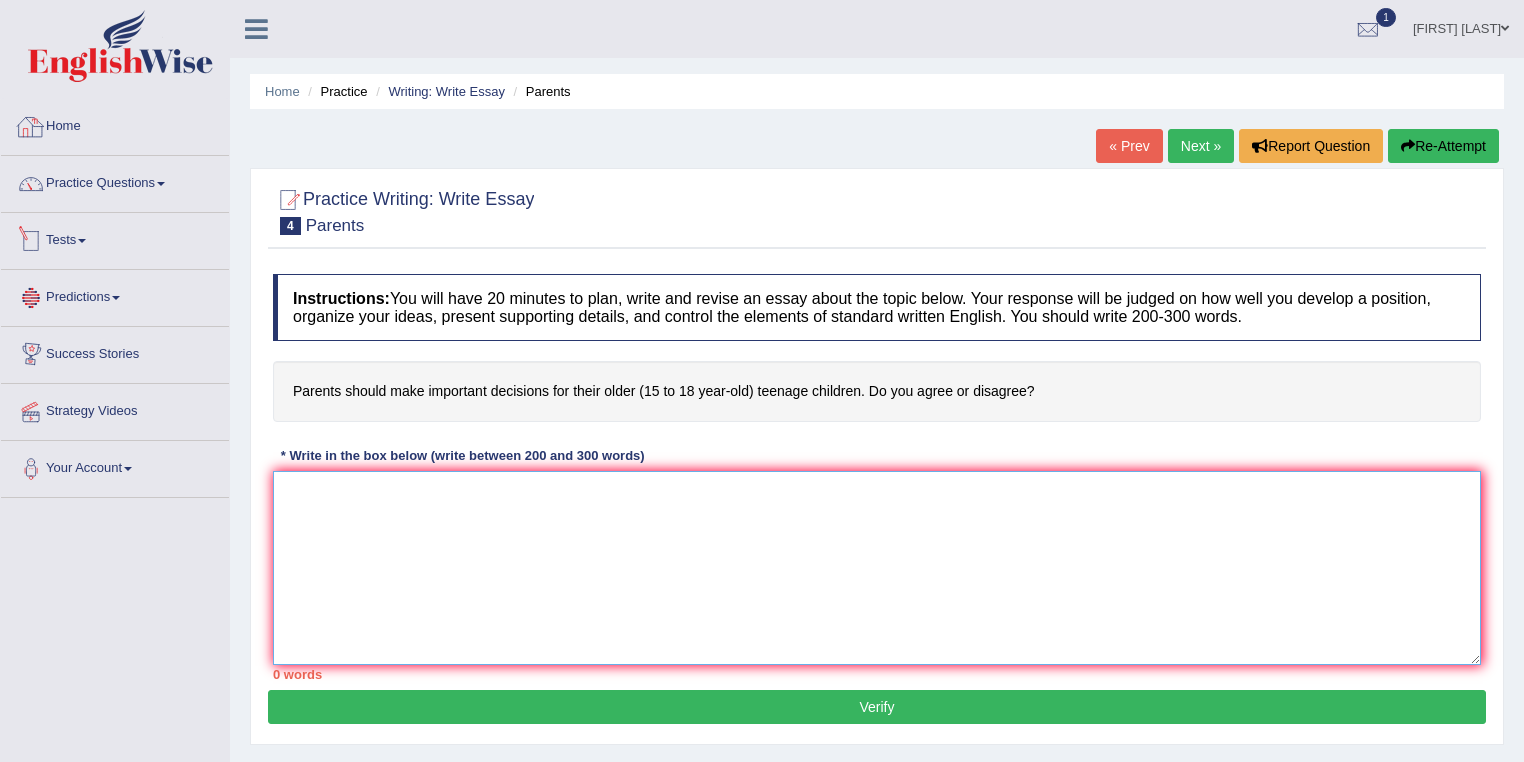 click at bounding box center [877, 568] 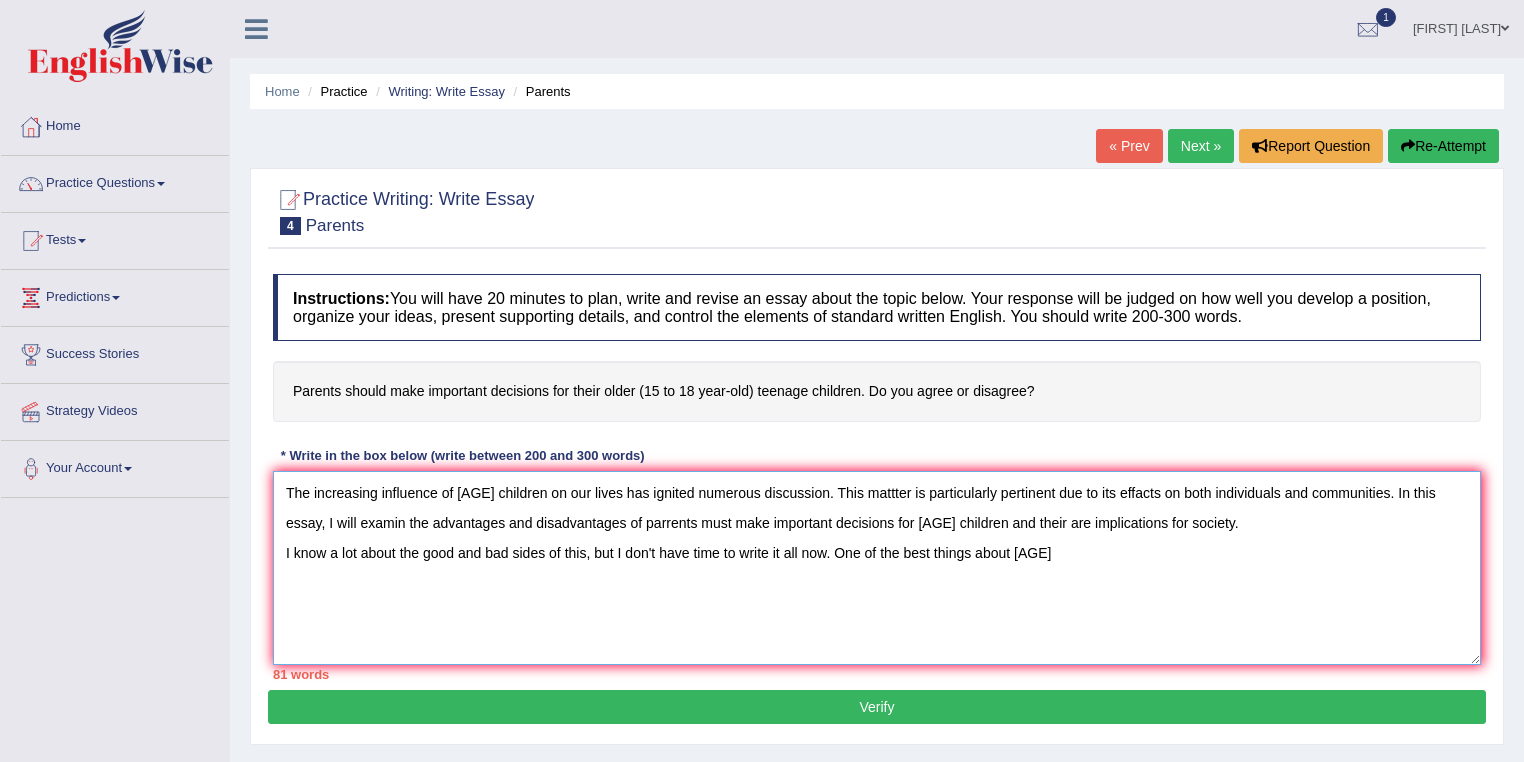 click on "The increasing influence of teenage children on our lives has ignited numerous discussion. This mattter is particularly pertinent due to its effacts on both individuals and communities. In this essay, I will examin the advantages and disadvantages of parrents must make important decisions for teenage children and their are implications for society.
I know a lot about the good and bad sides of this, but I don't have time to write it all now. One of the best things about teenager" at bounding box center [877, 568] 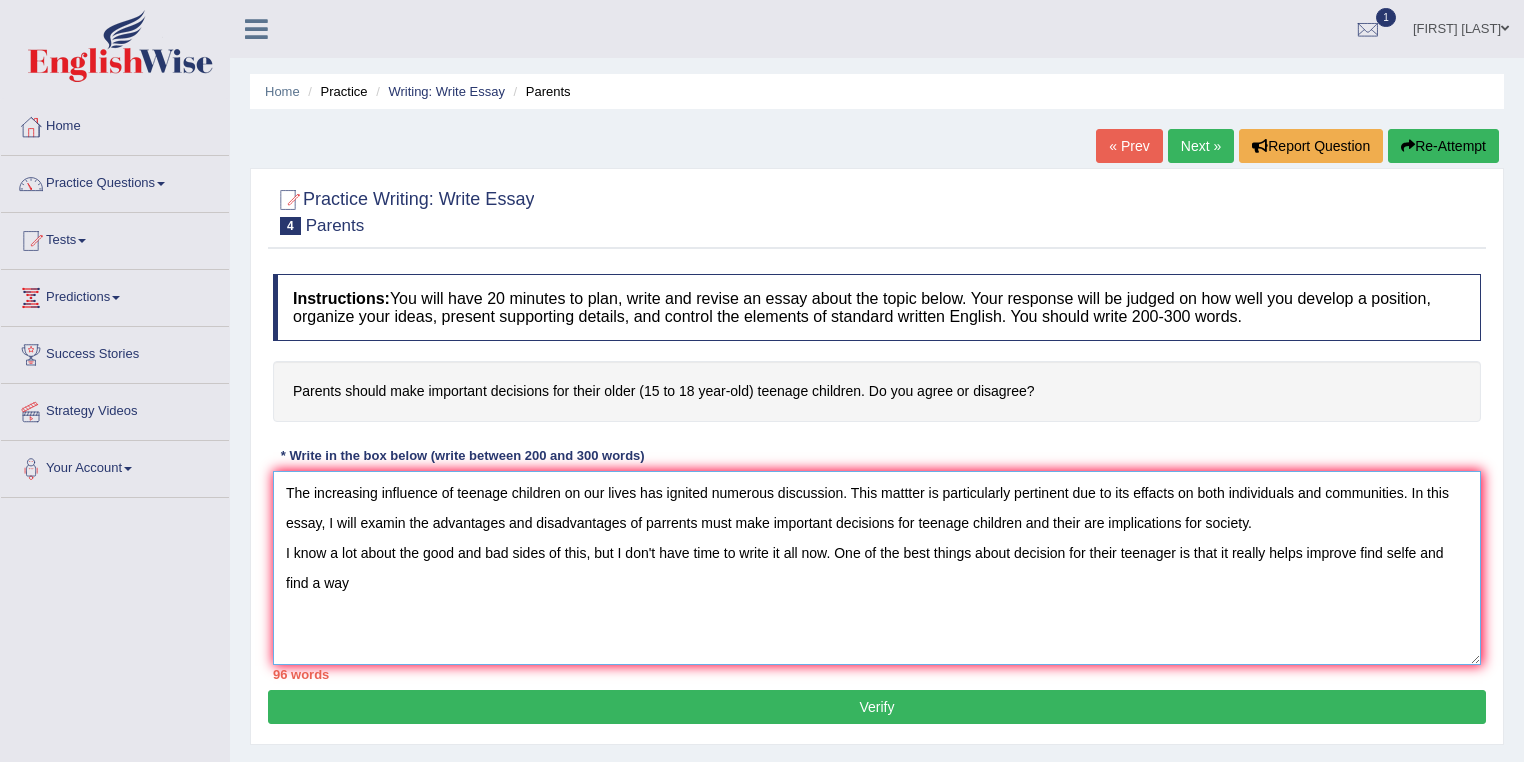 click on "The increasing influence of teenage children on our lives has ignited numerous discussion. This mattter is particularly pertinent due to its effacts on both individuals and communities. In this essay, I will examin the advantages and disadvantages of parrents must make important decisions for teenage children and their are implications for society.
I know a lot about the good and bad sides of this, but I don't have time to write it all now. One of the best things about decision for their teenager is that it really helps improve find selfe and find a way" at bounding box center [877, 568] 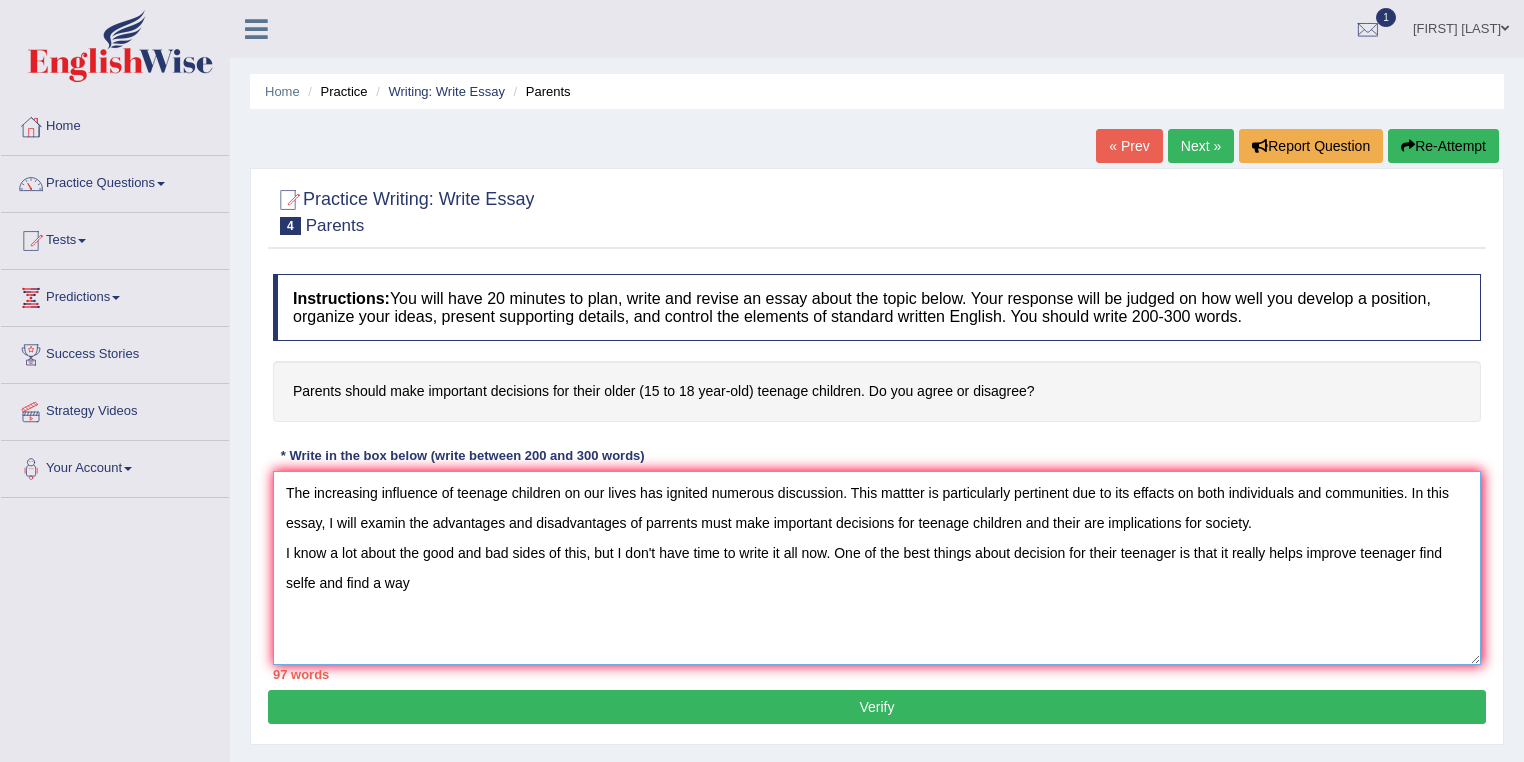 click on "The increasing influence of teenage children on our lives has ignited numerous discussion. This mattter is particularly pertinent due to its effacts on both individuals and communities. In this essay, I will examin the advantages and disadvantages of parrents must make important decisions for teenage children and their are implications for society.
I know a lot about the good and bad sides of this, but I don't have time to write it all now. One of the best things about decision for their teenager is that it really helps improve teenager find selfe and find a way" at bounding box center (877, 568) 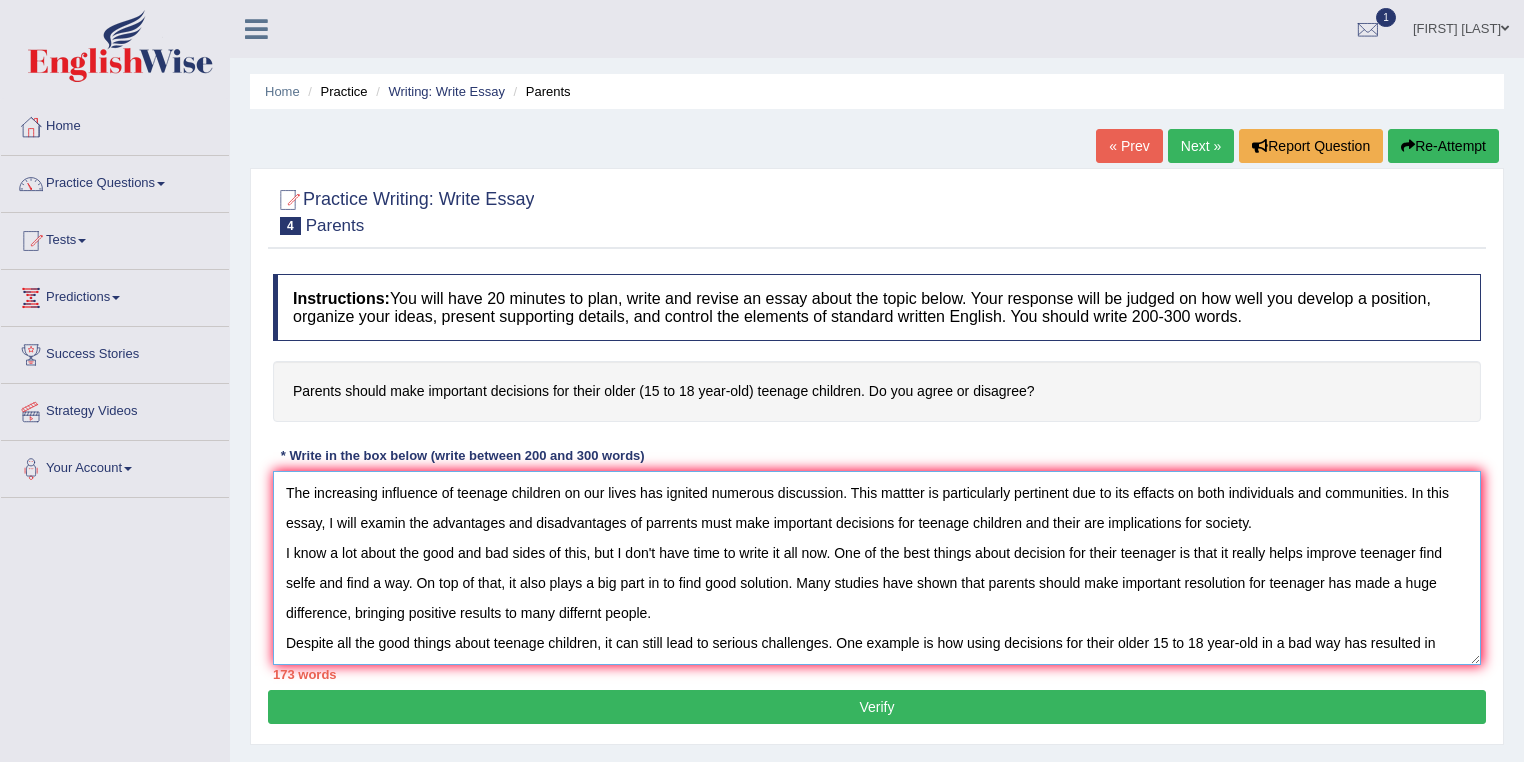 scroll, scrollTop: 16, scrollLeft: 0, axis: vertical 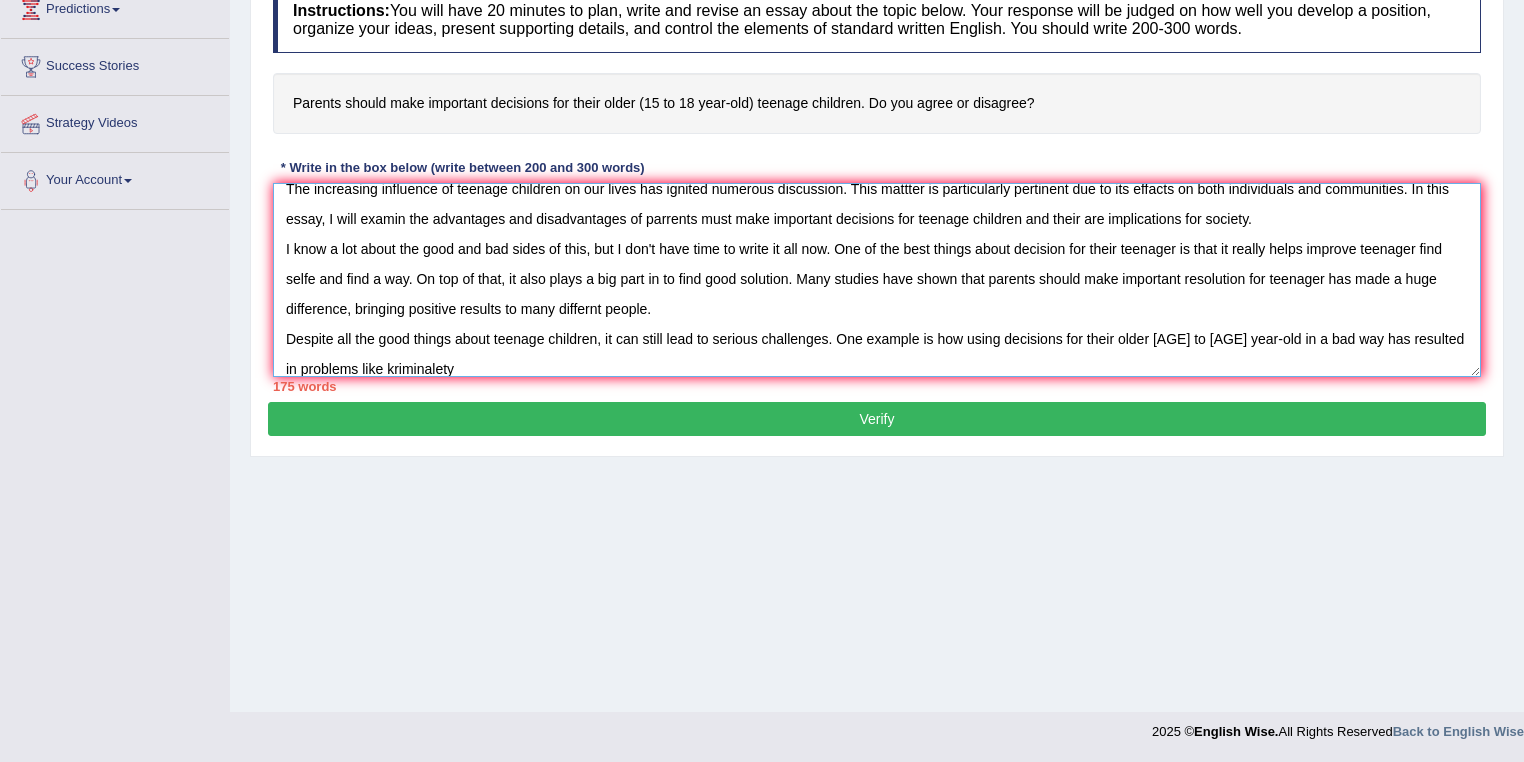 drag, startPoint x: 428, startPoint y: 362, endPoint x: 460, endPoint y: 367, distance: 32.38827 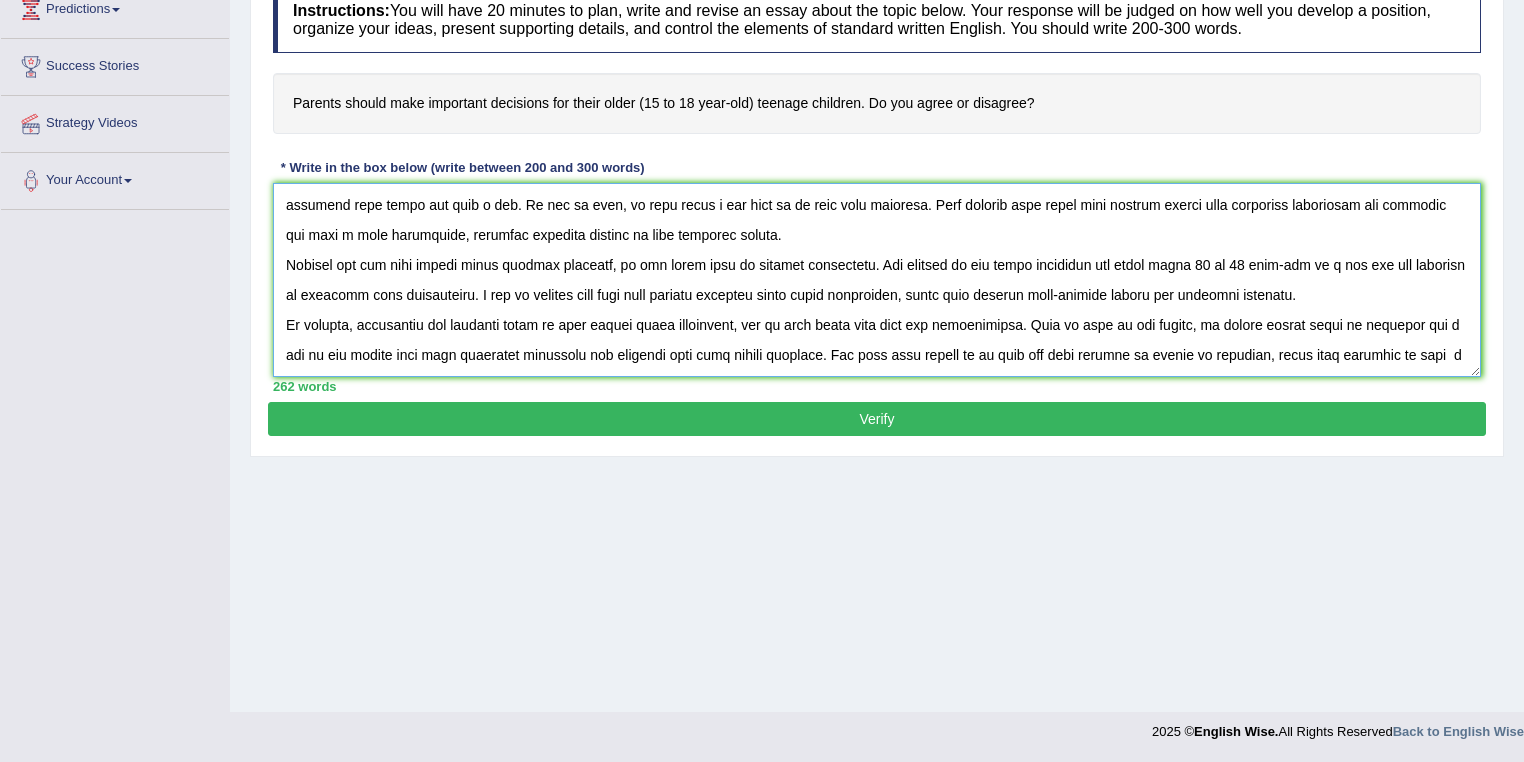 scroll, scrollTop: 106, scrollLeft: 0, axis: vertical 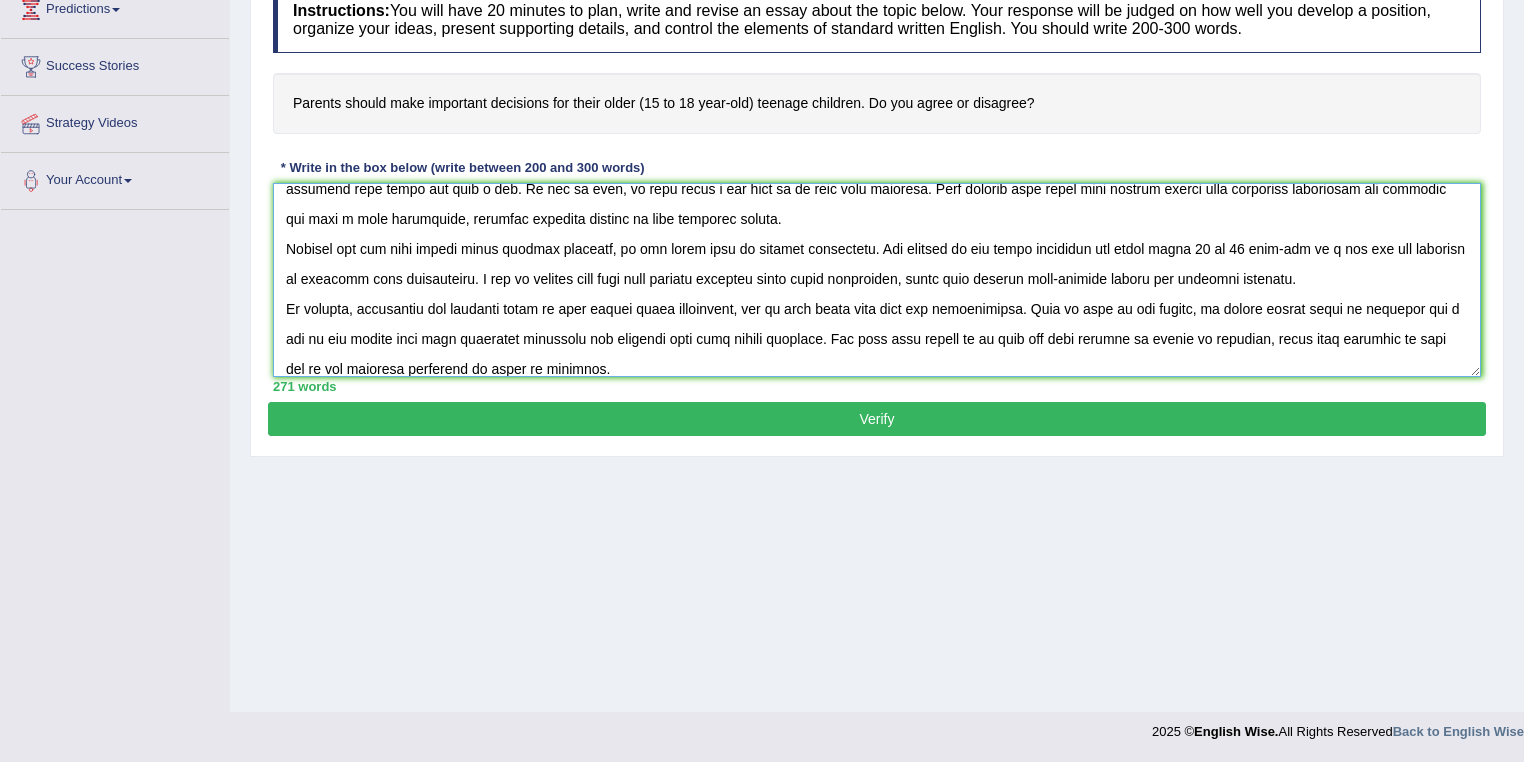type on "The increasing influence of teenage children on our lives has ignited numerous discussion. This mattter is particularly pertinent due to its effacts on both individuals and communities. In this essay, I will examin the advantages and disadvantages of parrents must make important decisions for teenage children and their are implications for society.
I know a lot about the good and bad sides of this, but I don't have time to write it all now. One of the best things about decision for their teenager is that it really helps improve teenager find selfe and find a way. On top of that, it also plays a big part in to find good solution. Many studies have shown that parents should make important resolution for teenager has made a huge difference, bringing positive results to many differnt people.
Despite all the good things about teenage children, it can still lead to serious challenges. One example is how using decisions for their older 15 to 18 year-old in a bad way has resulted in problems like kriminality. A lo..." 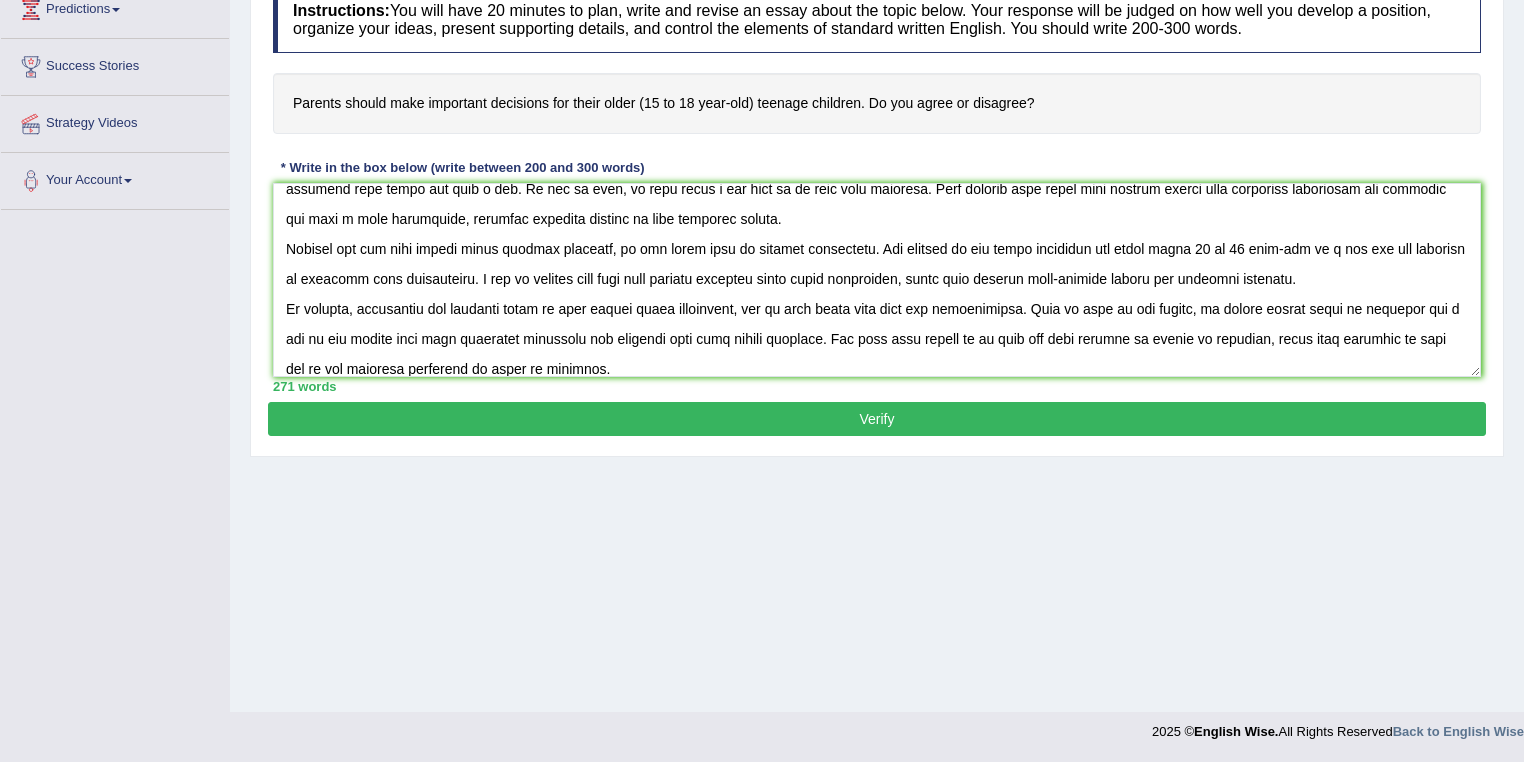 click on "Verify" at bounding box center (877, 419) 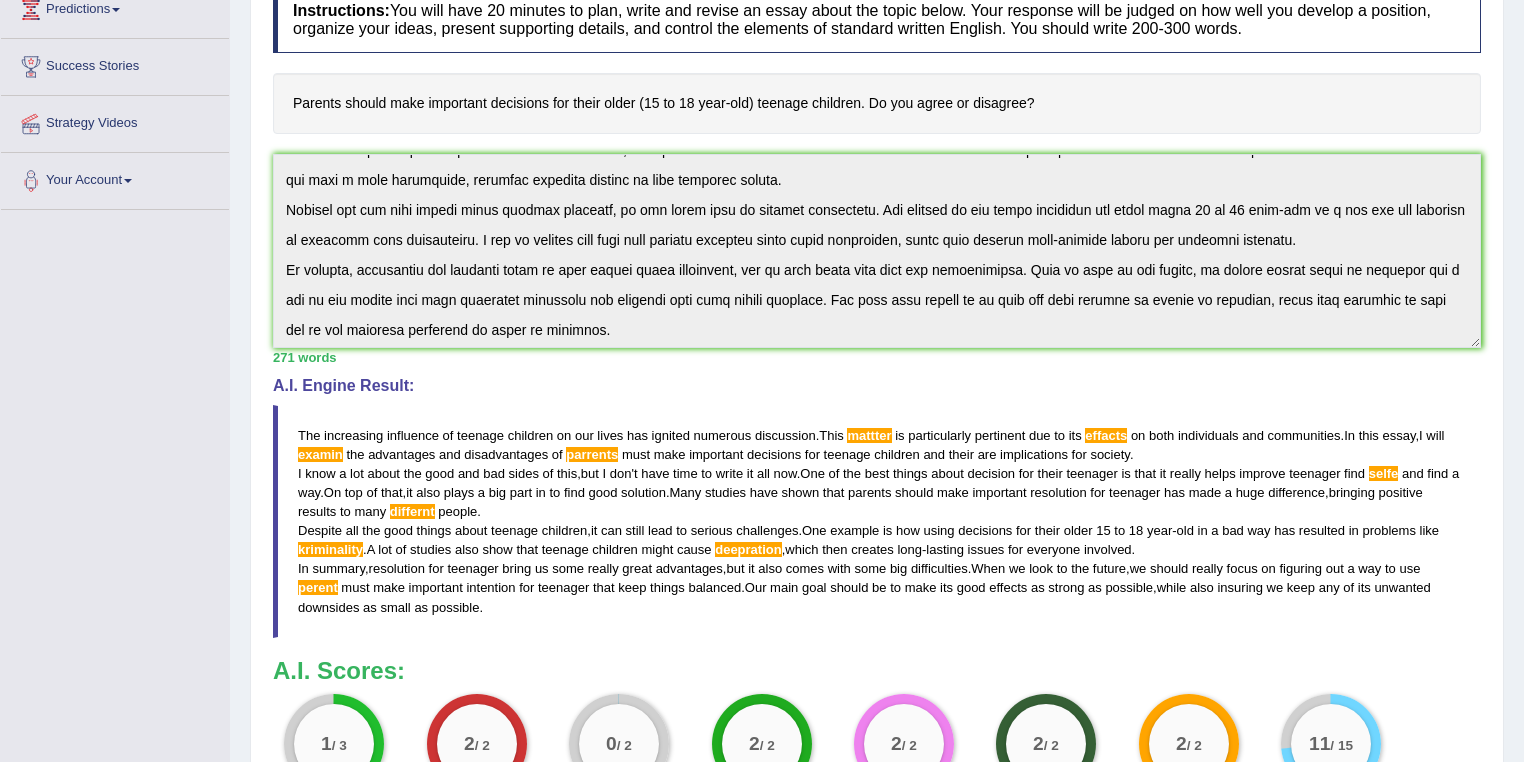 scroll, scrollTop: 120, scrollLeft: 0, axis: vertical 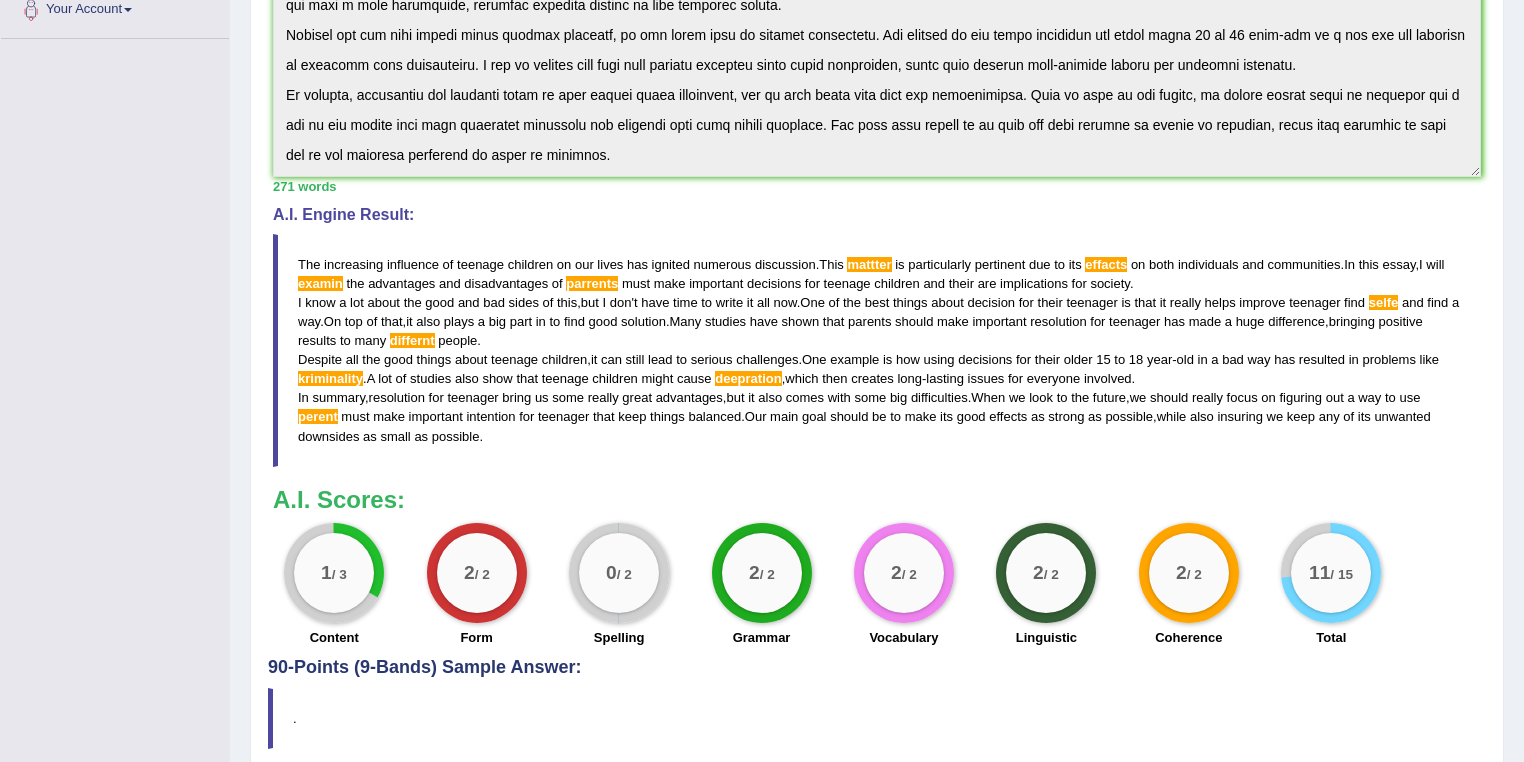 drag, startPoint x: 296, startPoint y: 252, endPoint x: 388, endPoint y: 308, distance: 107.70329 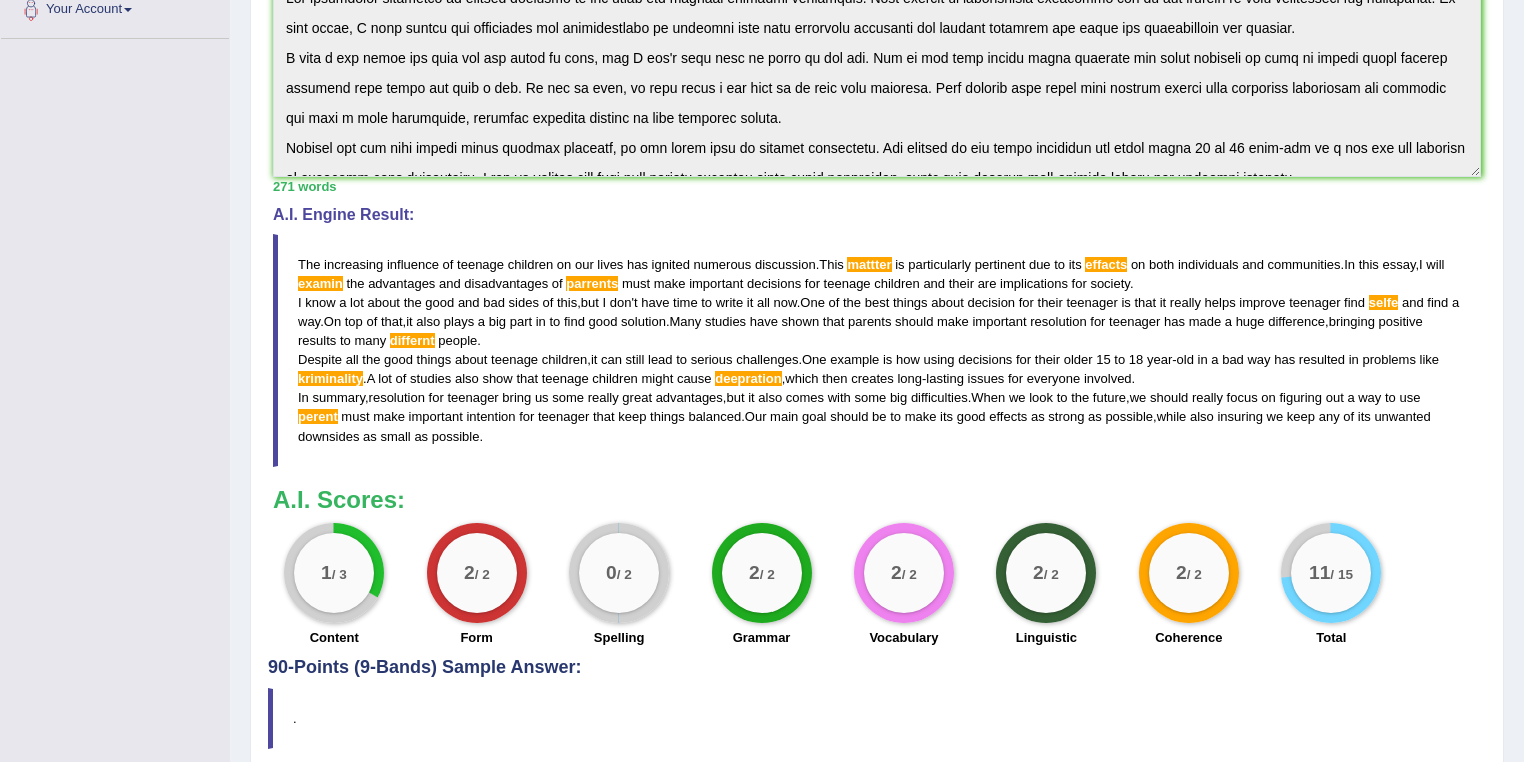 scroll, scrollTop: 0, scrollLeft: 0, axis: both 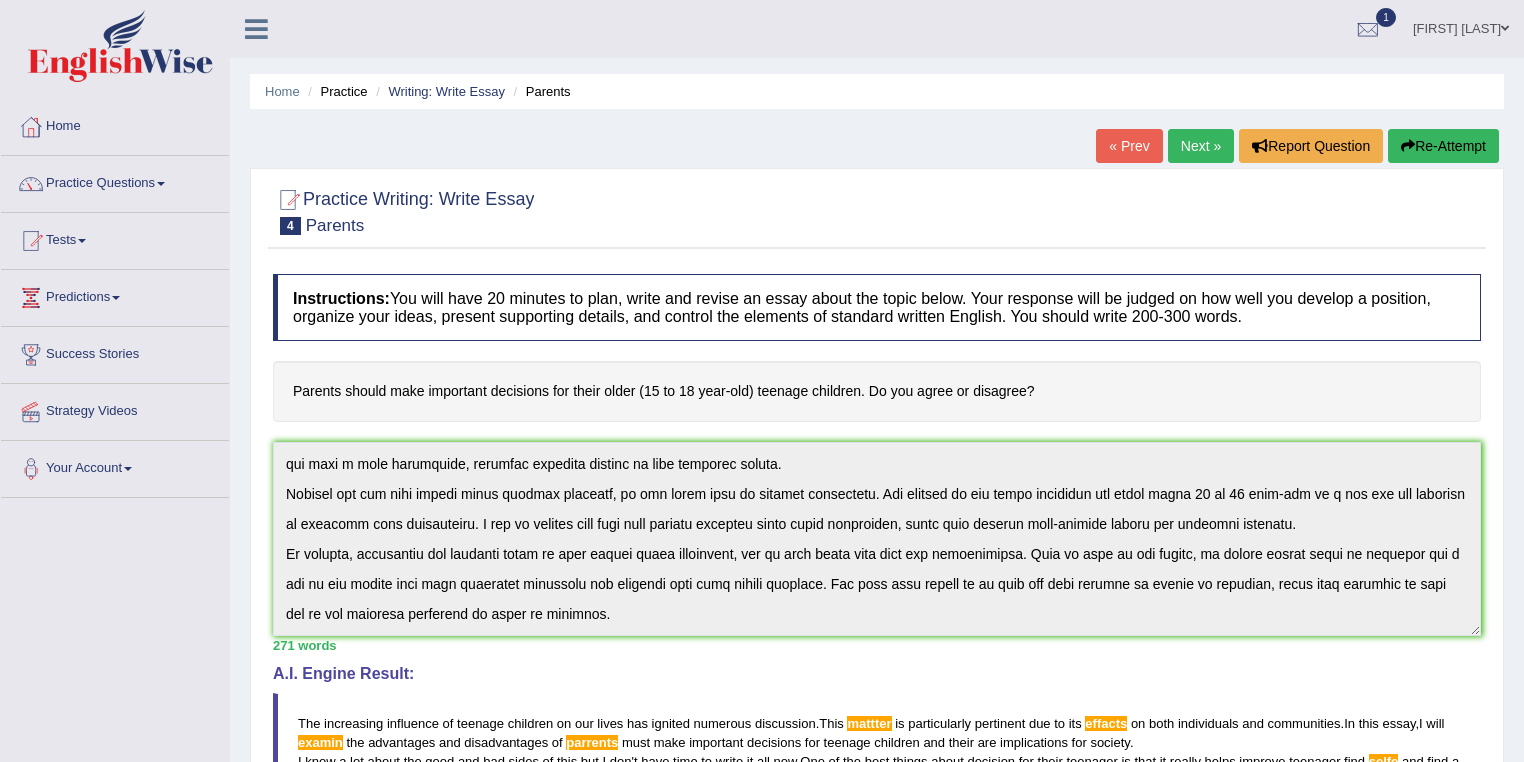 click on "Instructions:  You will have 20 minutes to plan, write and revise an essay about the topic below. Your response will be judged on how well you develop a position, organize your ideas, present supporting details, and control the elements of standard written English. You should write 200-300 words.
Parents should make important decisions for their older (15 to 18 year-old) teenage children. Do you agree or disagree? * Write in the box below (write between 200 and 300 words) 271 words Written Keywords:  parents  make  important  decisions  older  teenage  children  15  18  teenager  parents  society  future A.I. Engine Result: The   increasing   influence   of   teenage   children   on   our   lives   has   ignited   numerous   discussion .  This   mattter   is   particularly   pertinent   due   to   its   effacts   on   both   individuals   and   communities .  In   this   essay ,  I   will   examin   the   advantages   and   disadvantages   of   parrents   must   make   important   decisions" at bounding box center (877, 690) 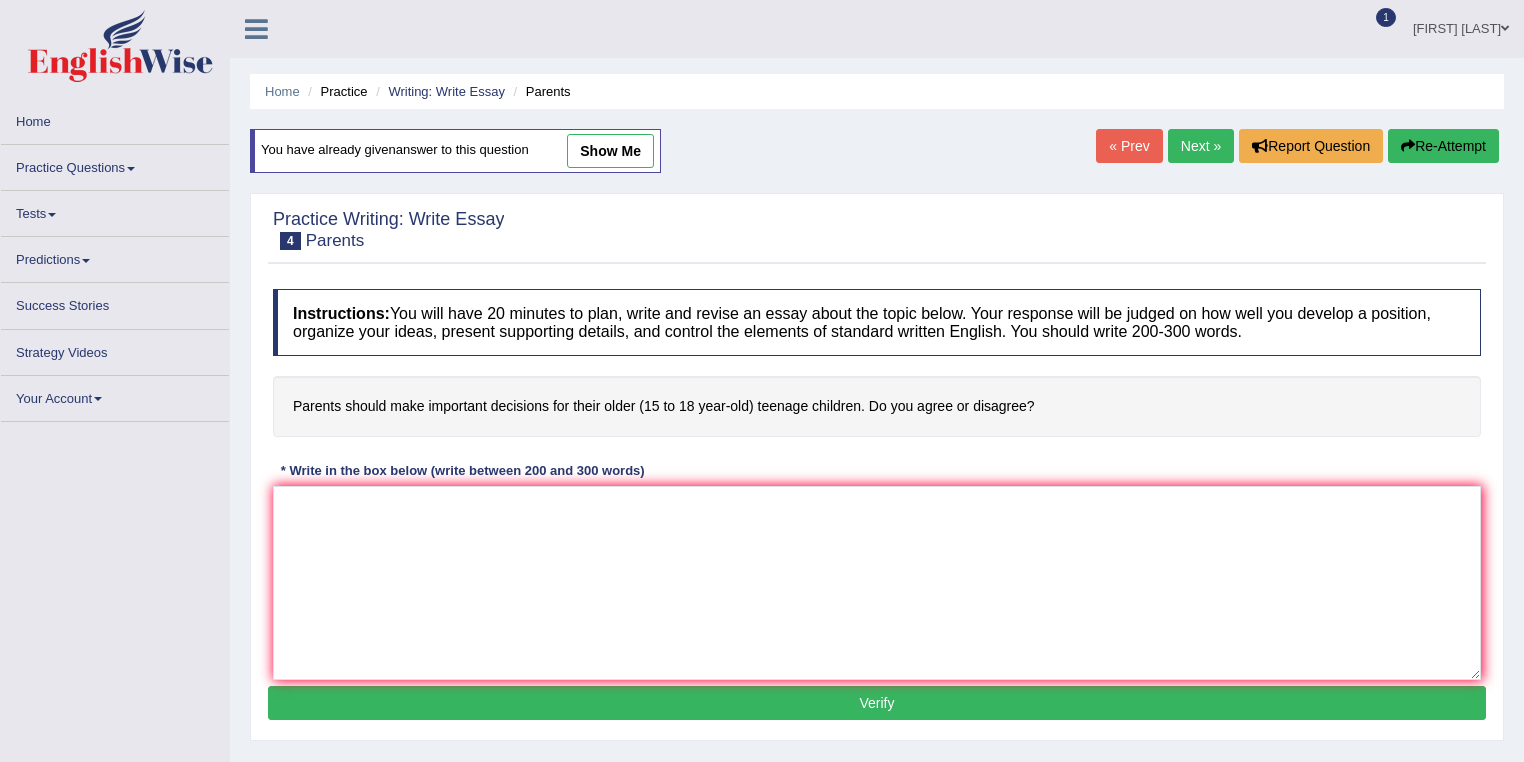 scroll, scrollTop: 0, scrollLeft: 0, axis: both 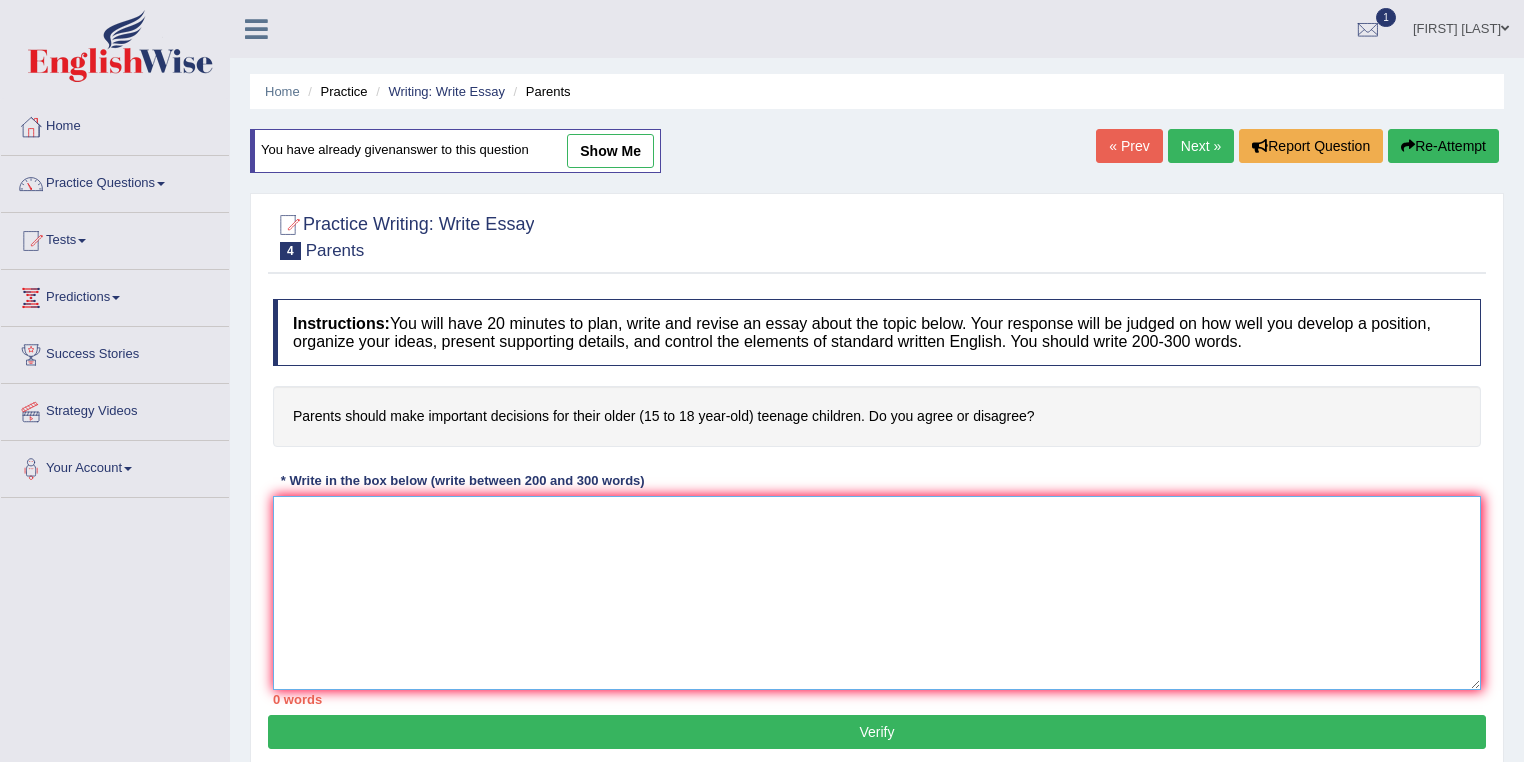 paste on "The increasing influence of teenage children on our lives has ignited numerous discussion. This mattter is particularly pertinent due to its effacts on both individuals and communities. In this essay, I will examin the advantages and disadvantages of parrents must make important decisions for teenage children and their are implications for society.
I know a lot about the good and bad sides of this, but I don't have time to write it all now. One of the best things about decision for their teenager is that it really helps improve teenager find selfe and find a way. On top of that, it also plays a big part in to find good solution. Many studies have shown that parents should make important resolution for teenager has made a huge difference, bringing positive results to many differnt people.
Despite all the good things about teenage children, it can still lead to serious challenges. One example is how using decisions for their older 15 to 18 year-old in a bad way has resulted in problems like kriminality. A lo..." 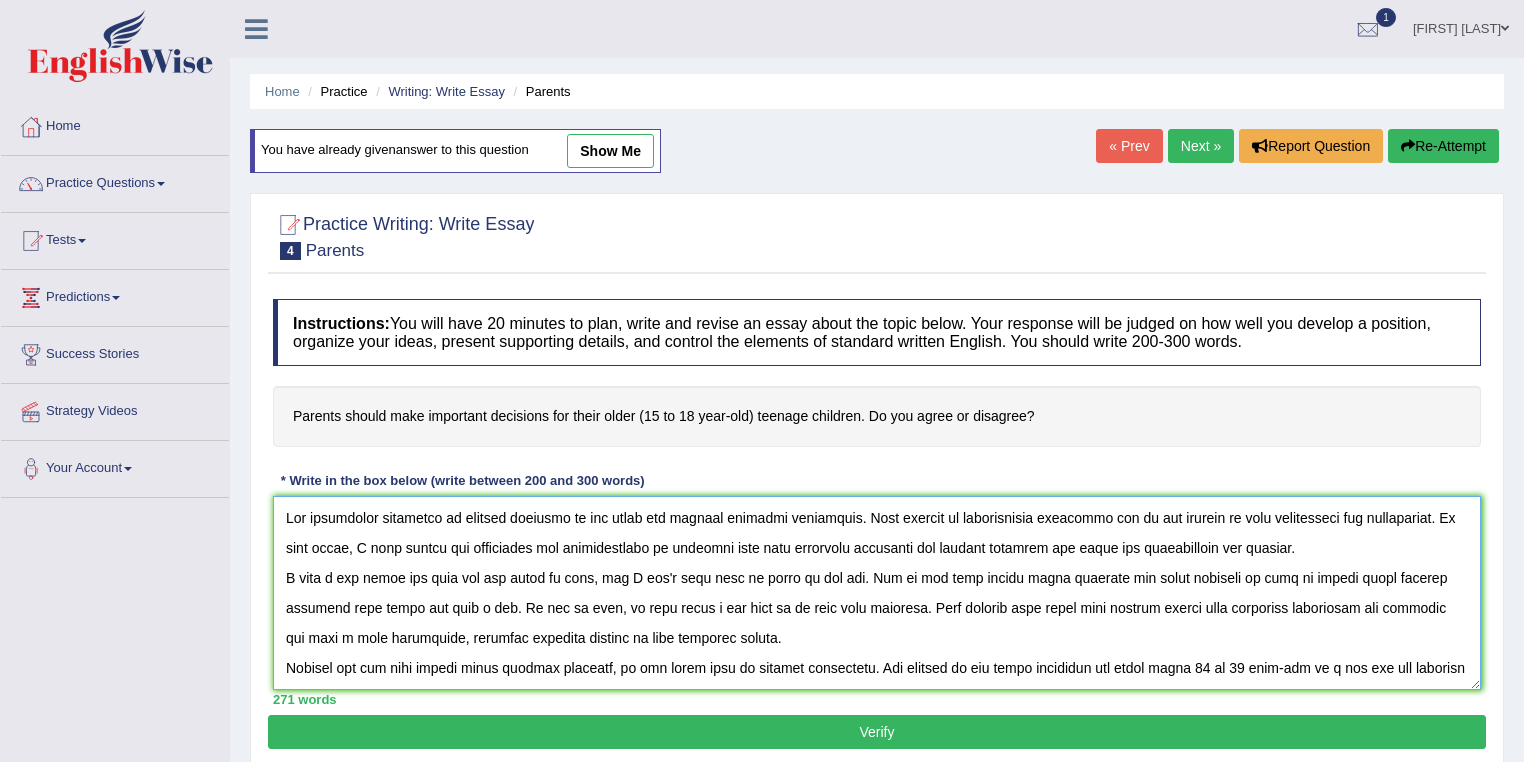 scroll, scrollTop: 0, scrollLeft: 0, axis: both 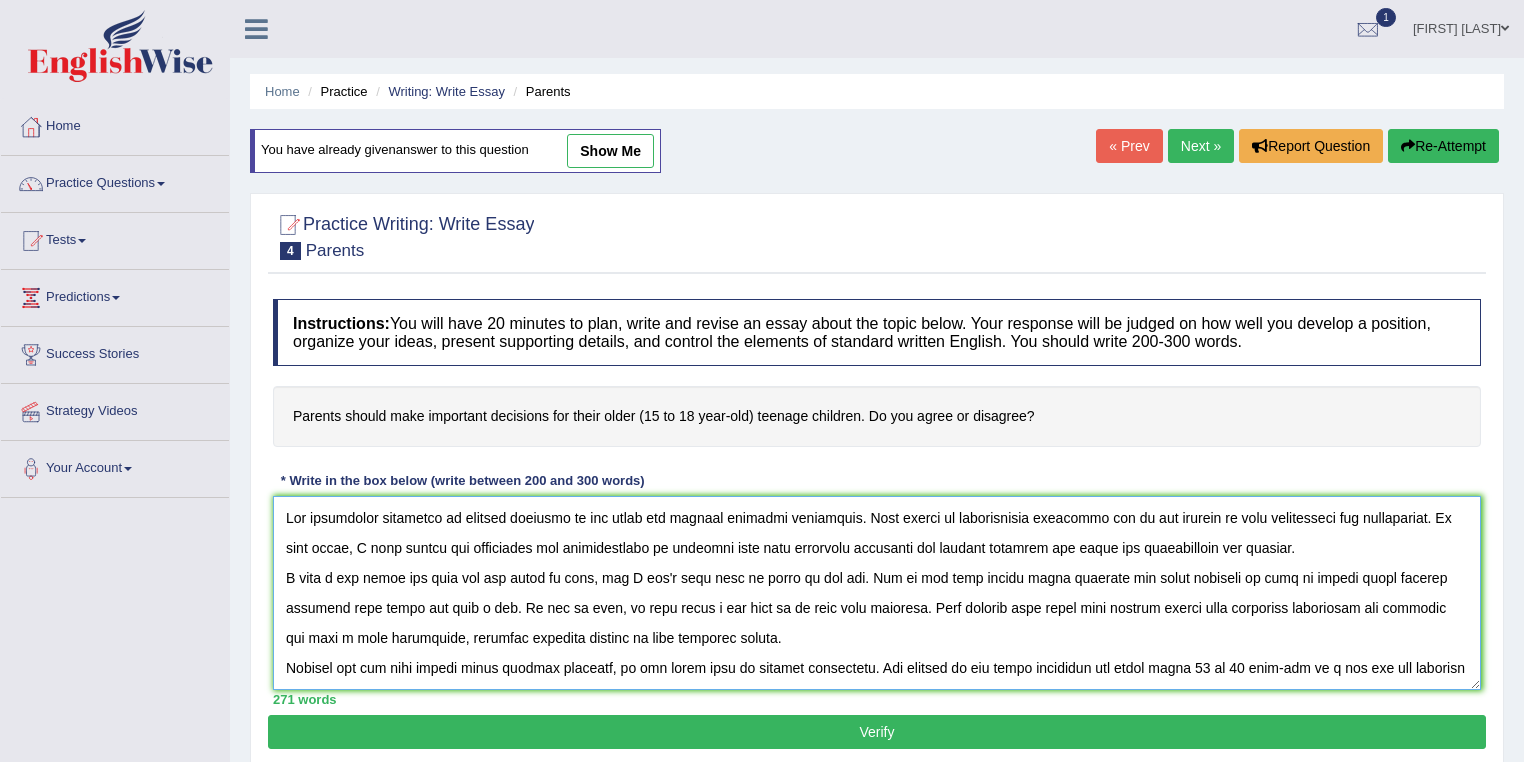 click at bounding box center (877, 593) 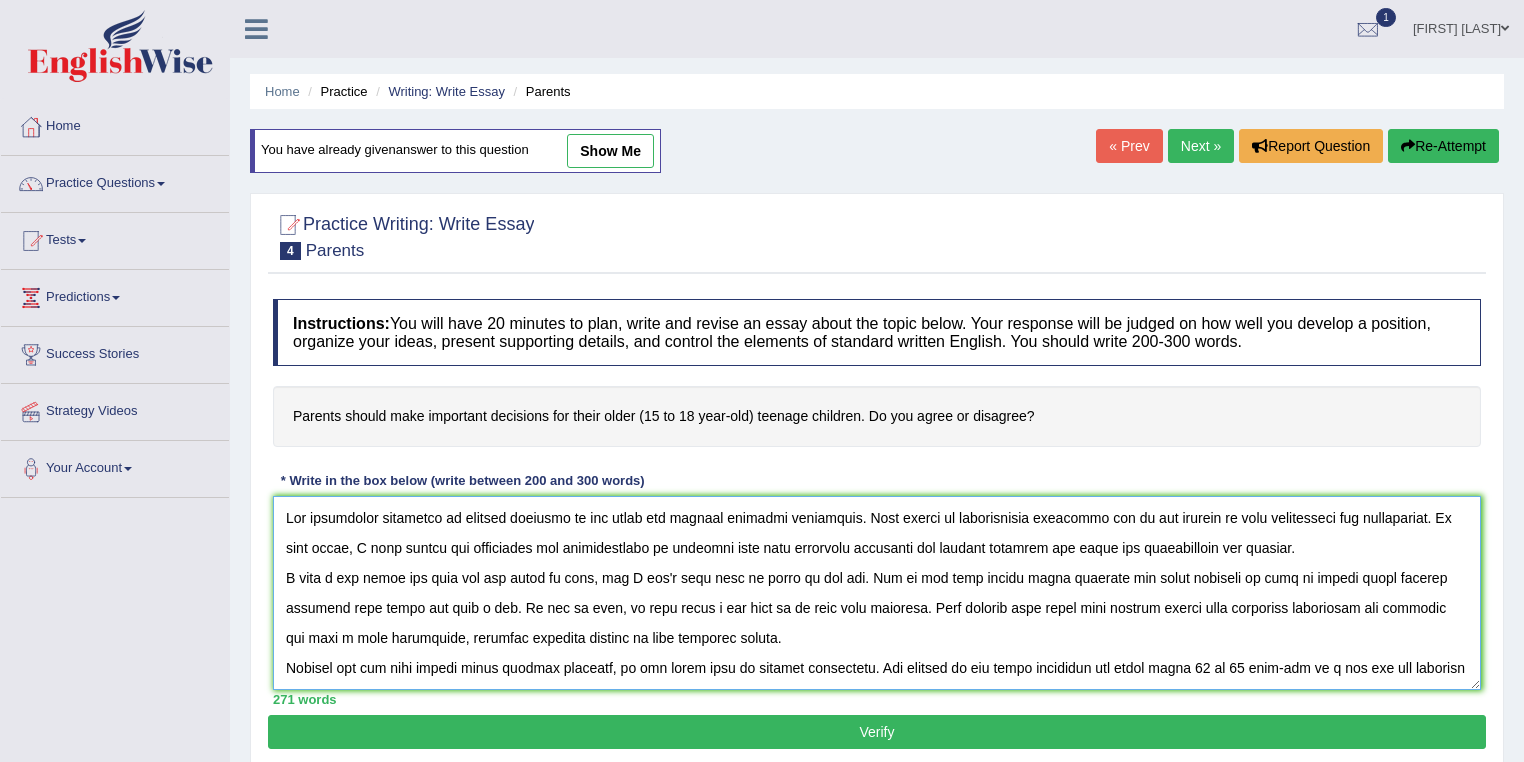 click at bounding box center [877, 593] 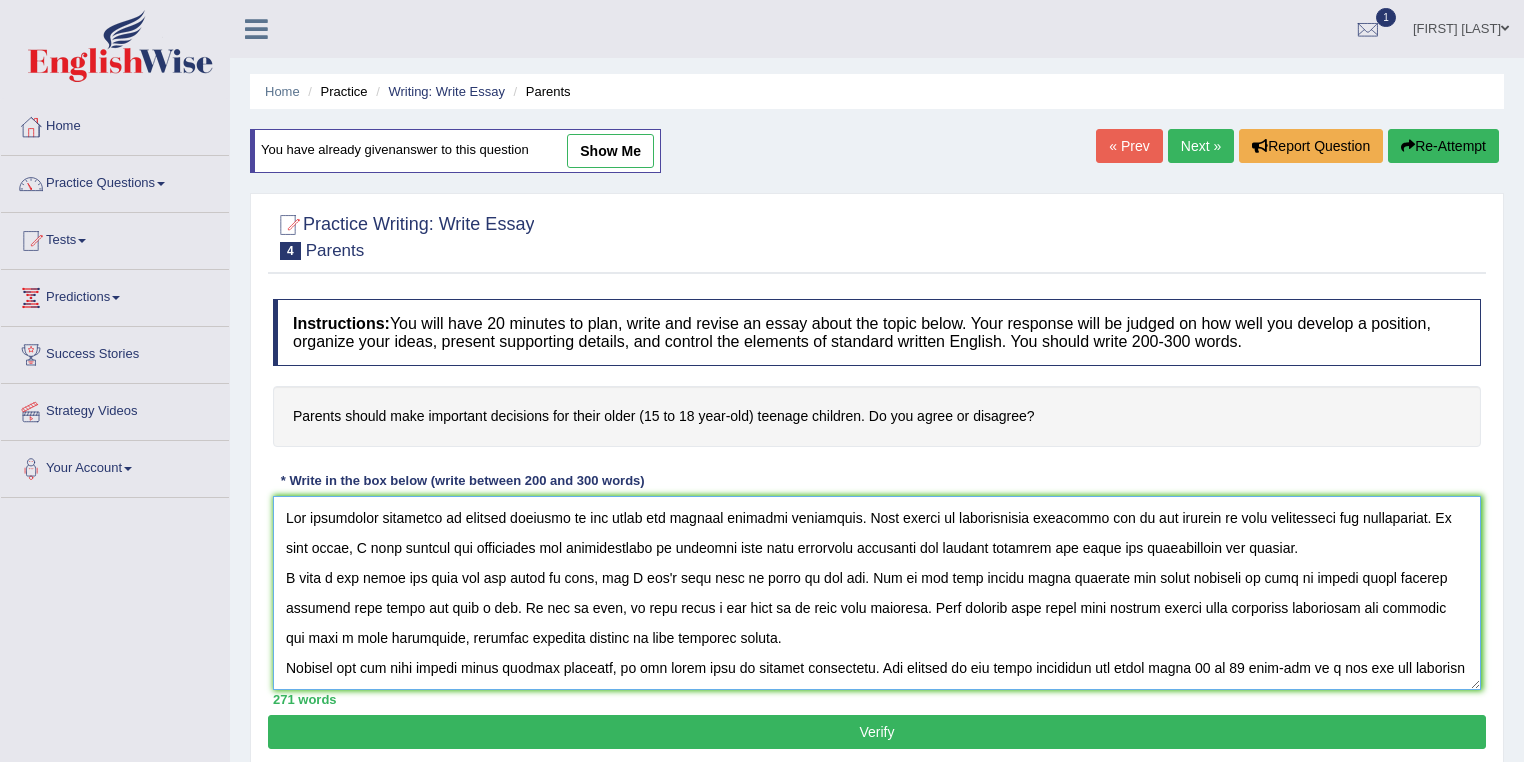 click at bounding box center [877, 593] 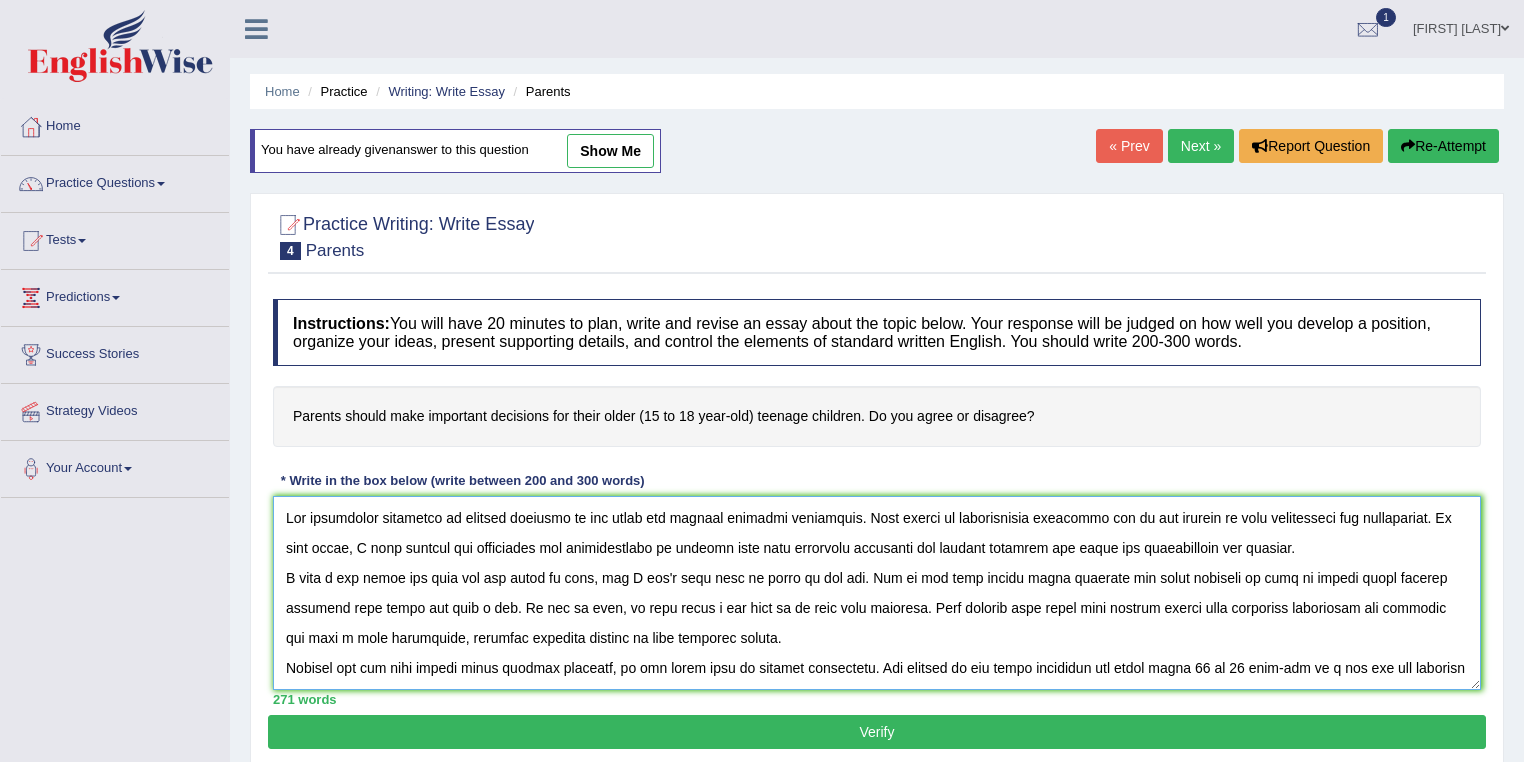 click at bounding box center [877, 593] 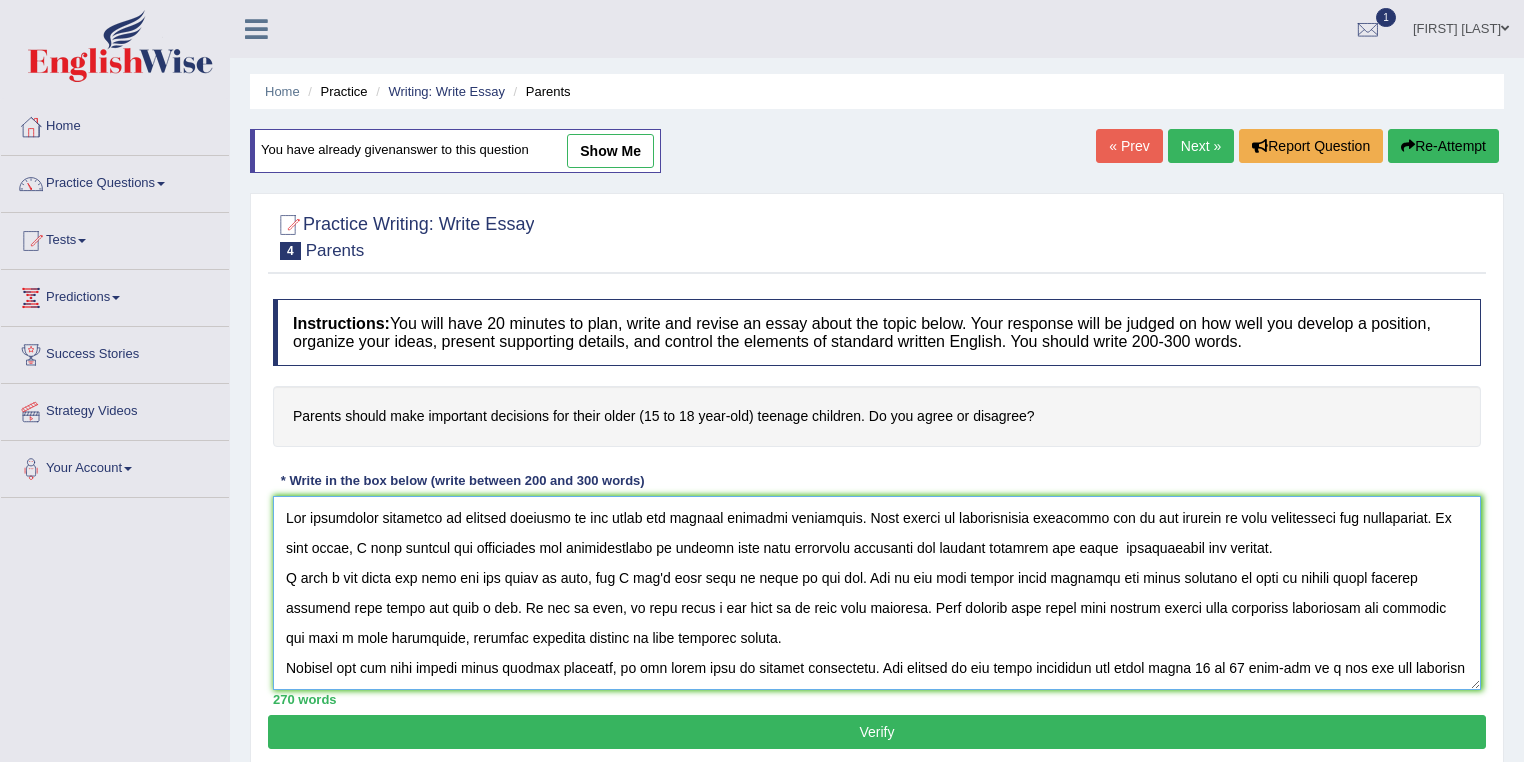 click at bounding box center [877, 593] 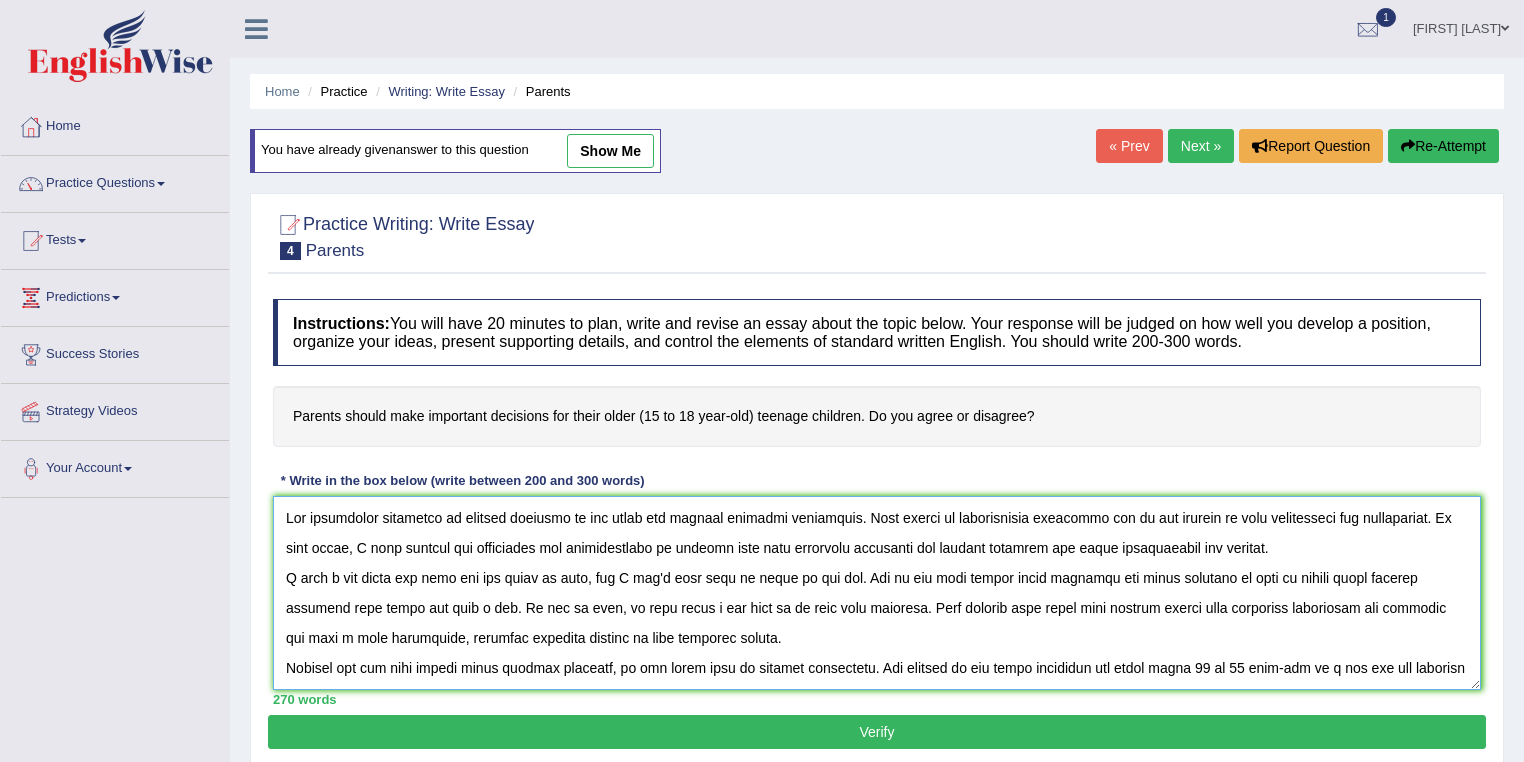 click at bounding box center (877, 593) 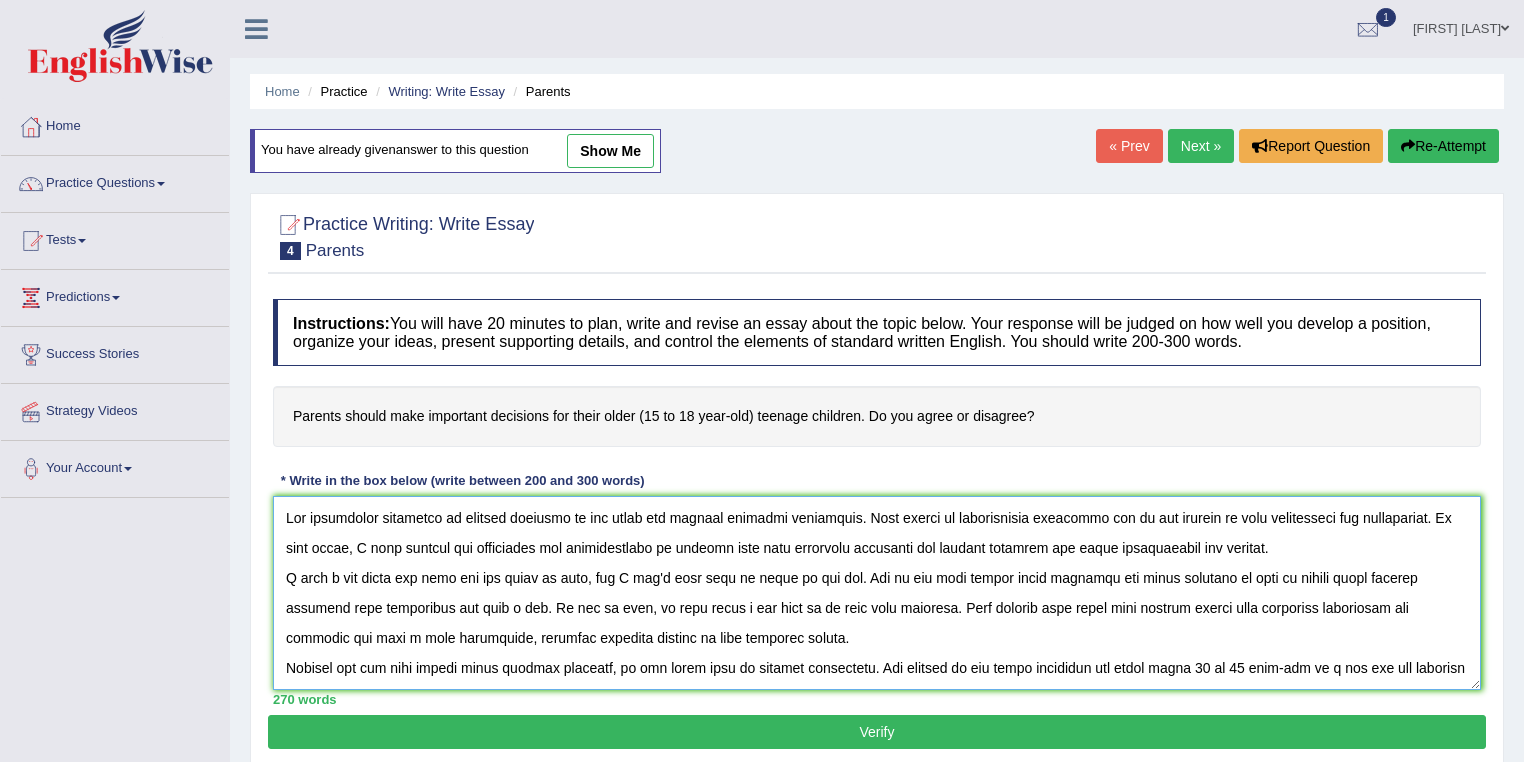 scroll, scrollTop: 80, scrollLeft: 0, axis: vertical 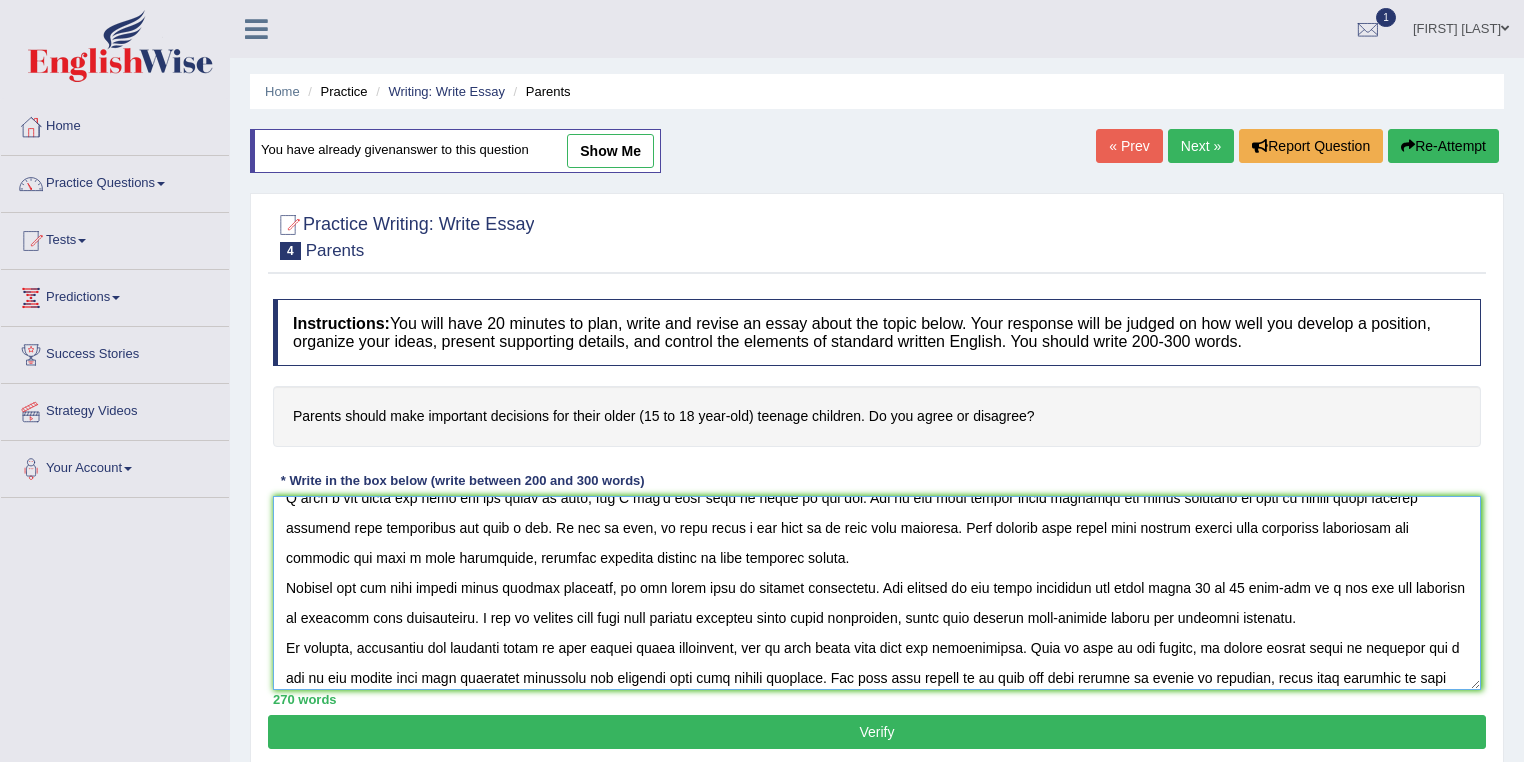 click at bounding box center (877, 593) 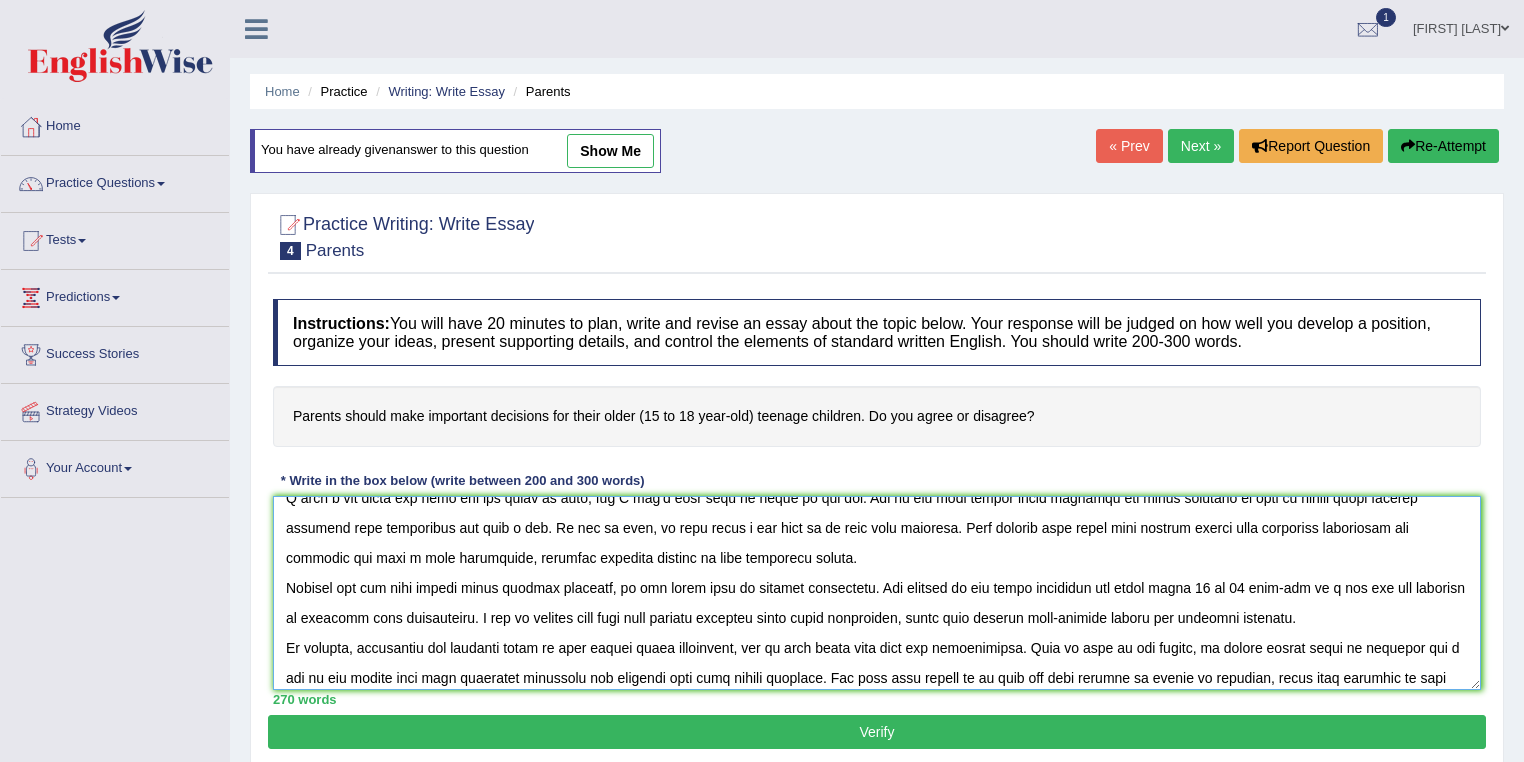 click at bounding box center (877, 593) 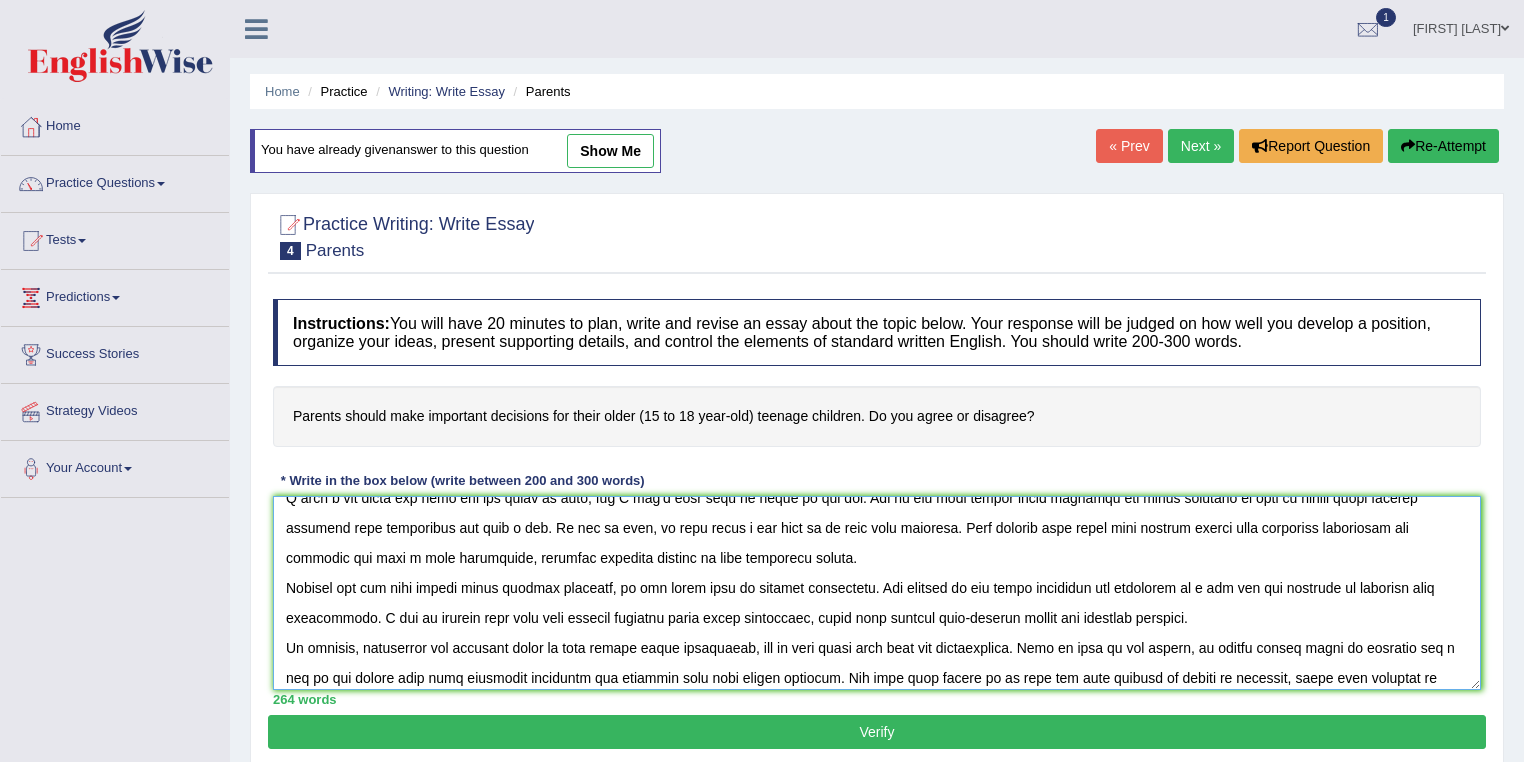 click at bounding box center (877, 593) 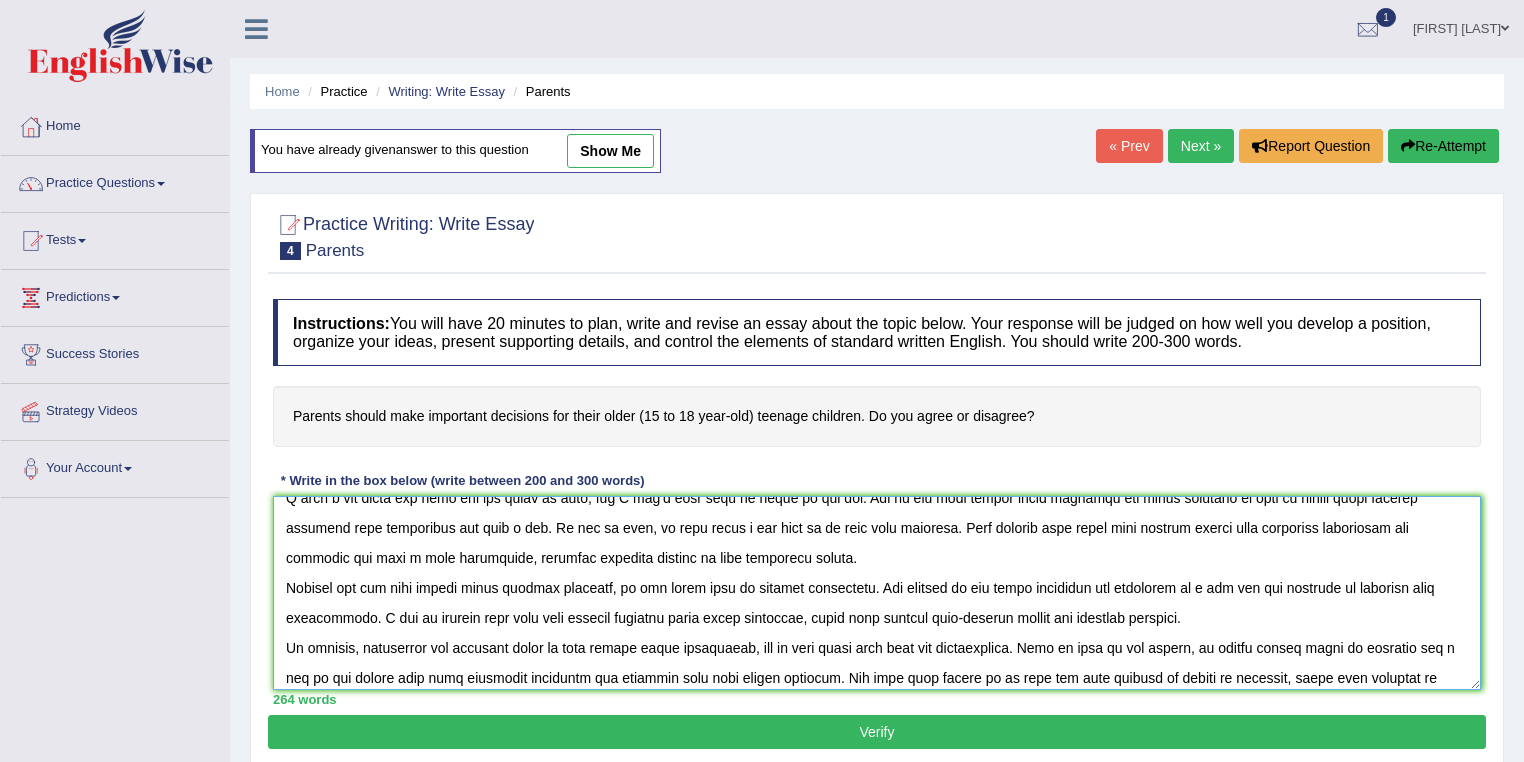 click at bounding box center [877, 593] 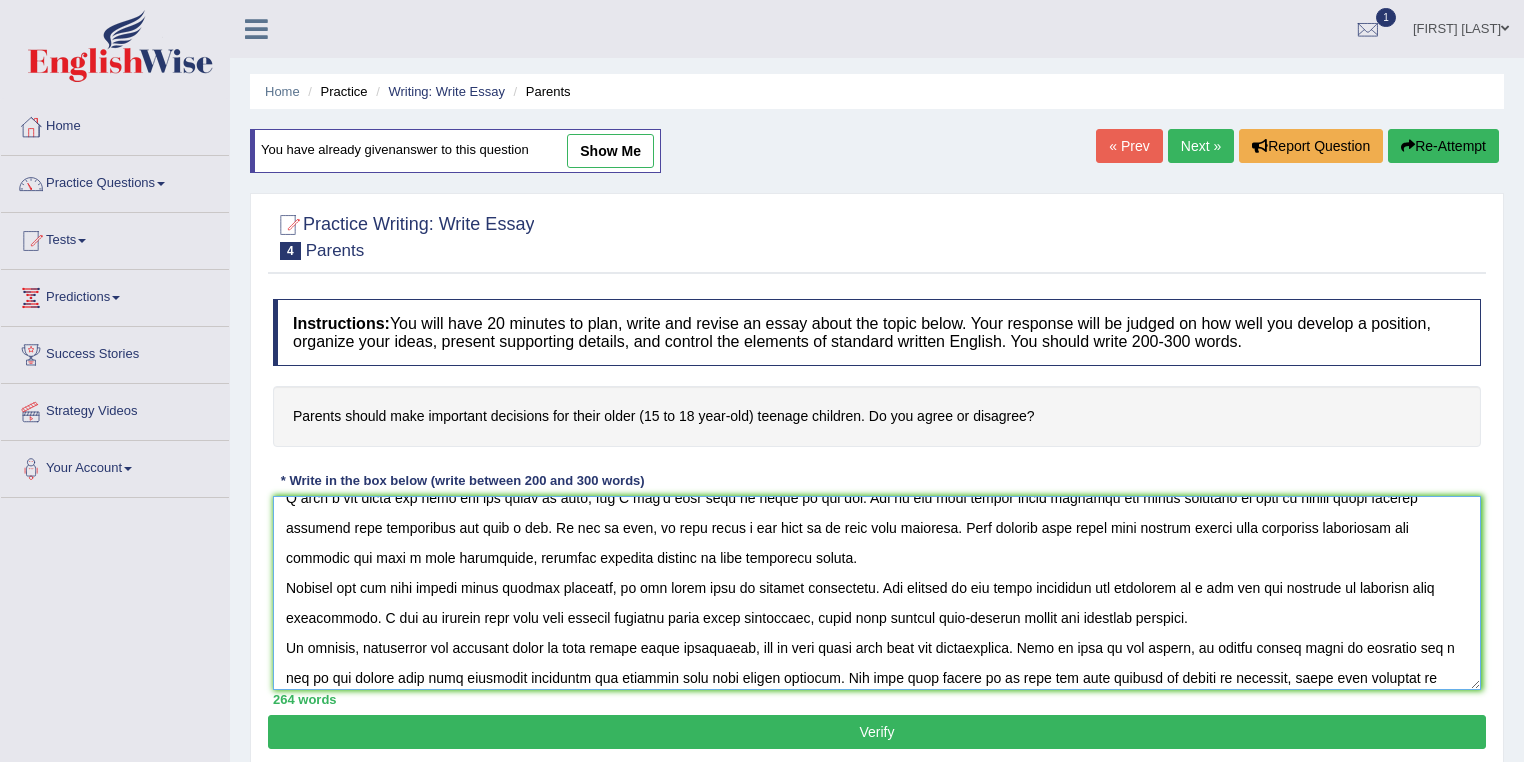 click at bounding box center (877, 593) 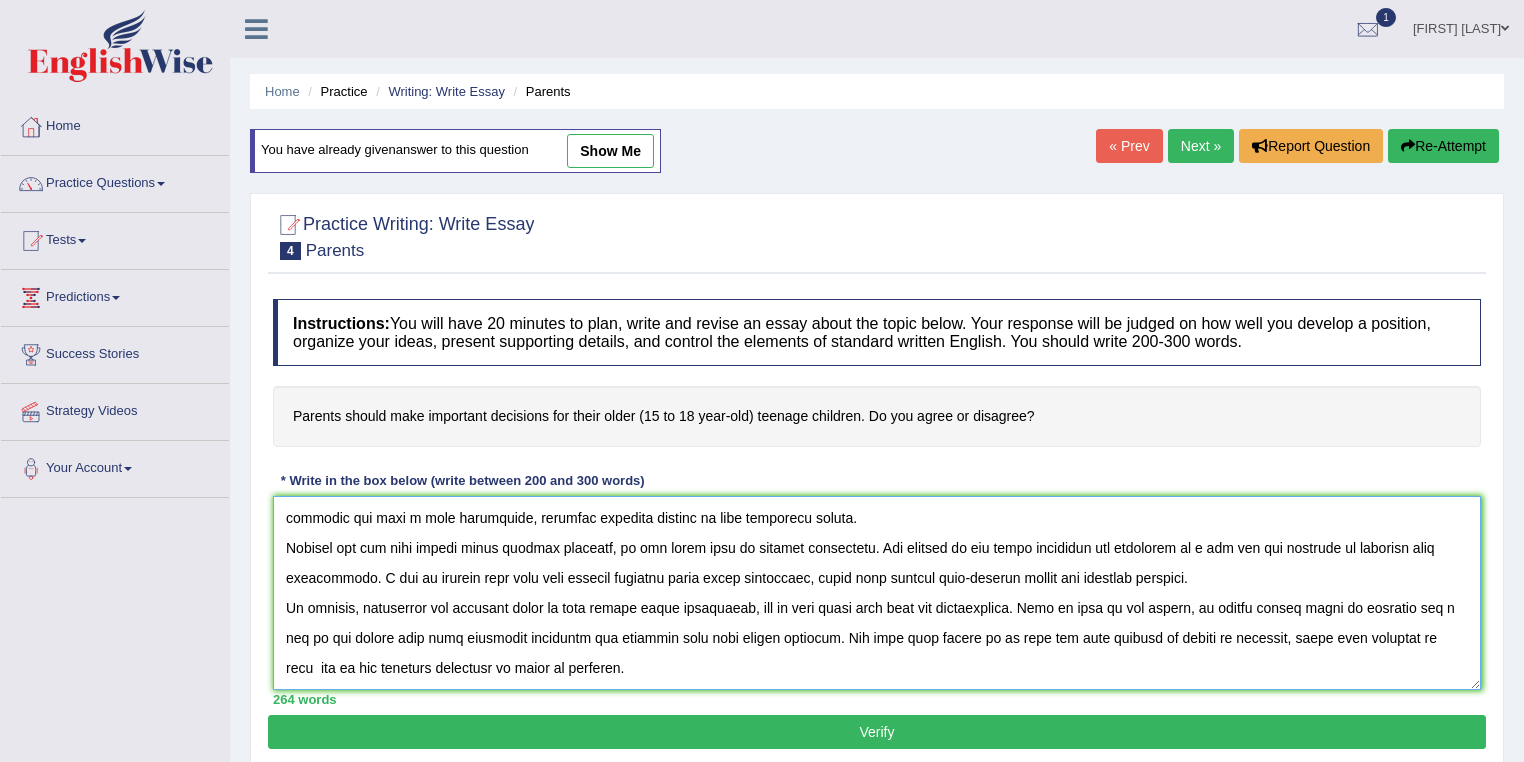 click at bounding box center [877, 593] 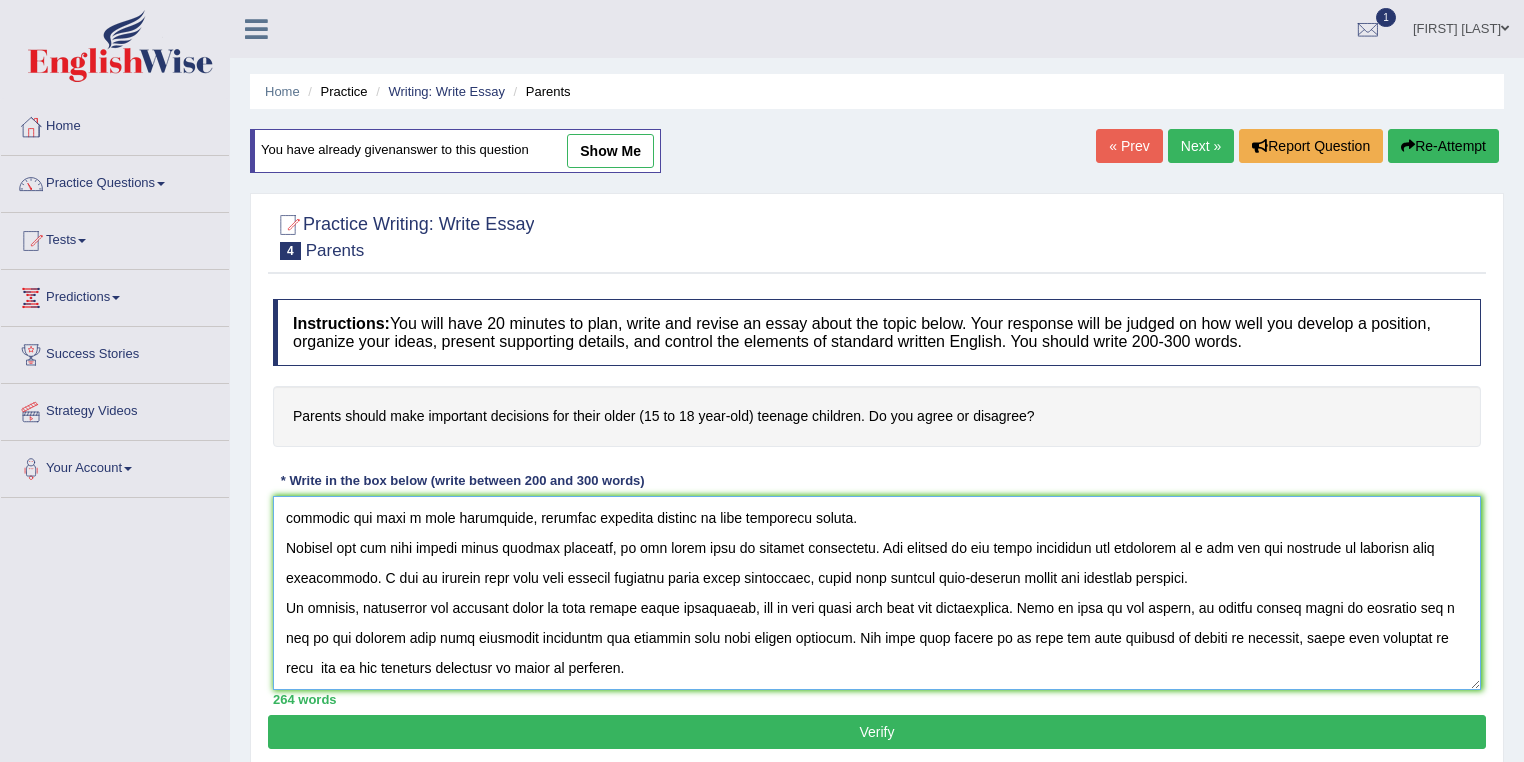 click at bounding box center [877, 593] 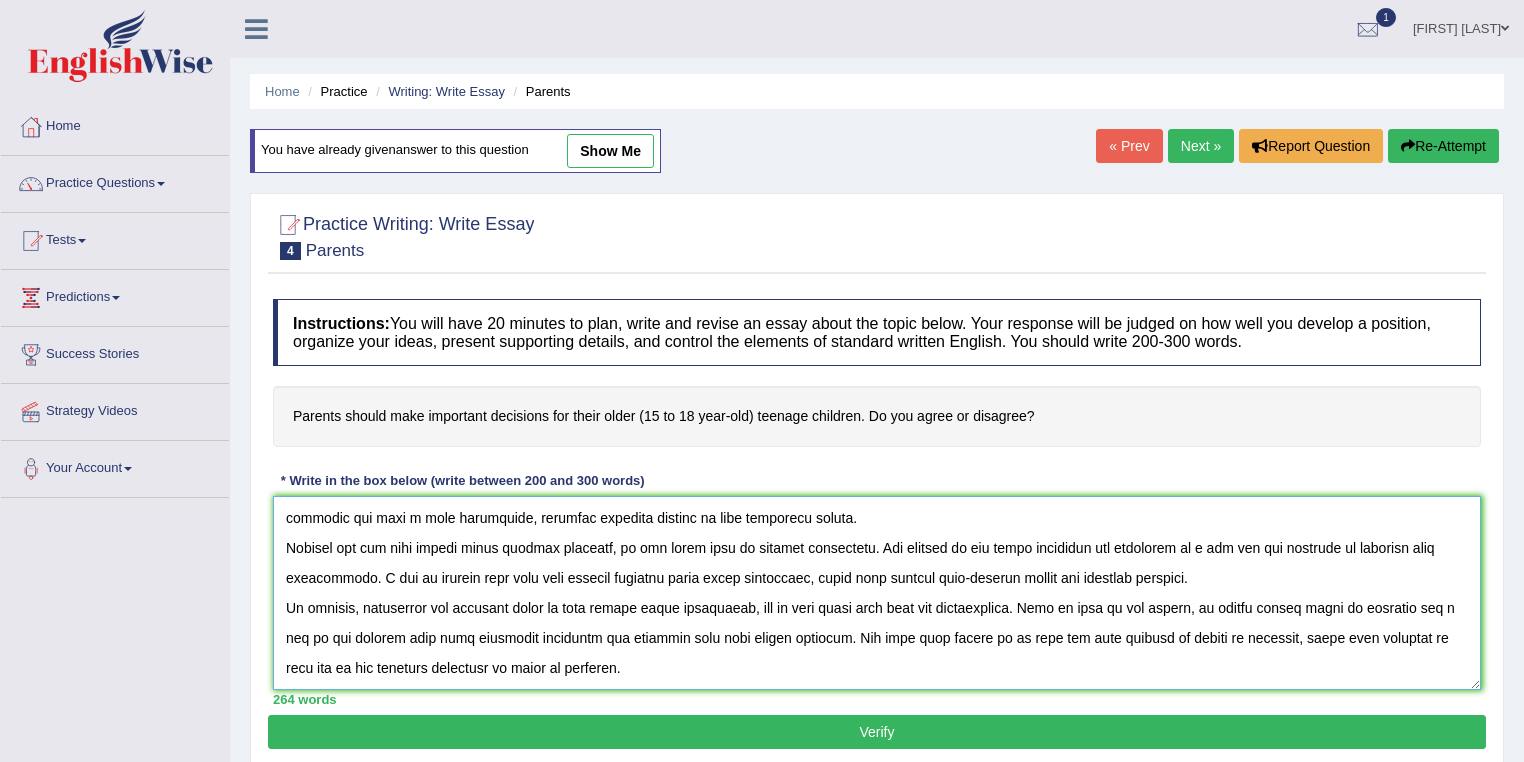 click at bounding box center [877, 593] 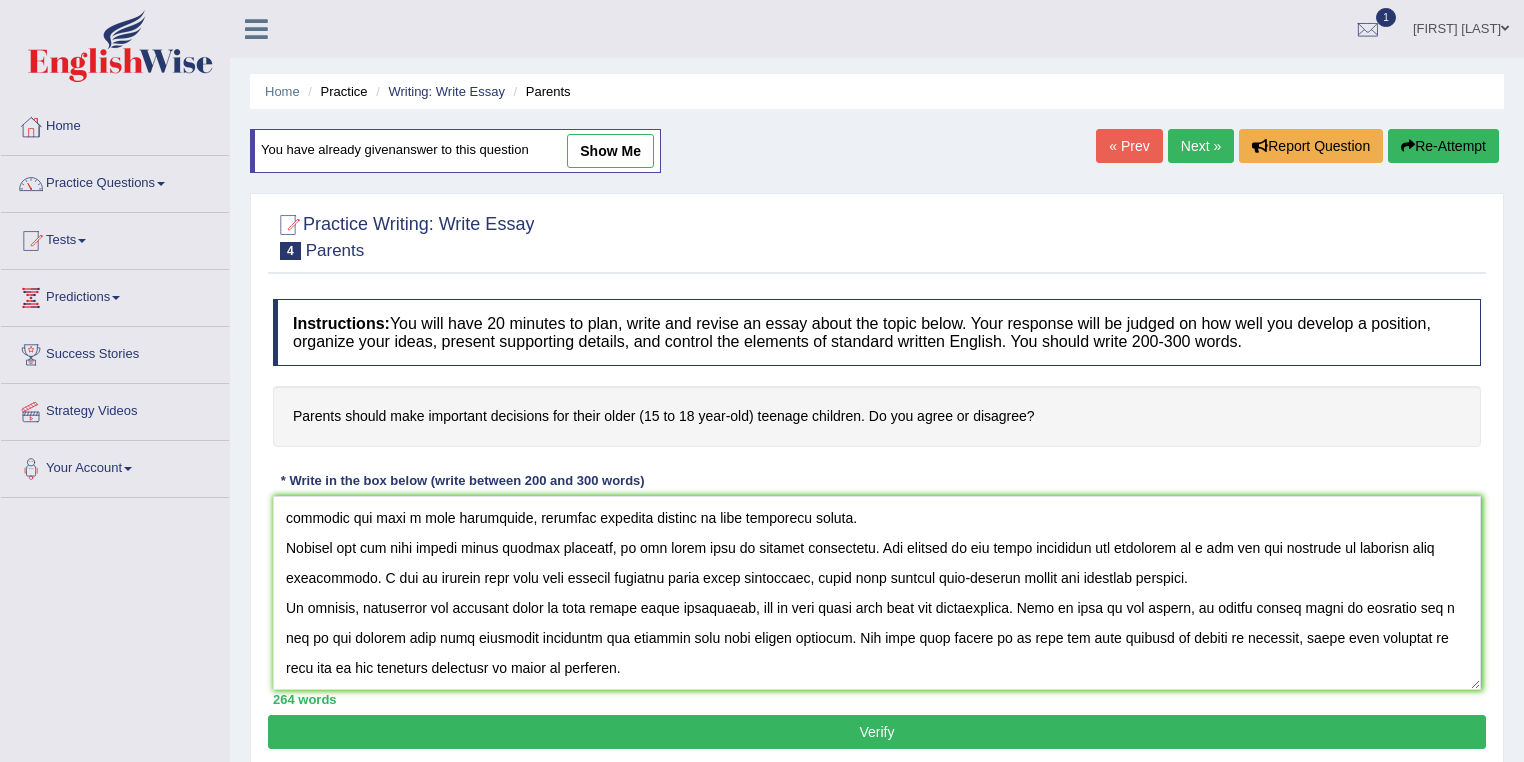 click on "Verify" at bounding box center (877, 732) 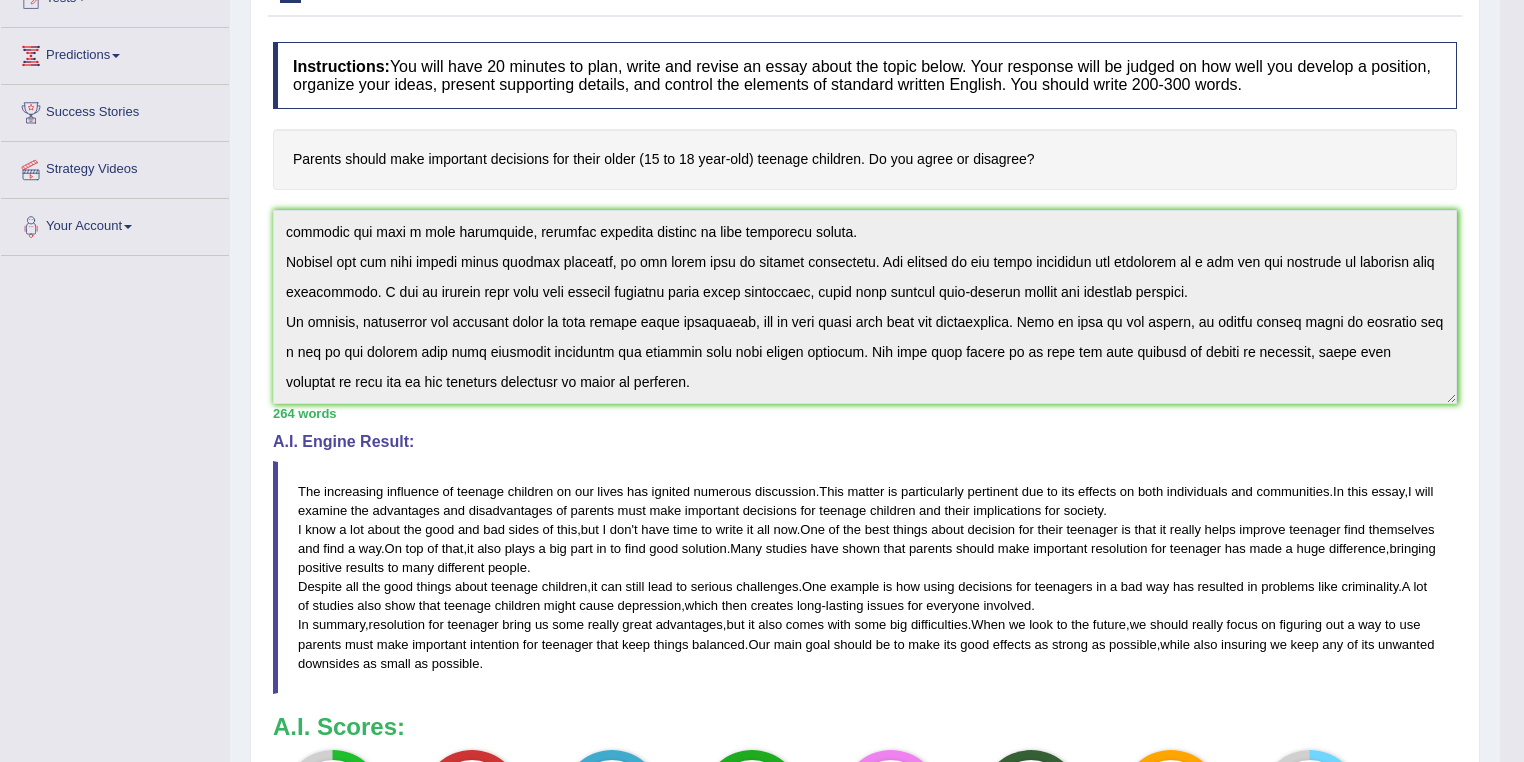 scroll, scrollTop: 240, scrollLeft: 0, axis: vertical 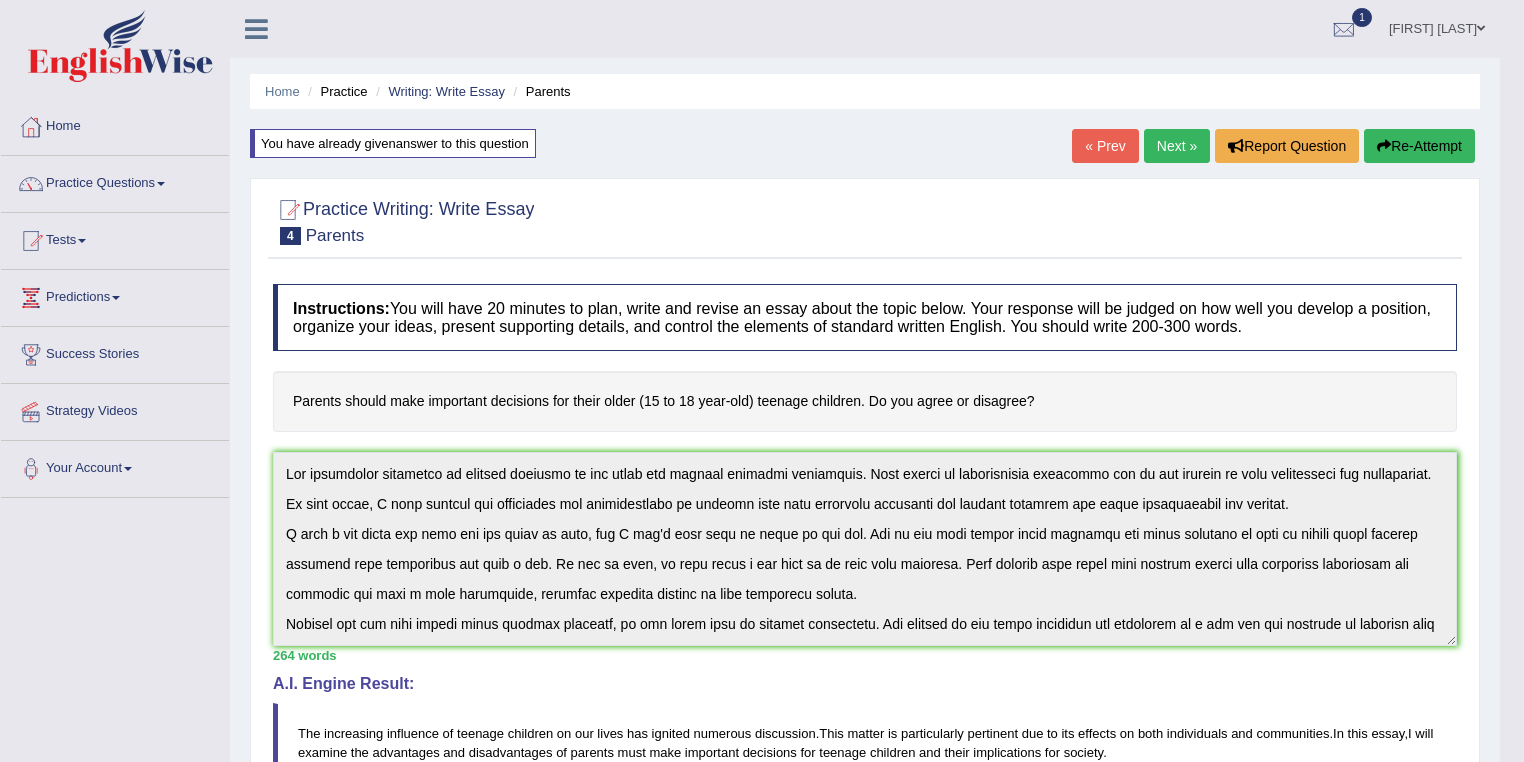 click on "Home" at bounding box center [115, 124] 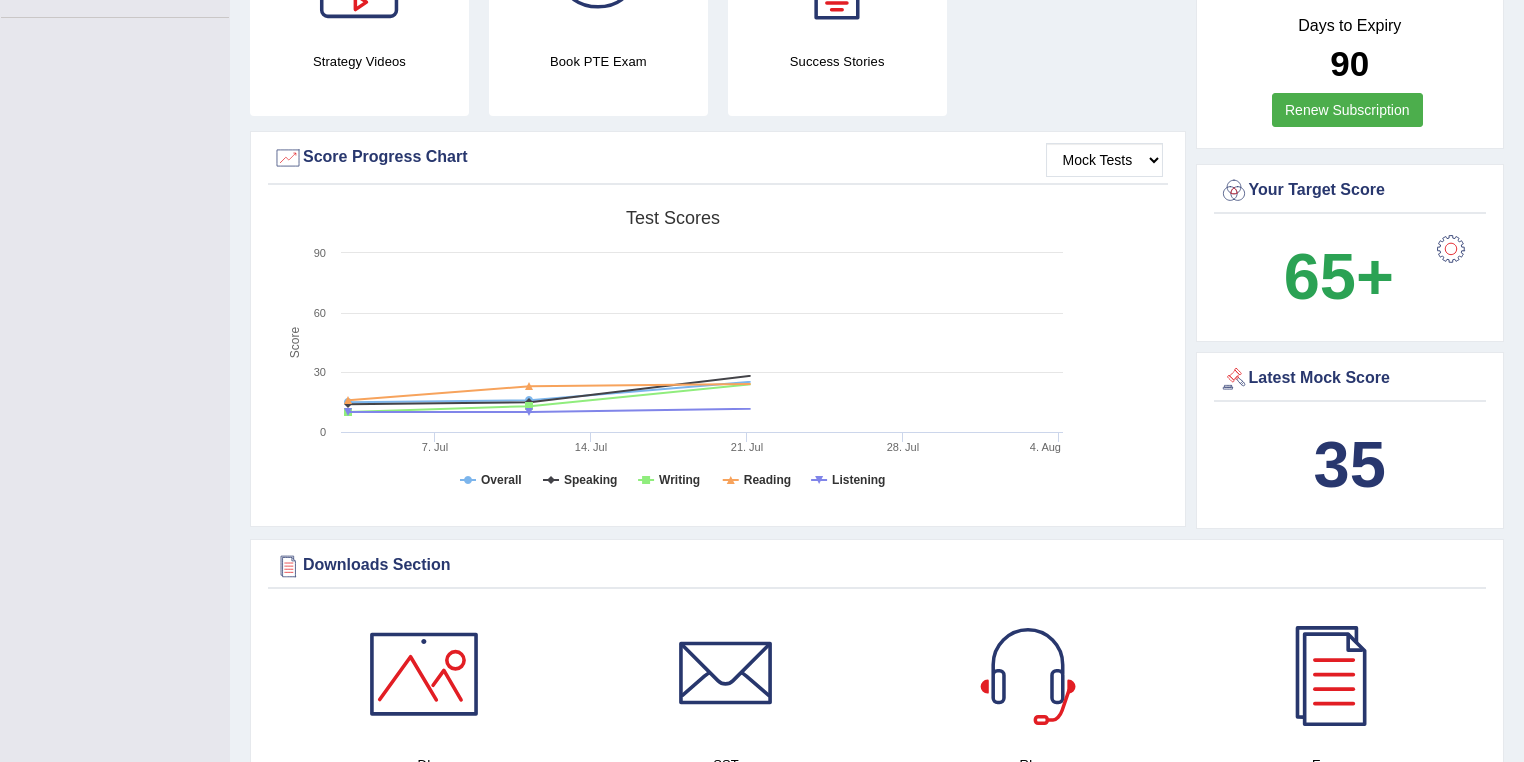 scroll, scrollTop: 480, scrollLeft: 0, axis: vertical 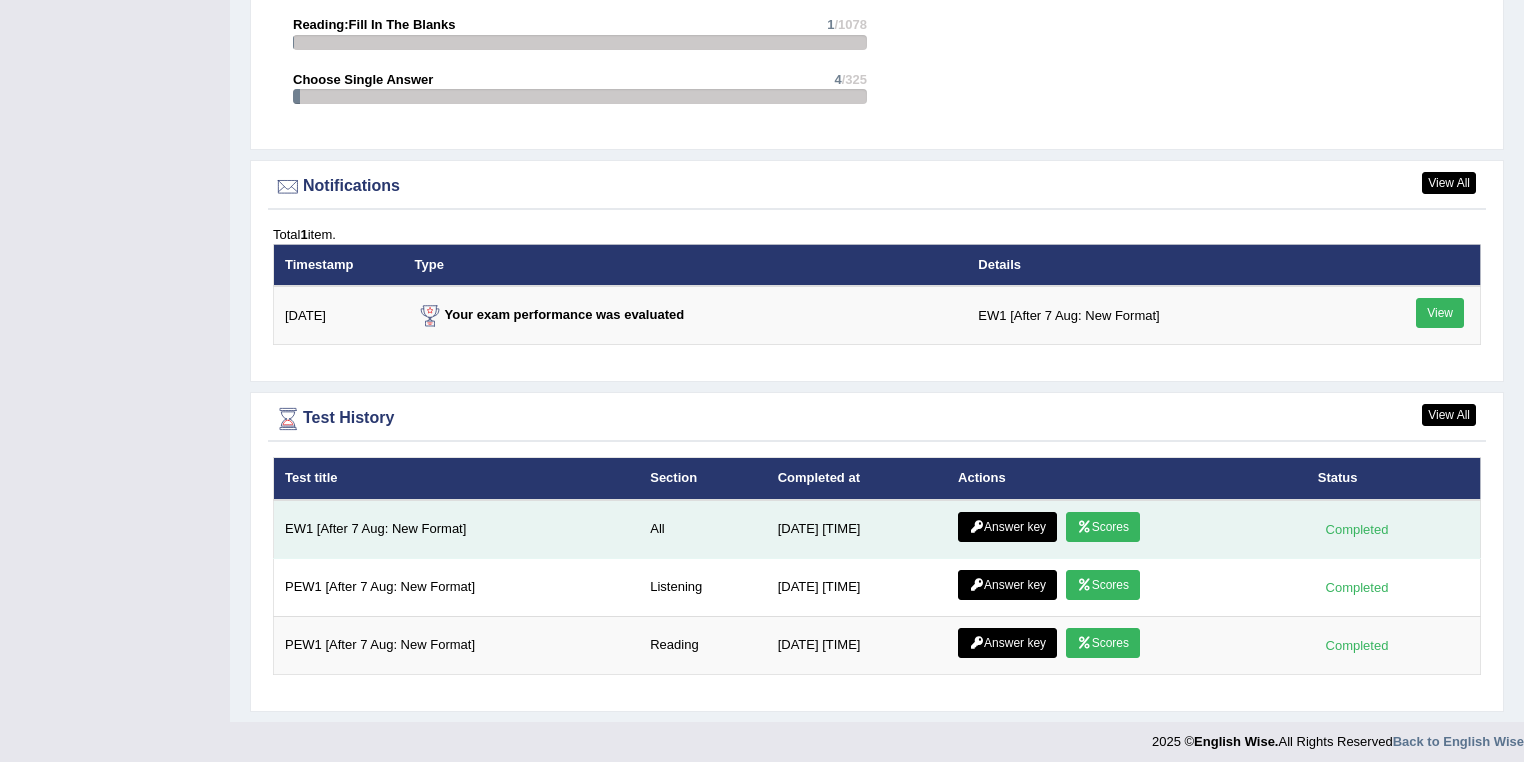 click on "Answer key" at bounding box center [1007, 527] 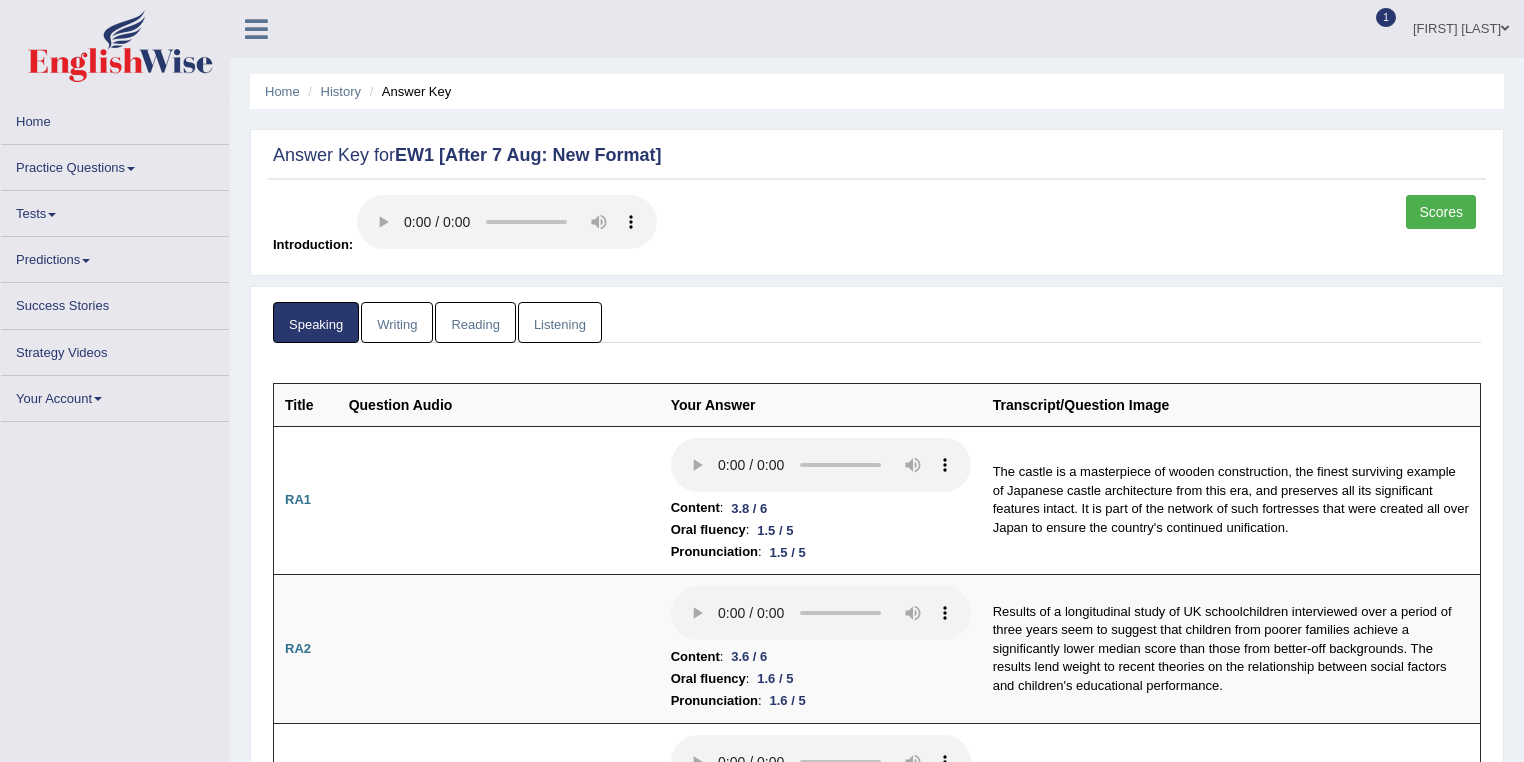 scroll, scrollTop: 0, scrollLeft: 0, axis: both 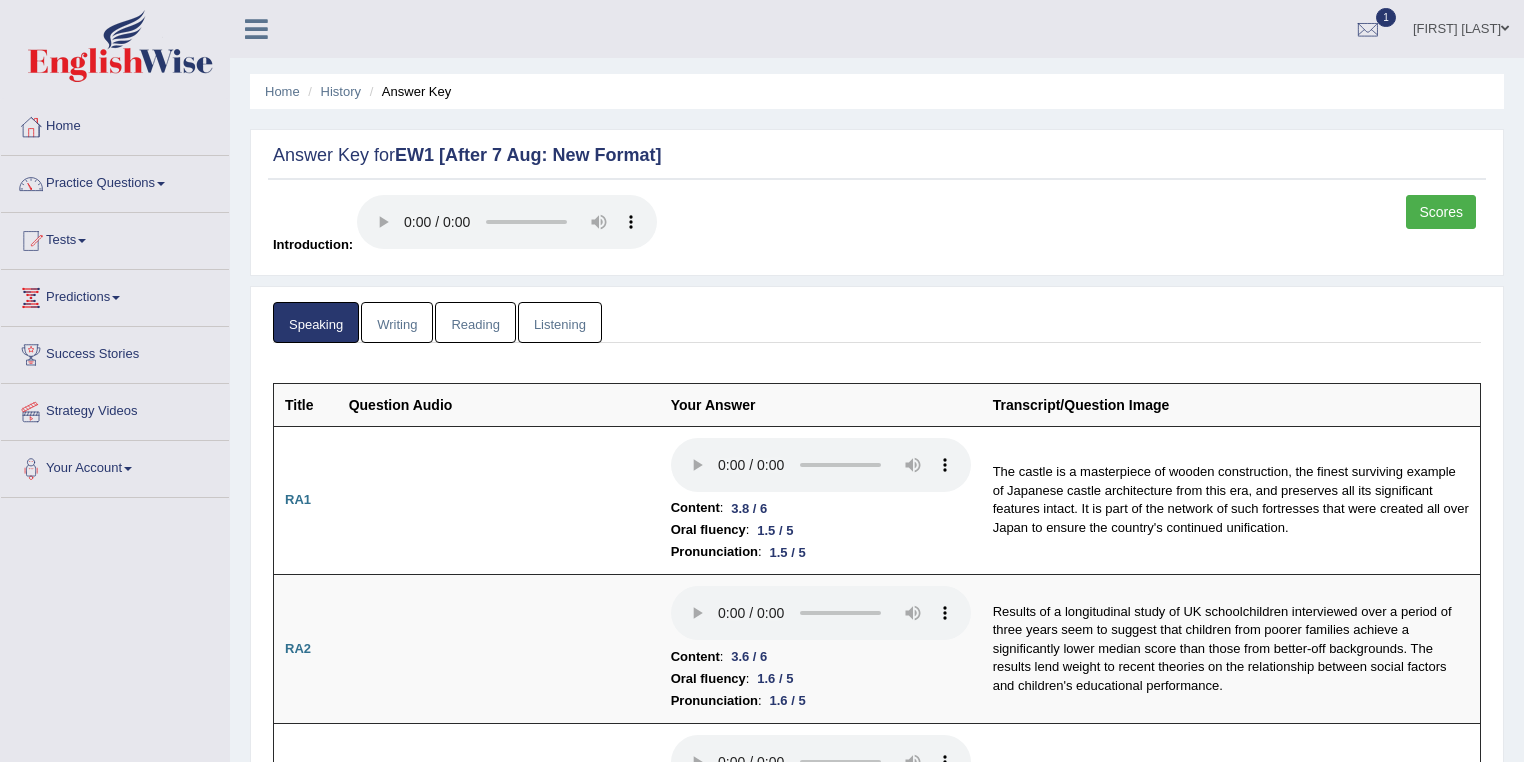 click on "Writing" at bounding box center [397, 322] 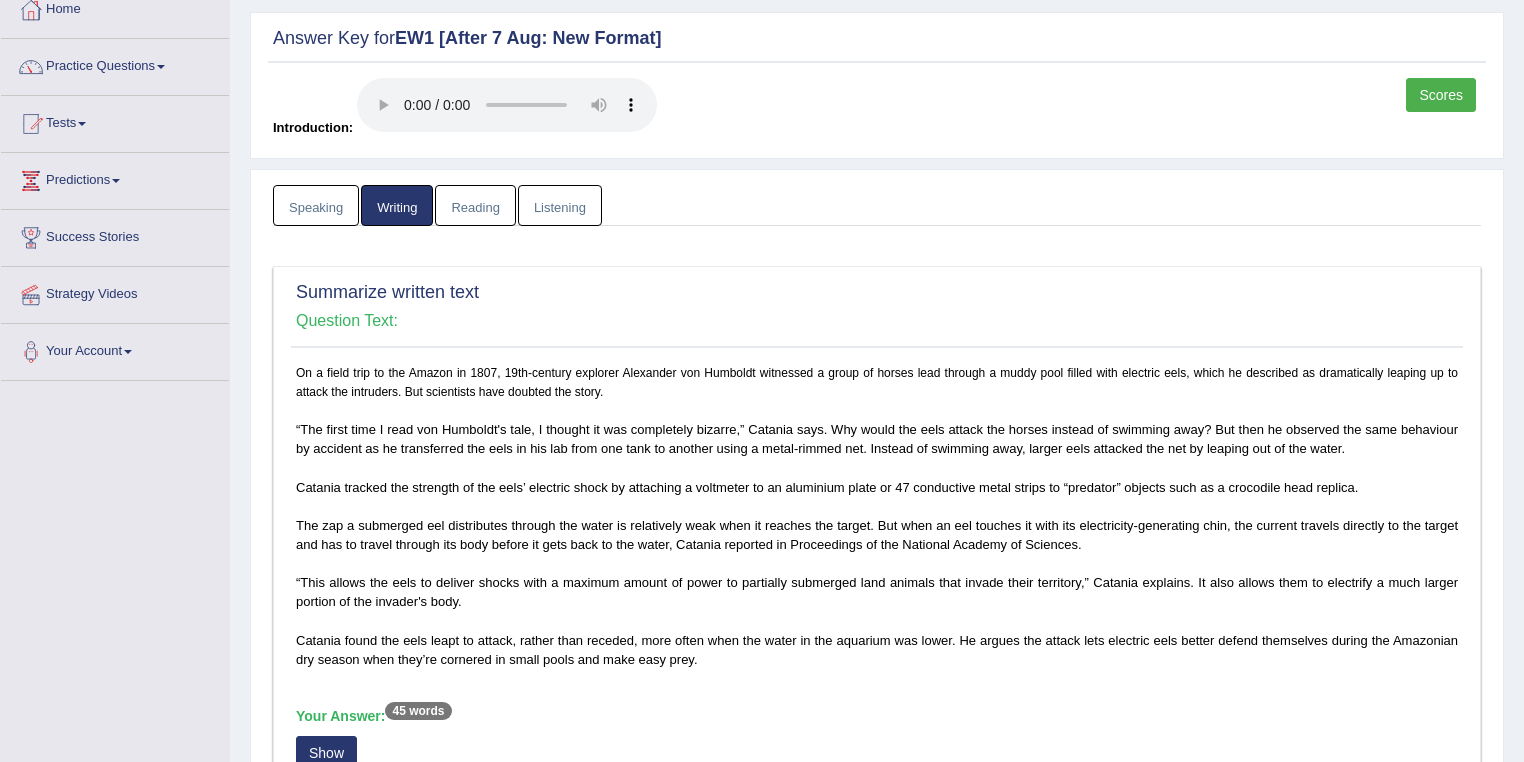 scroll, scrollTop: 51, scrollLeft: 0, axis: vertical 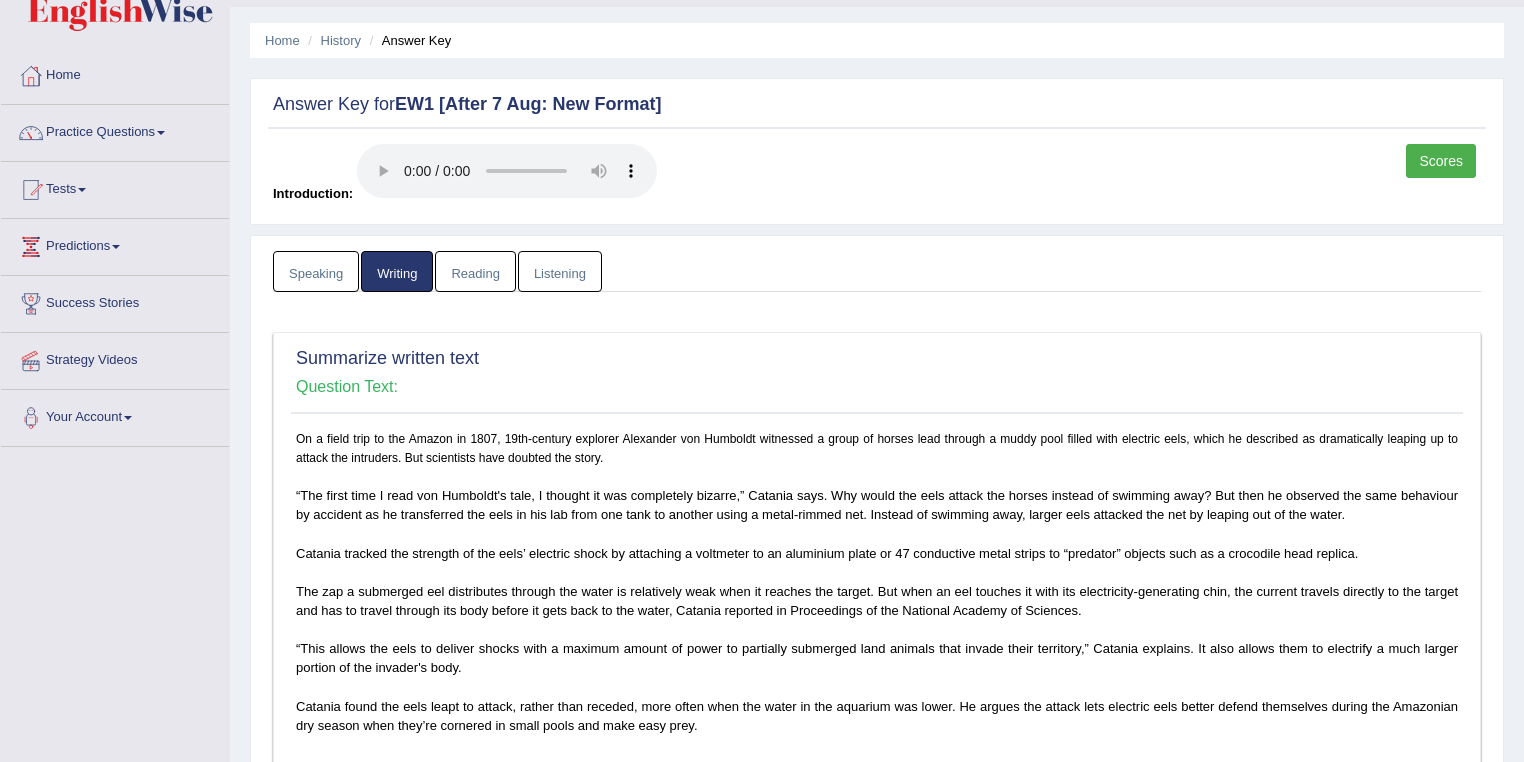click on "Reading" at bounding box center (475, 271) 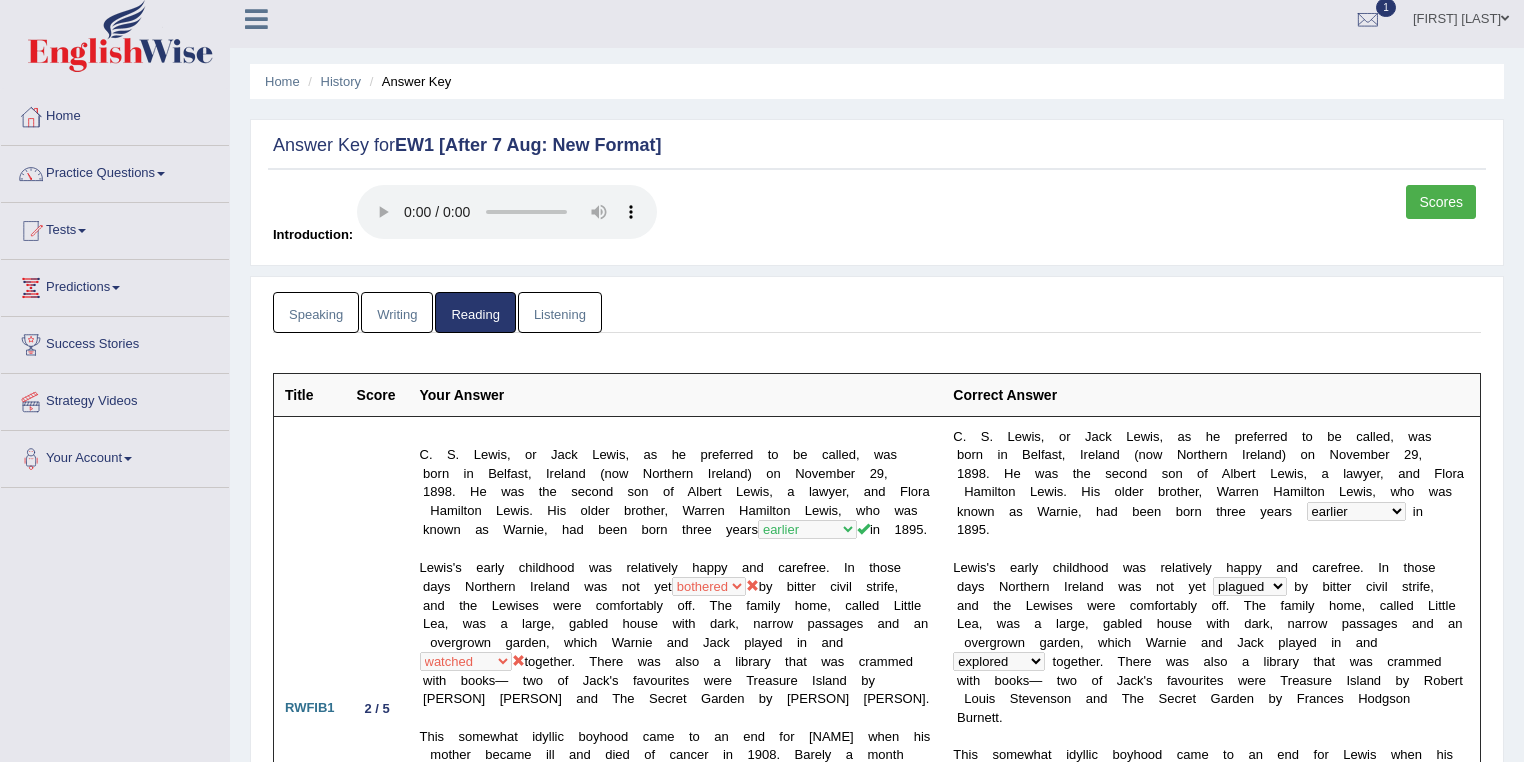 scroll, scrollTop: 0, scrollLeft: 0, axis: both 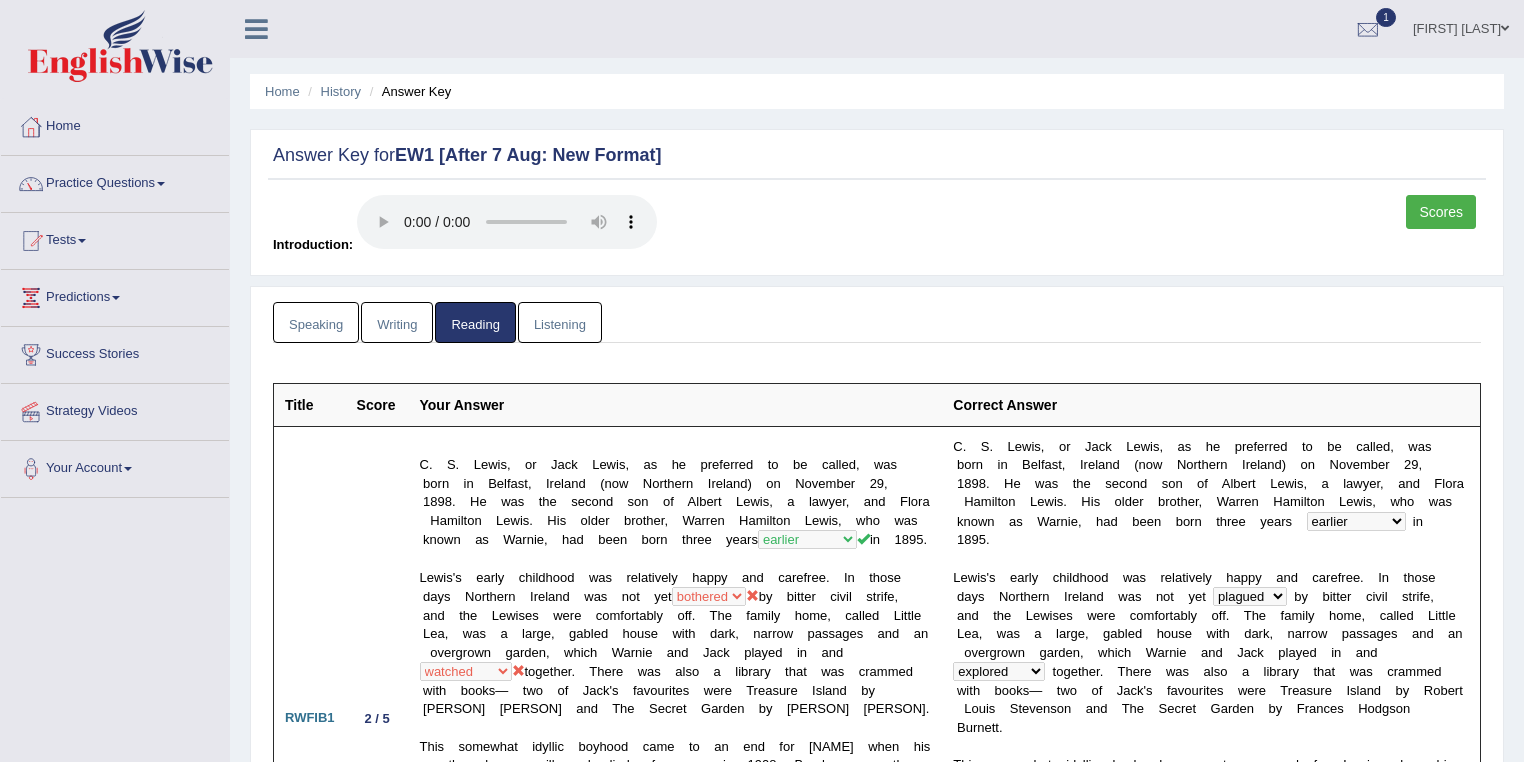click on "Scores" at bounding box center (1441, 212) 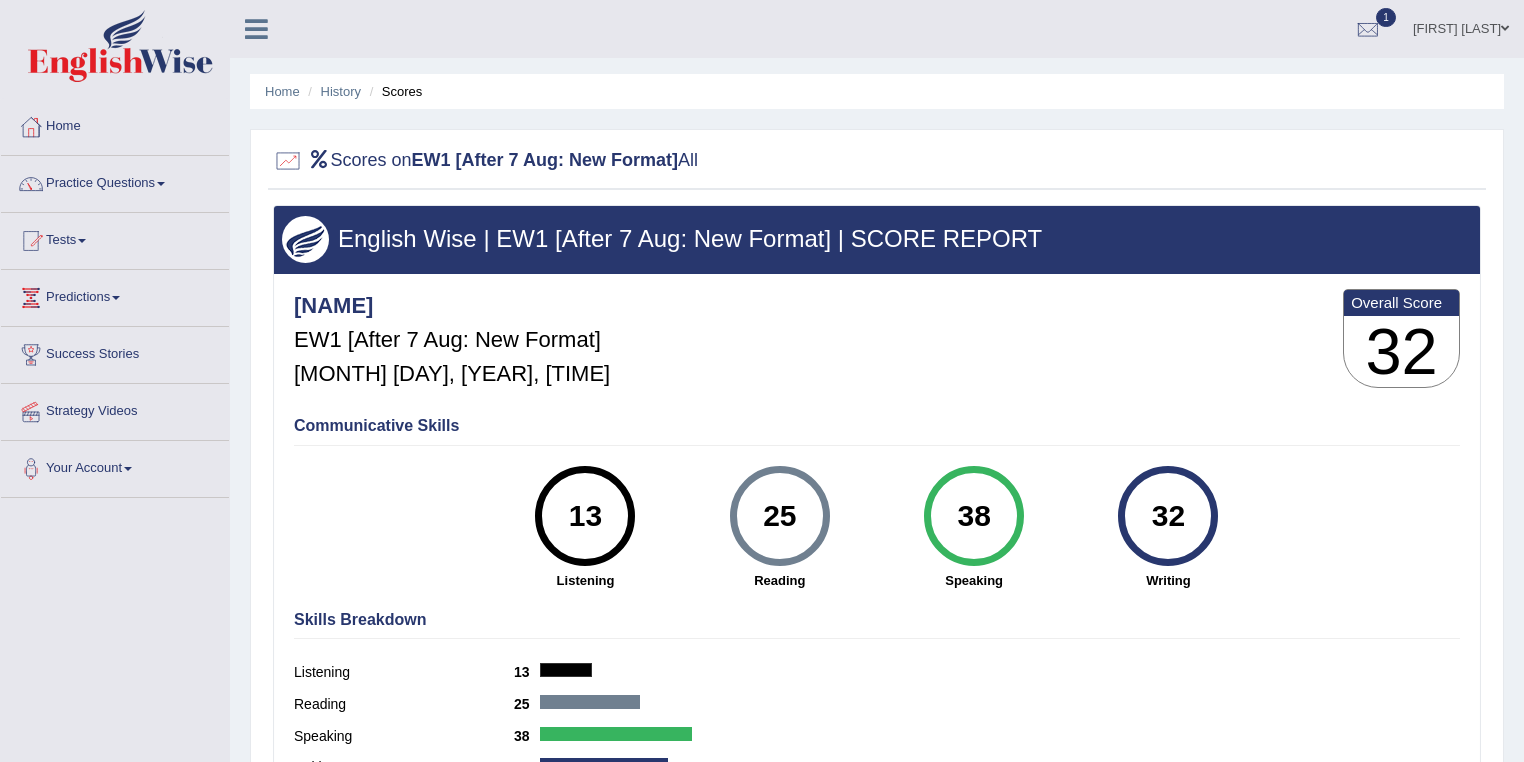 scroll, scrollTop: 0, scrollLeft: 0, axis: both 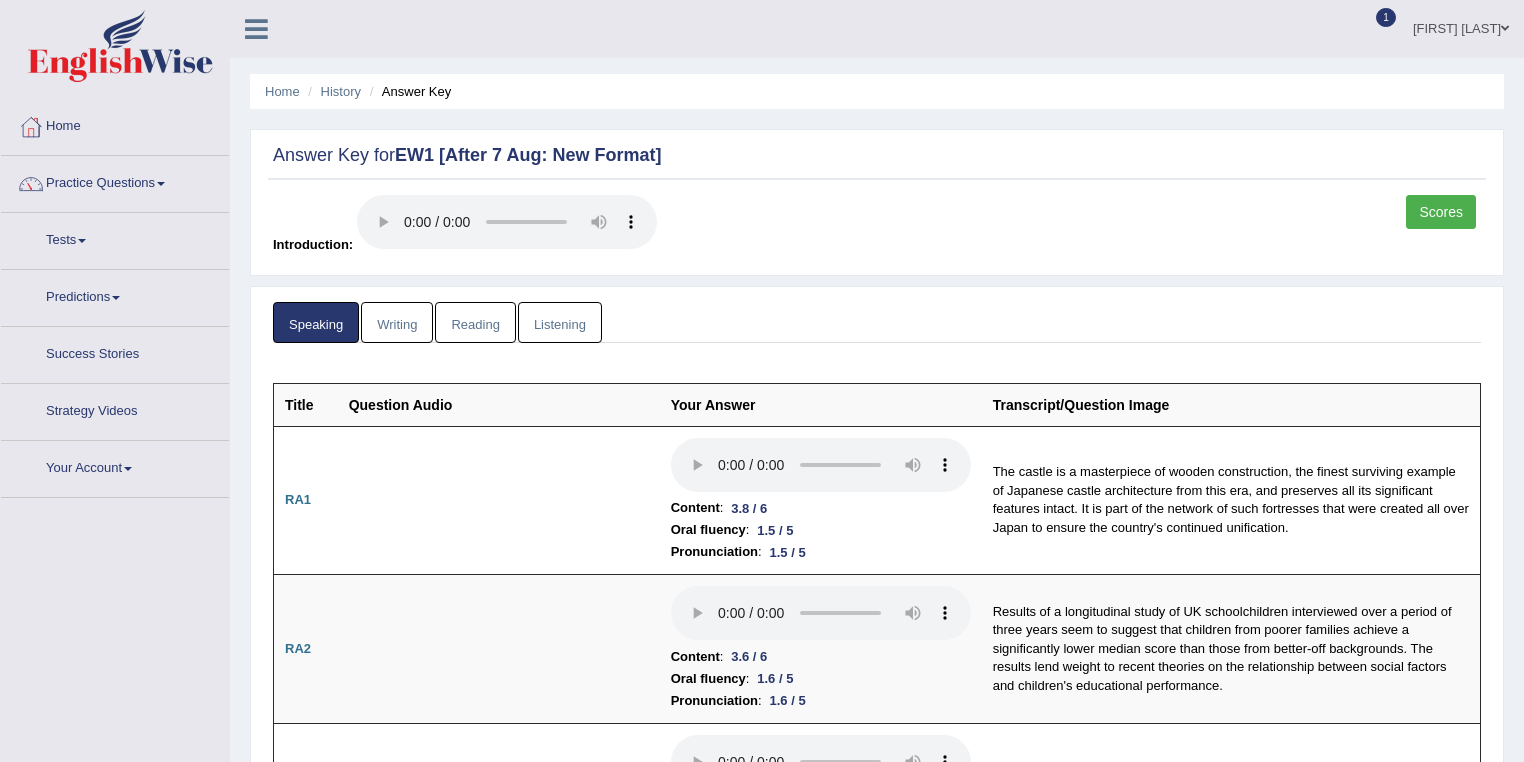 click on "Listening" at bounding box center [560, 322] 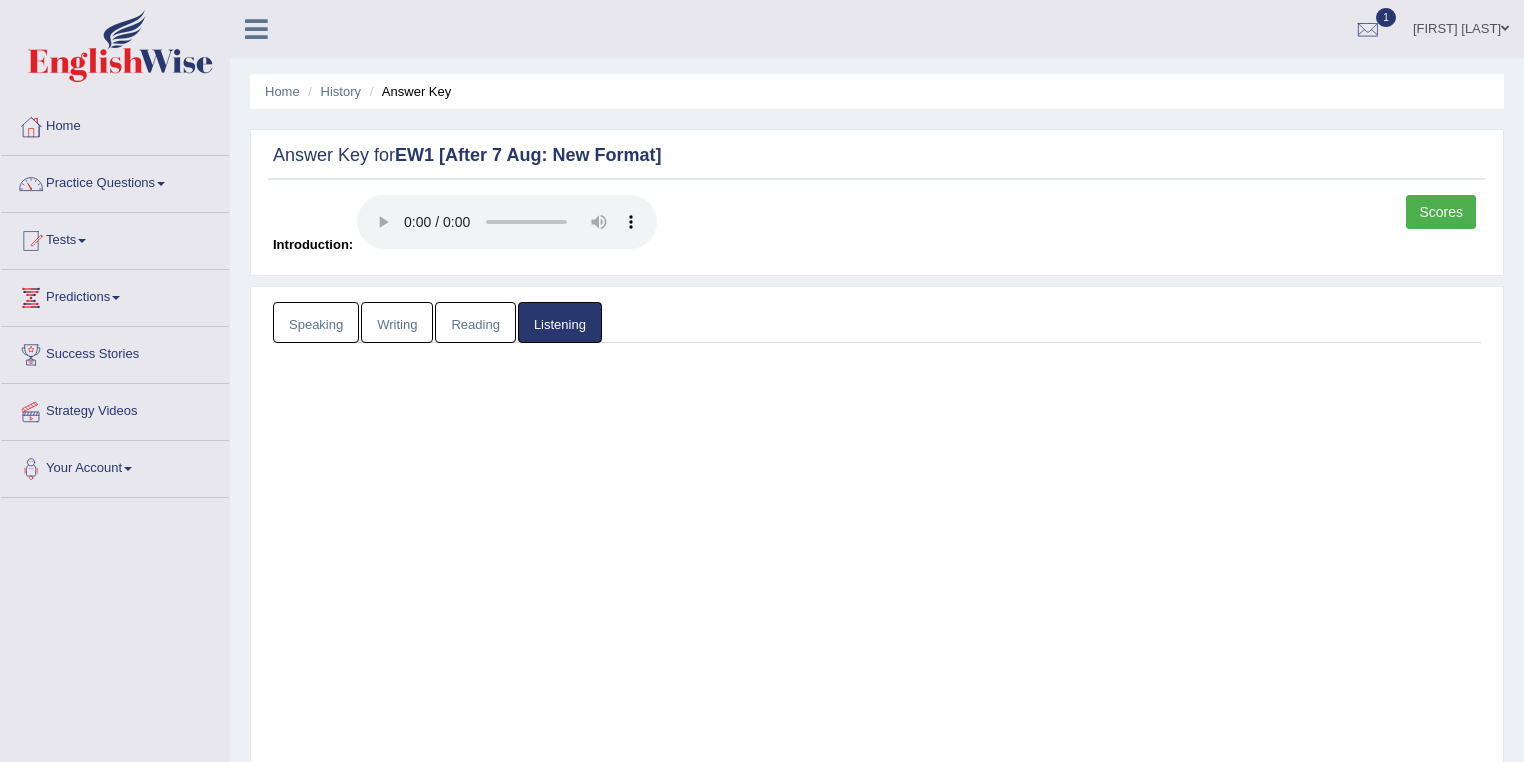 scroll, scrollTop: 0, scrollLeft: 0, axis: both 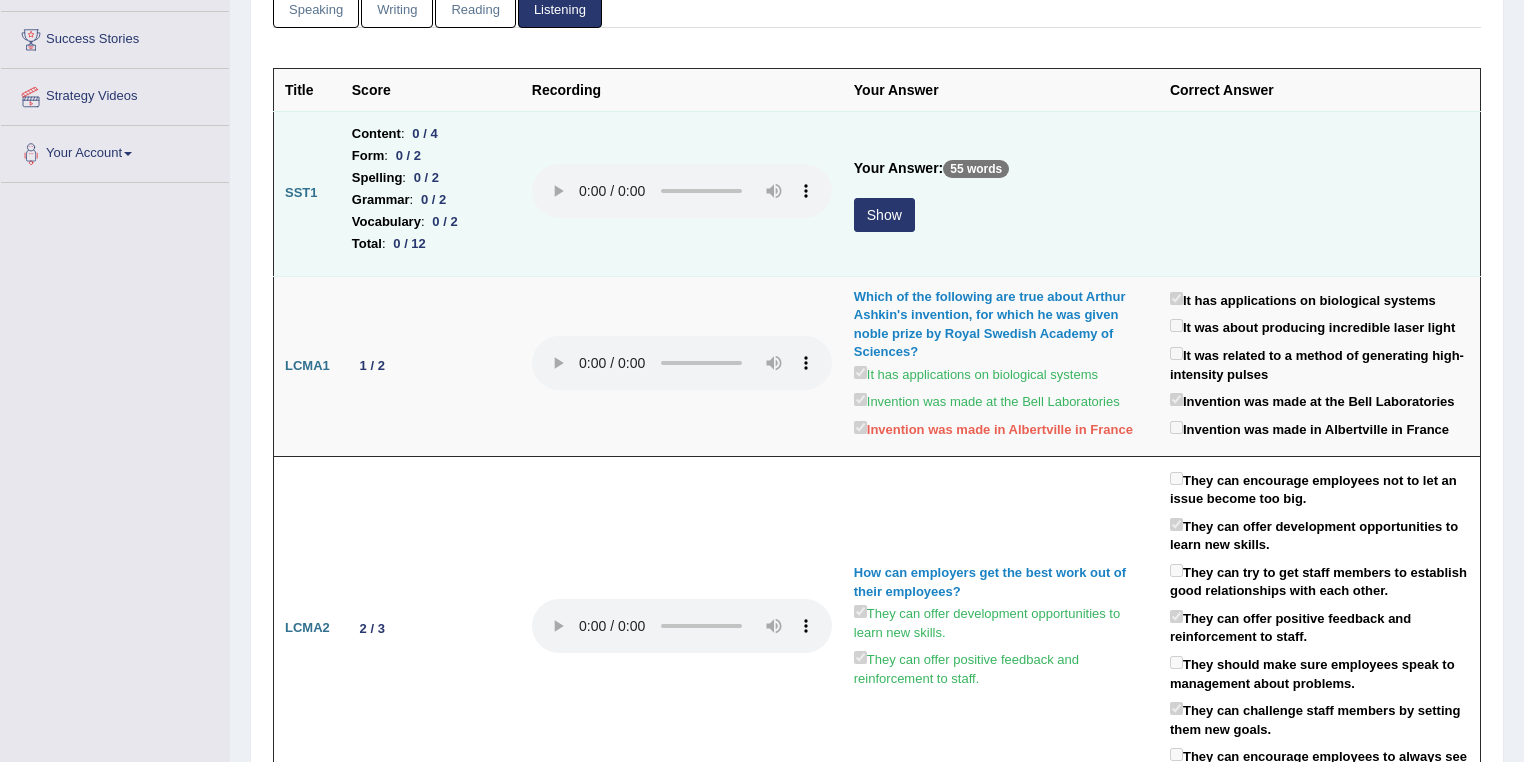 click on "Show" at bounding box center (884, 215) 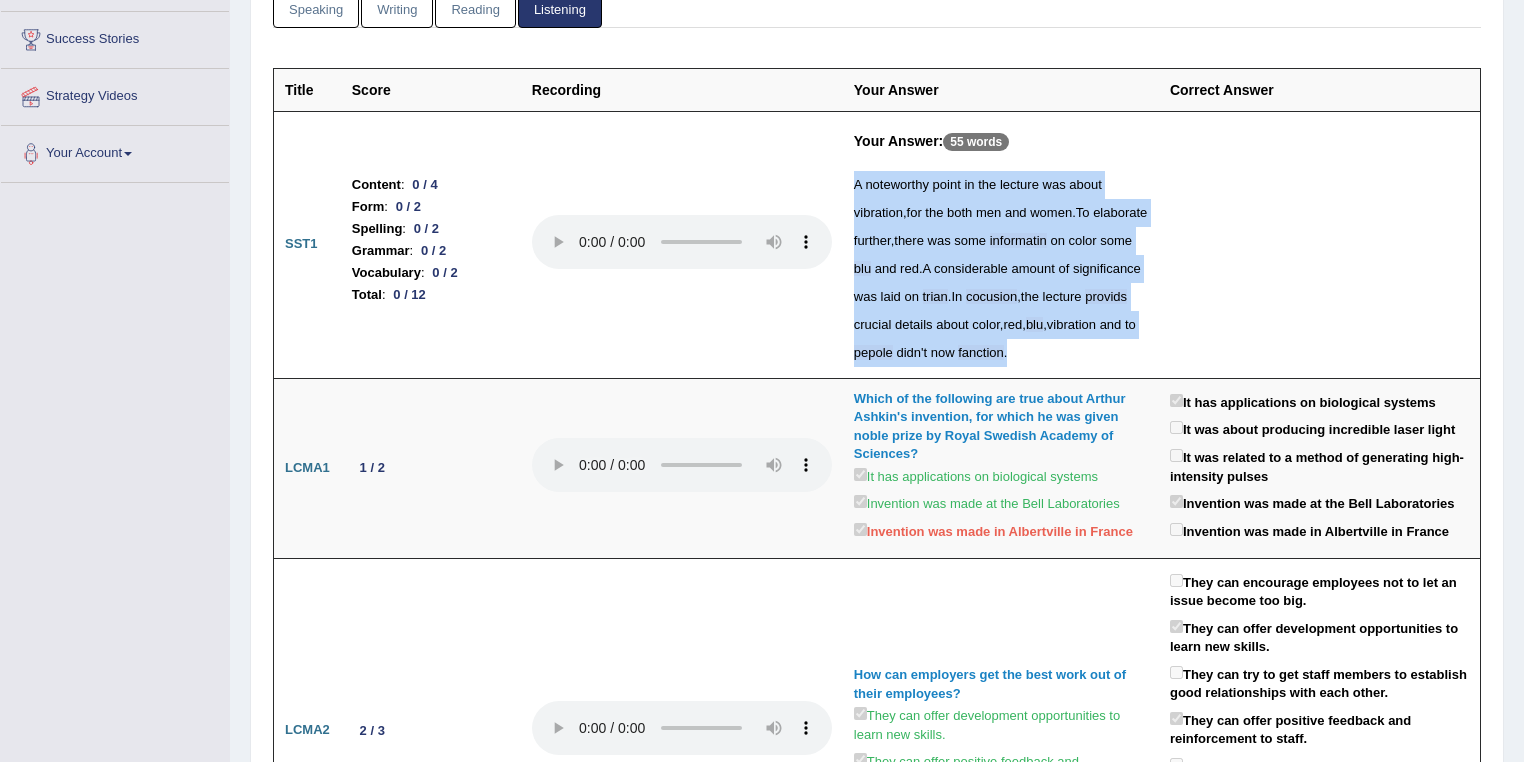 drag, startPoint x: 1116, startPoint y: 351, endPoint x: 845, endPoint y: 169, distance: 326.44296 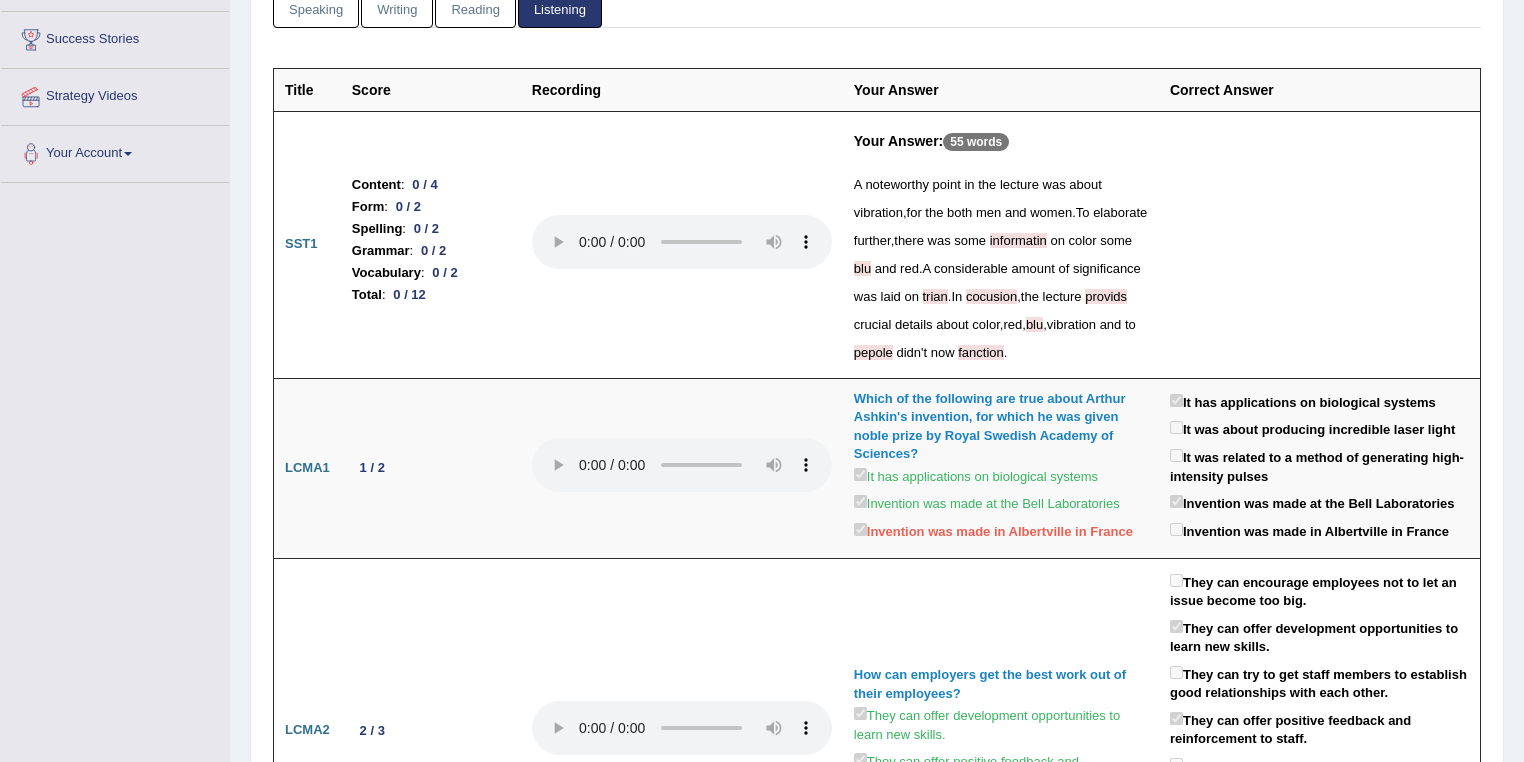 click at bounding box center (682, 244) 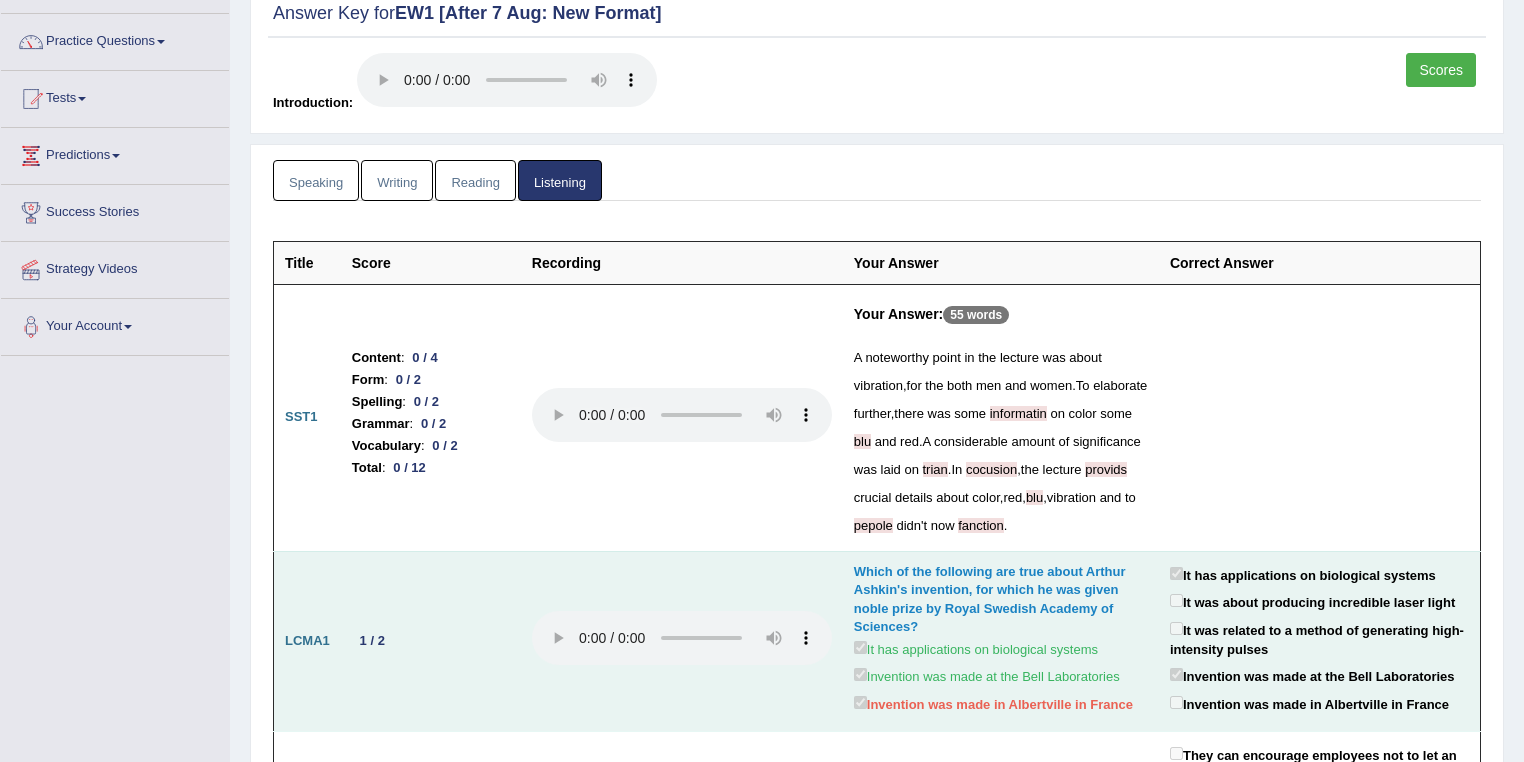 scroll, scrollTop: 0, scrollLeft: 0, axis: both 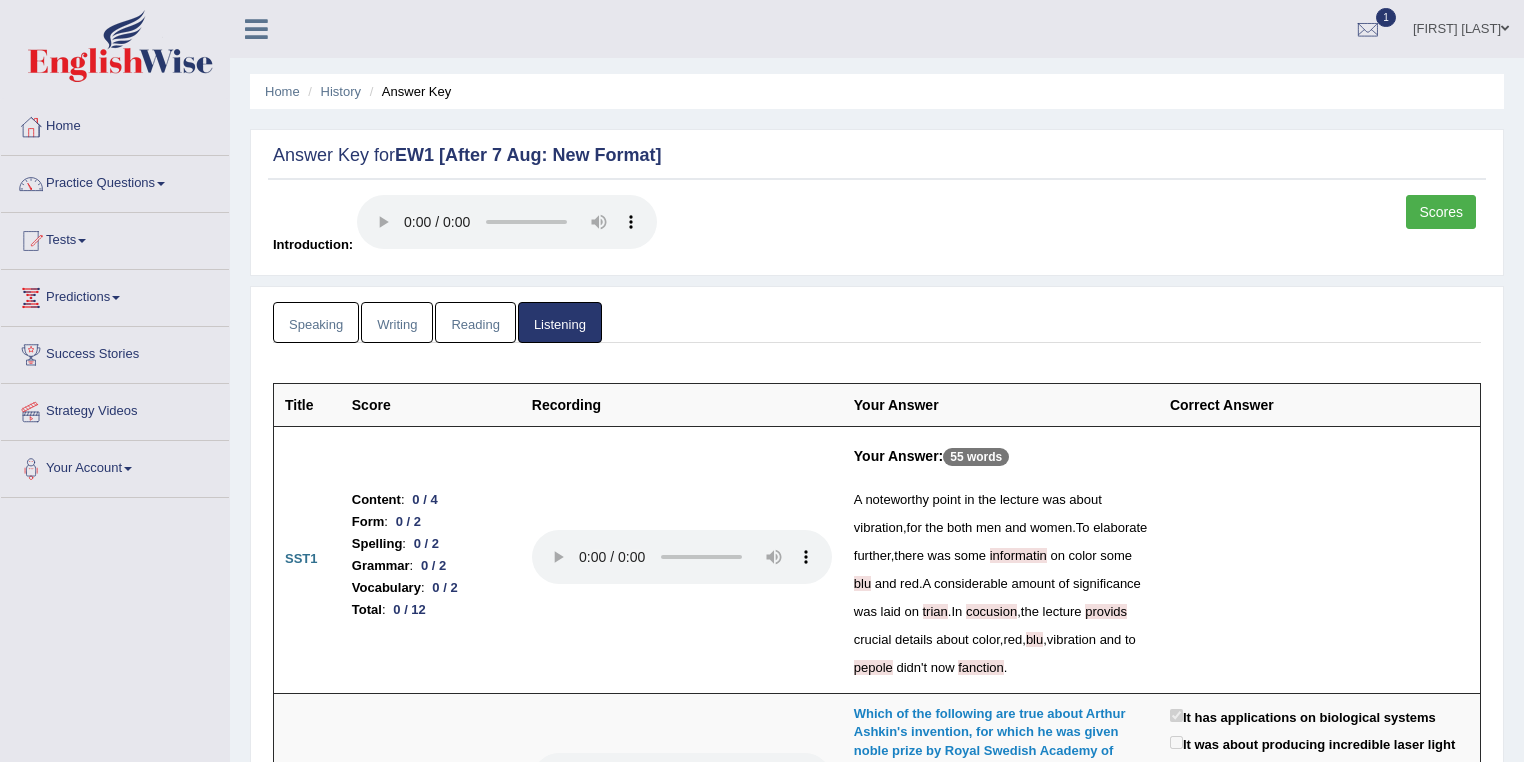 click on "Speaking" at bounding box center [316, 322] 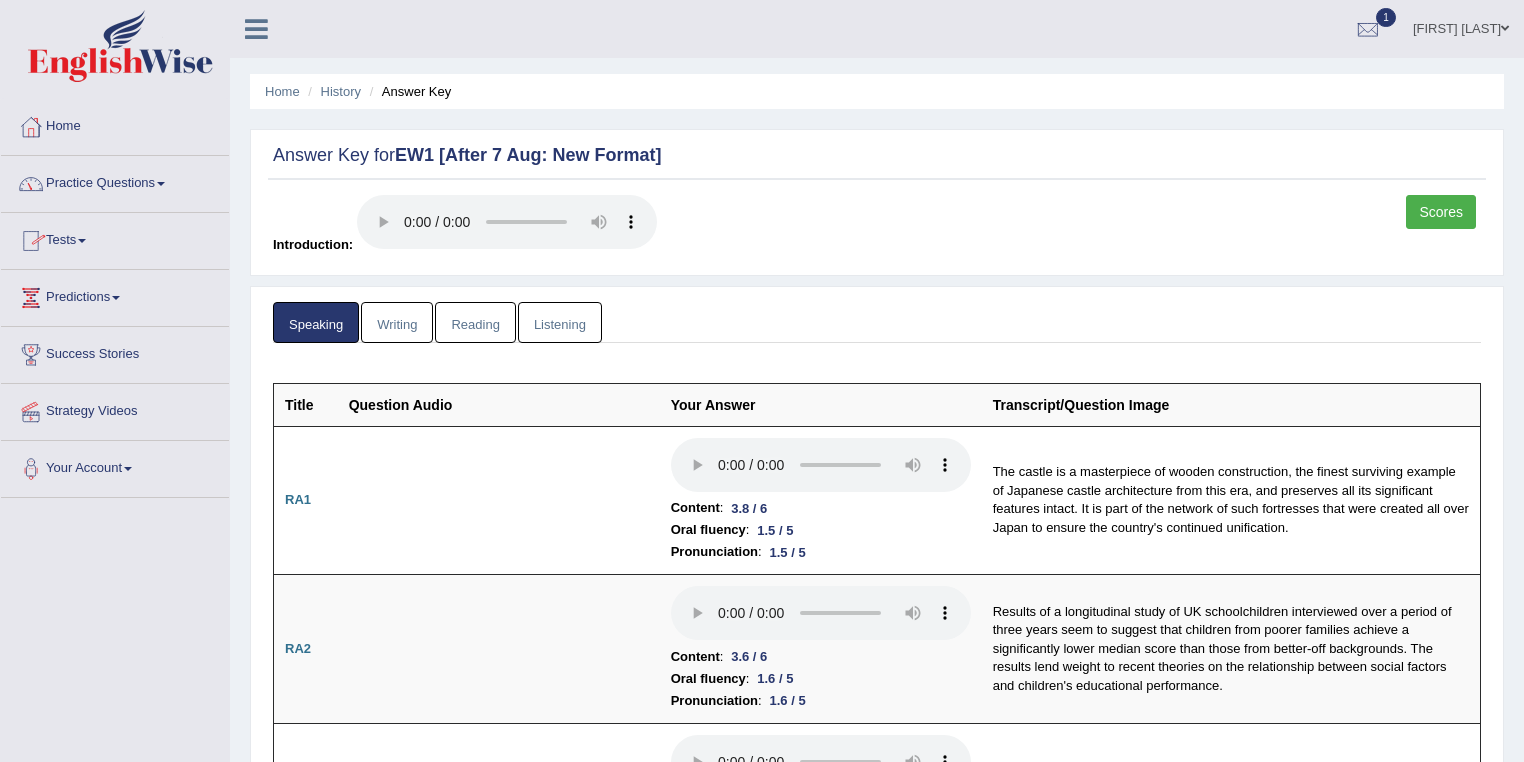 click on "Home" at bounding box center [115, 124] 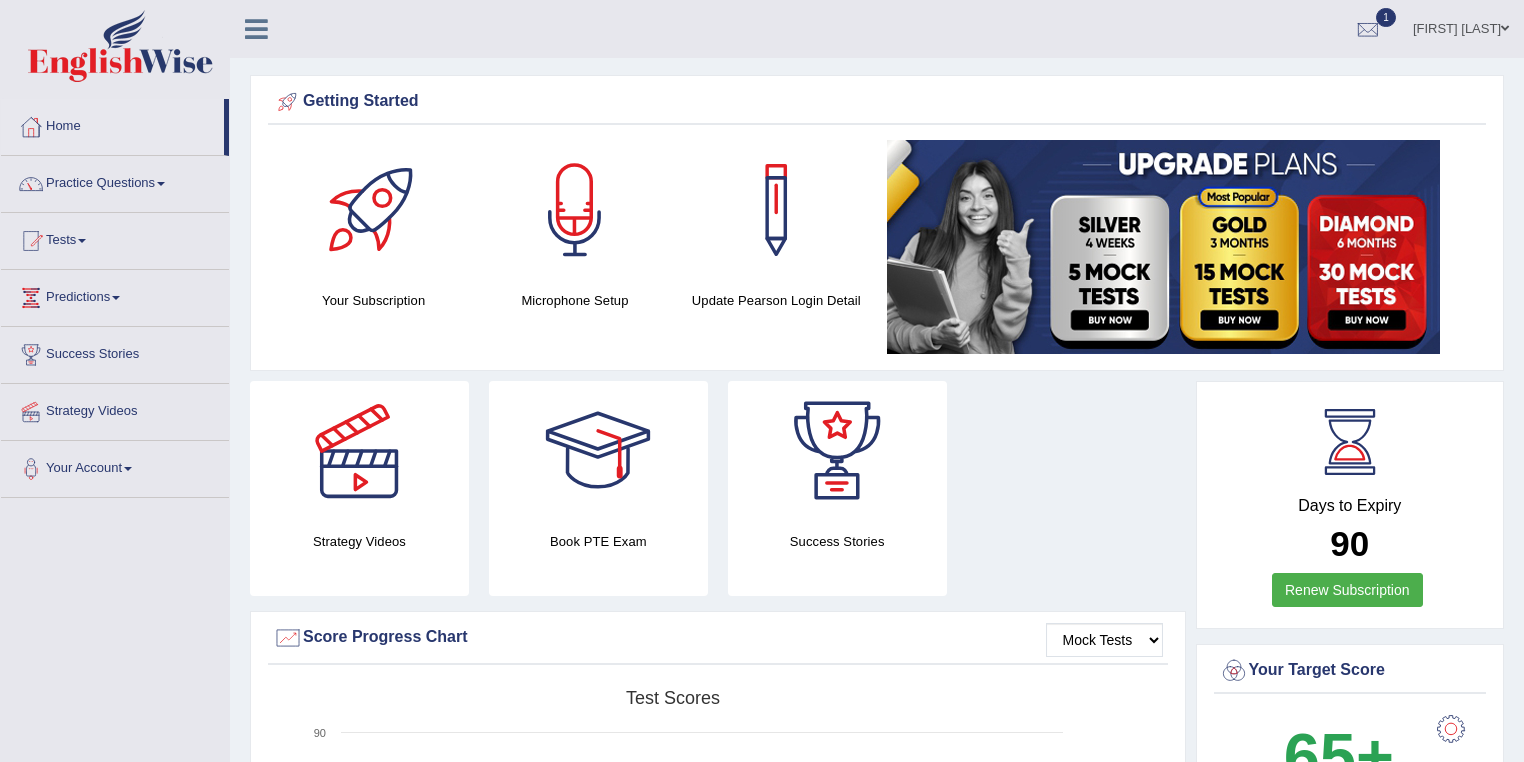 scroll, scrollTop: 0, scrollLeft: 0, axis: both 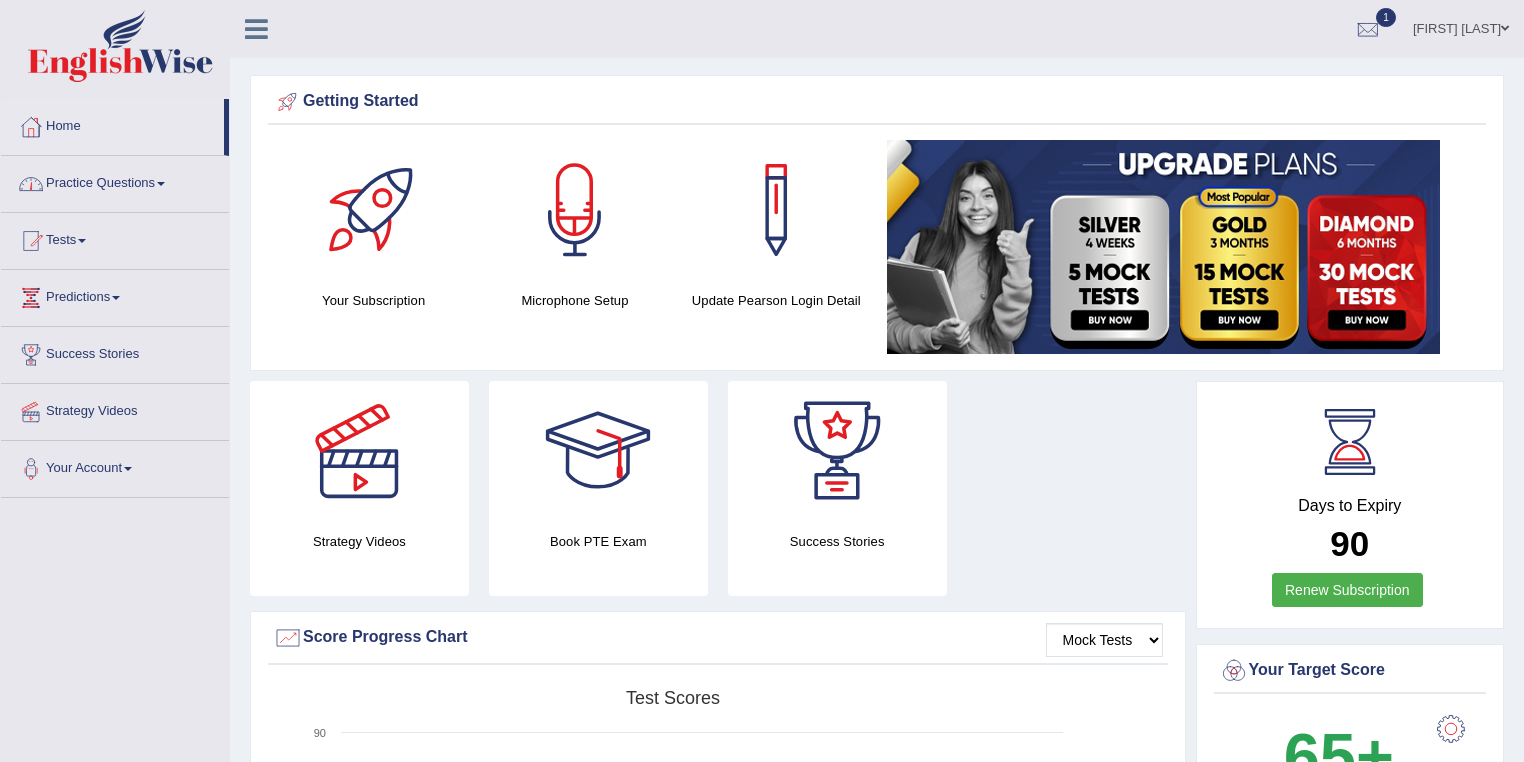 click on "Practice Questions" at bounding box center [115, 181] 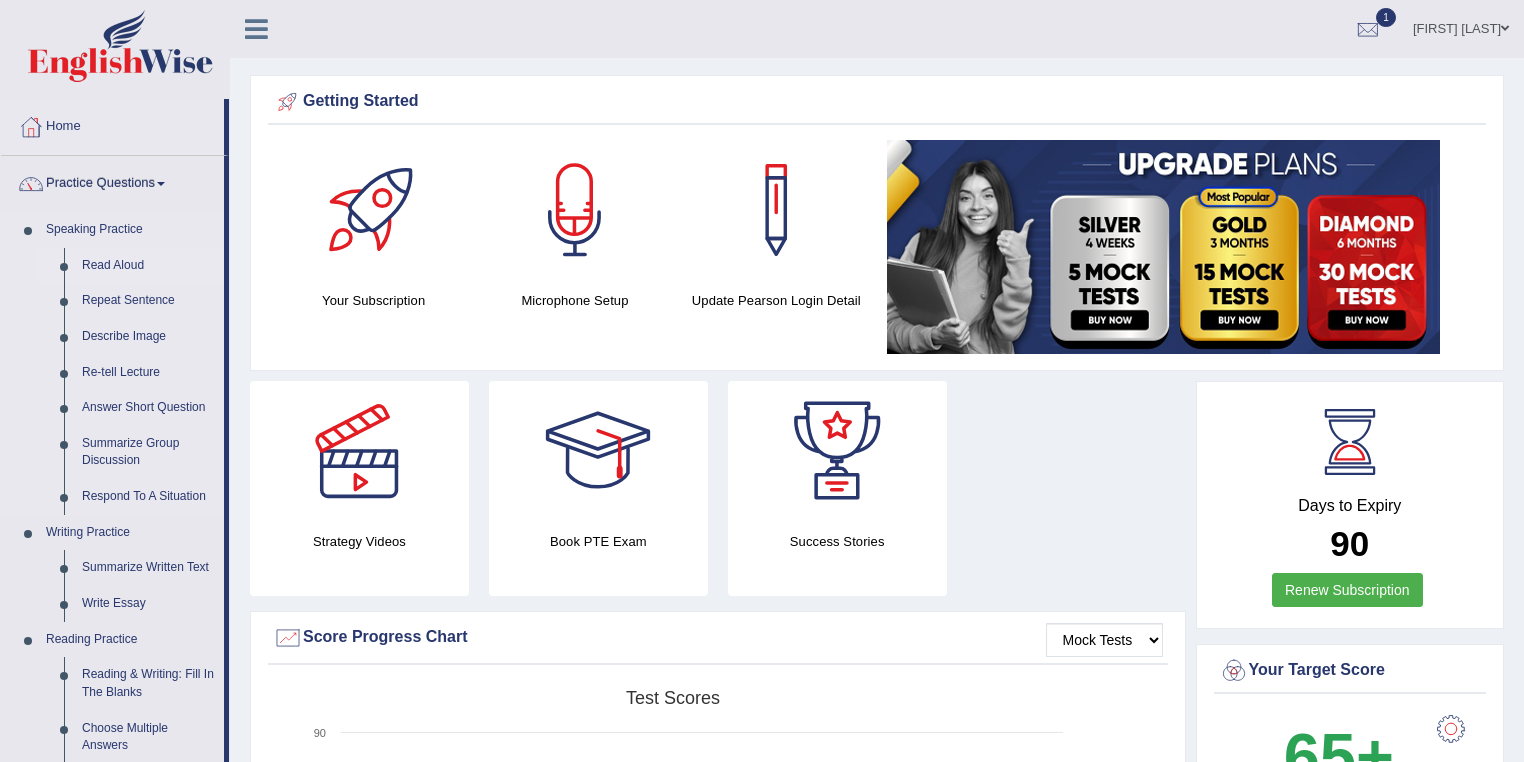 click on "Read Aloud" at bounding box center [148, 266] 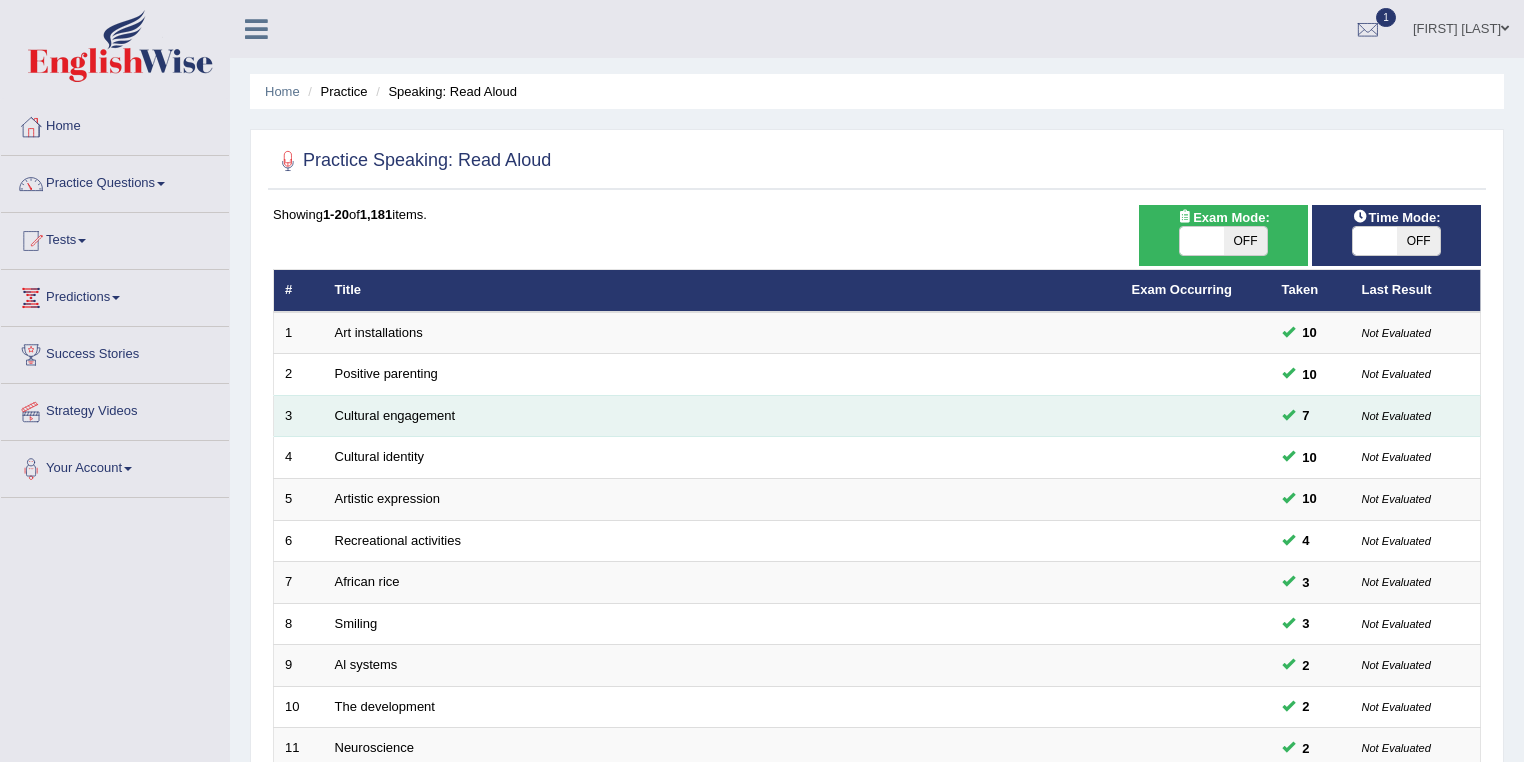 scroll, scrollTop: 0, scrollLeft: 0, axis: both 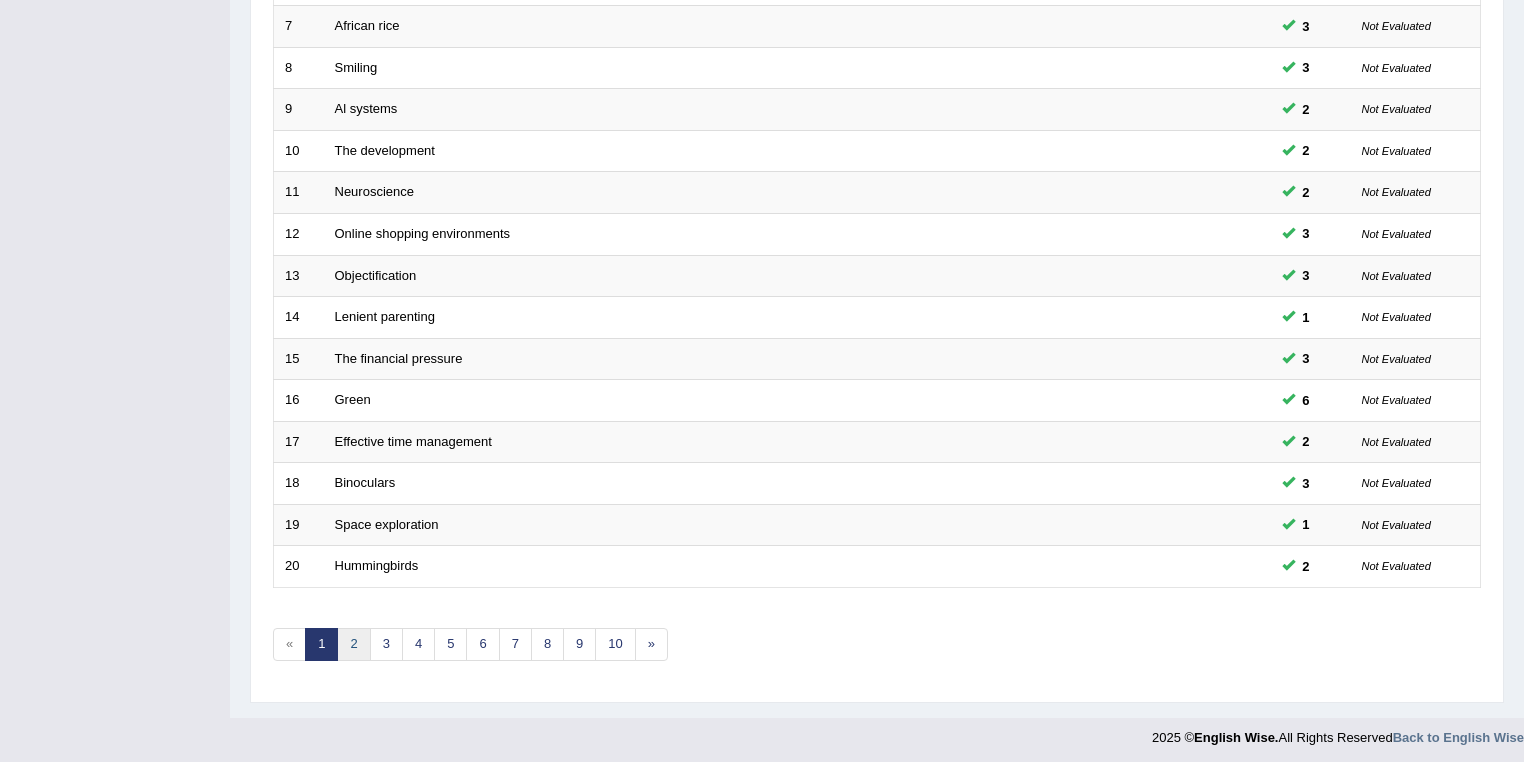 click on "2" at bounding box center [353, 644] 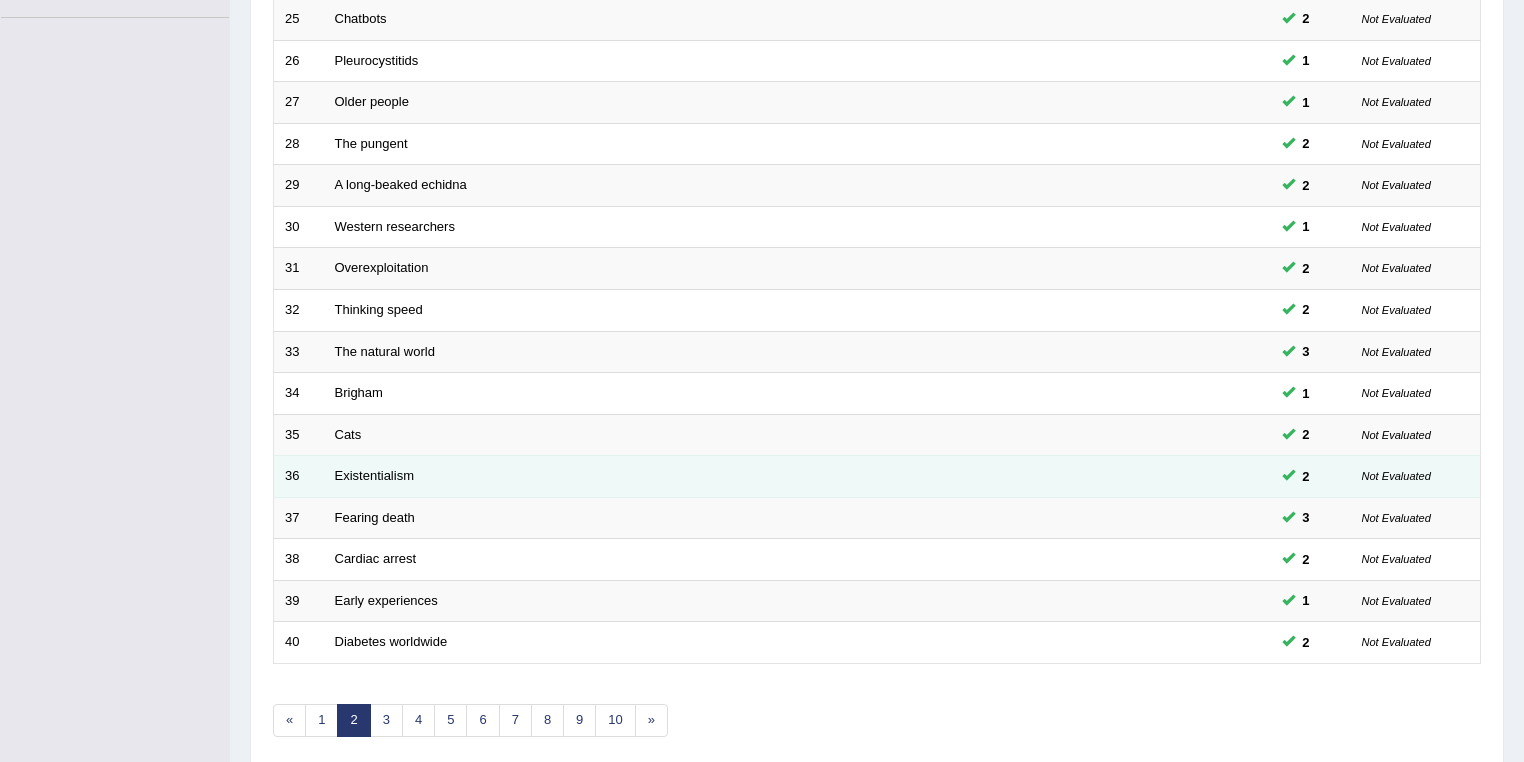 scroll, scrollTop: 480, scrollLeft: 0, axis: vertical 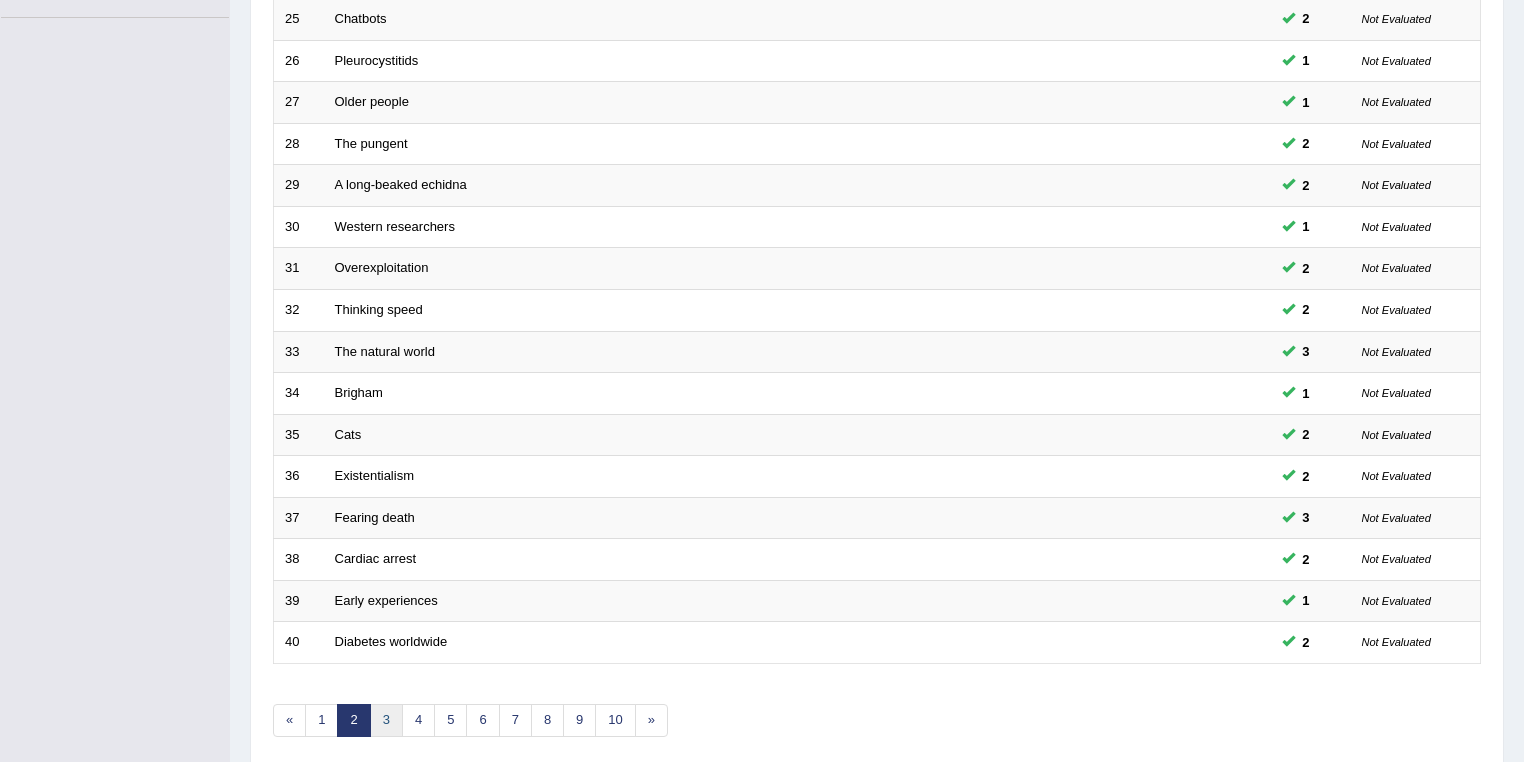click on "3" at bounding box center (386, 720) 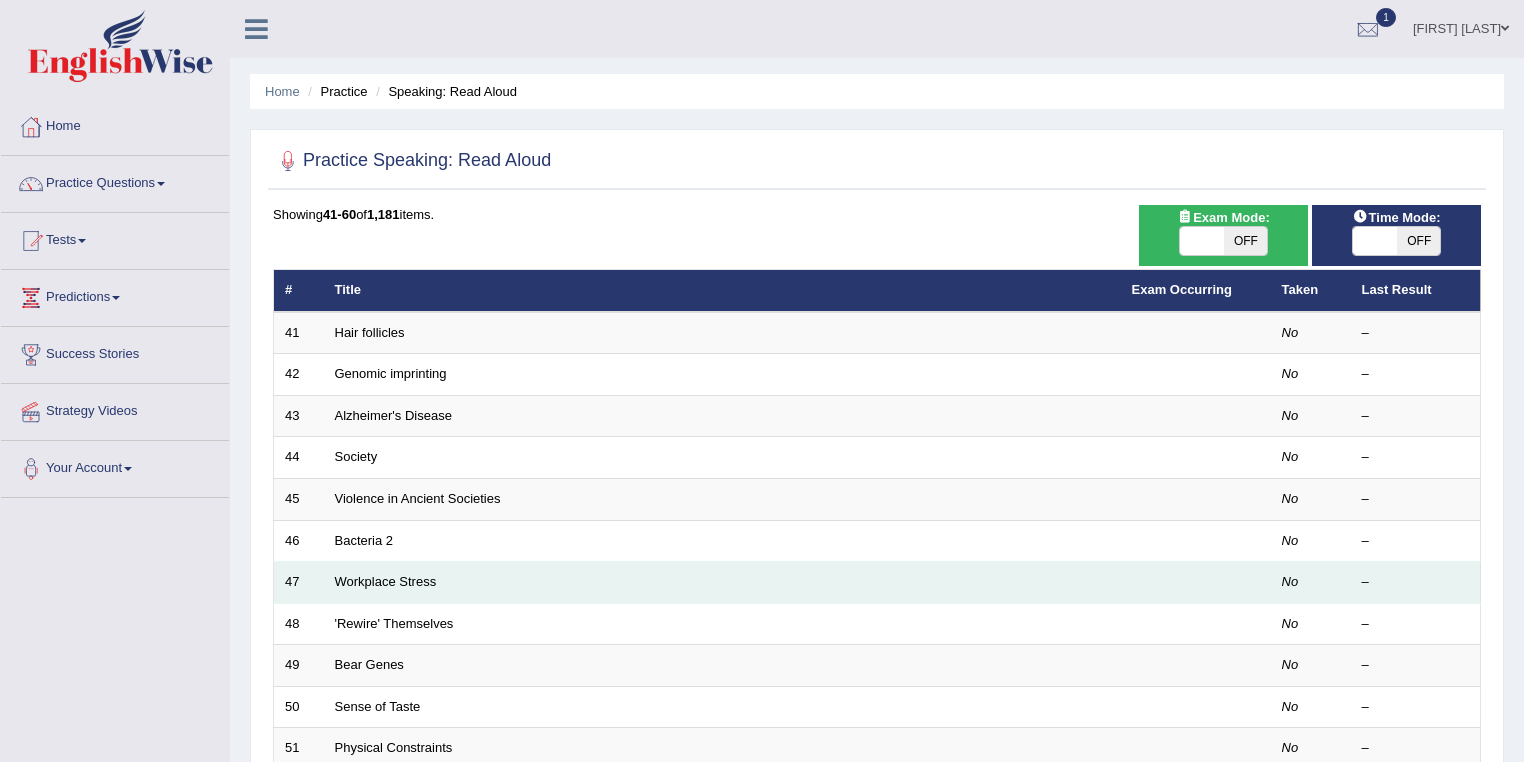scroll, scrollTop: 0, scrollLeft: 0, axis: both 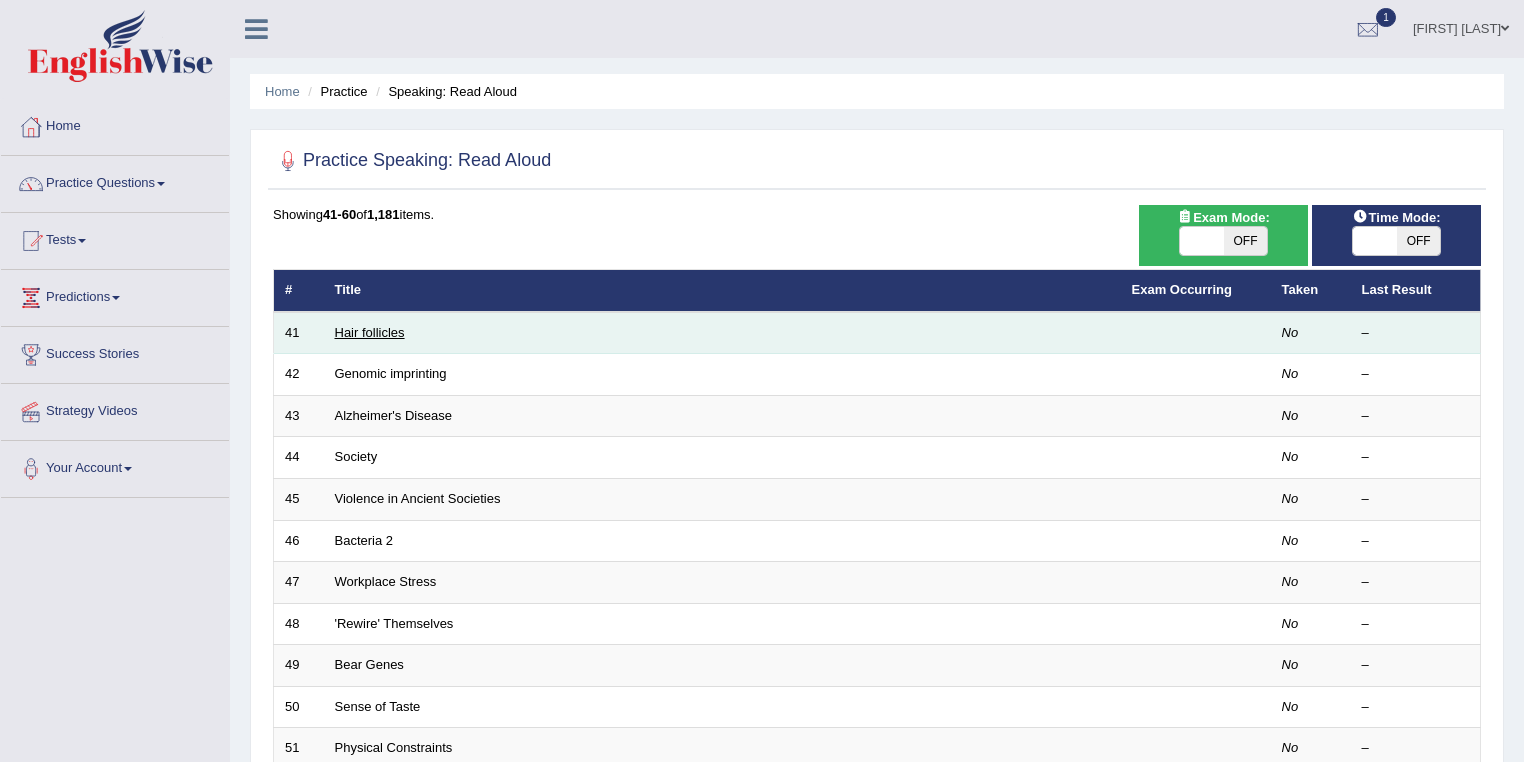 click on "Hair follicles" at bounding box center (370, 332) 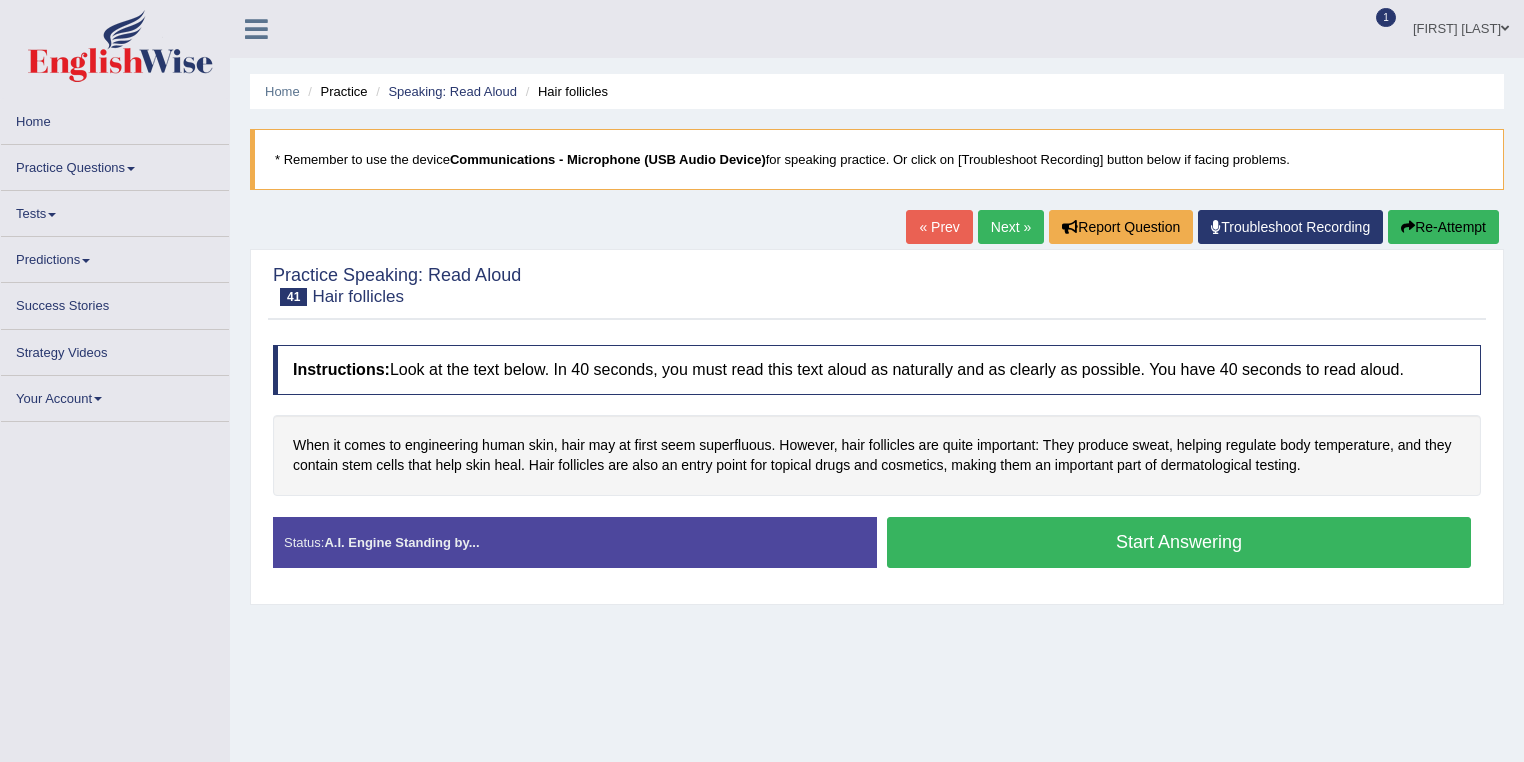 scroll, scrollTop: 0, scrollLeft: 0, axis: both 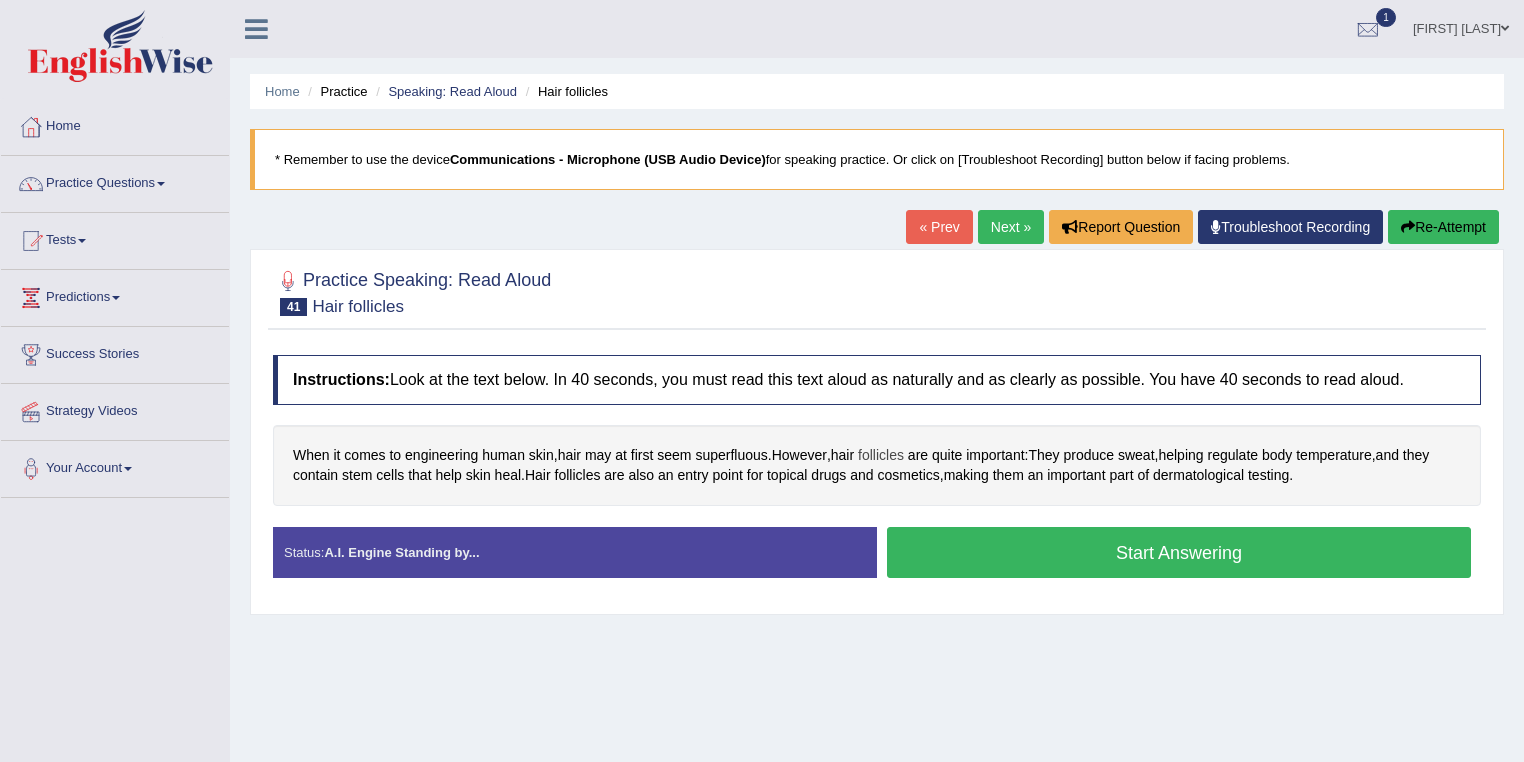 click on "follicles" at bounding box center (881, 455) 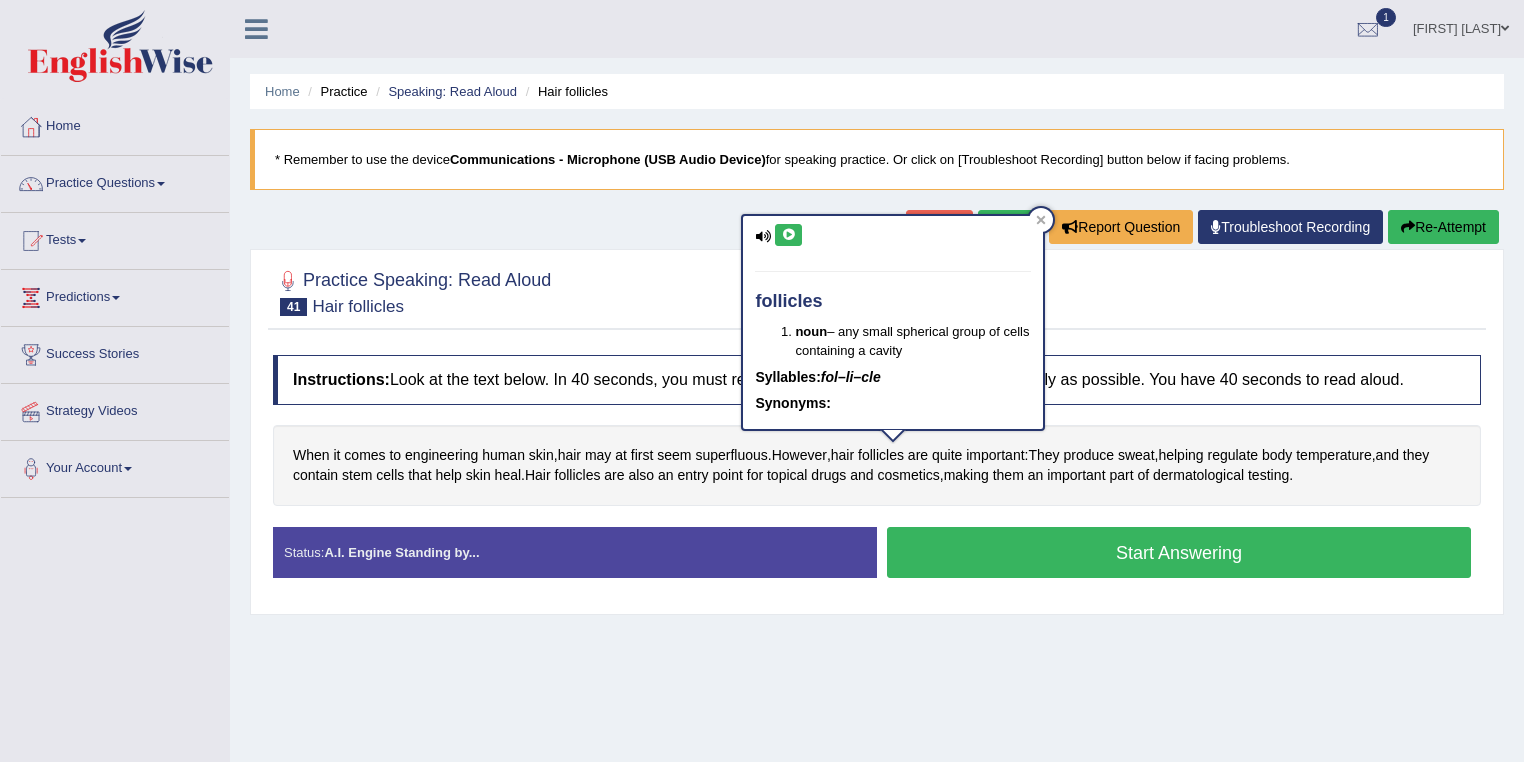 click at bounding box center [788, 235] 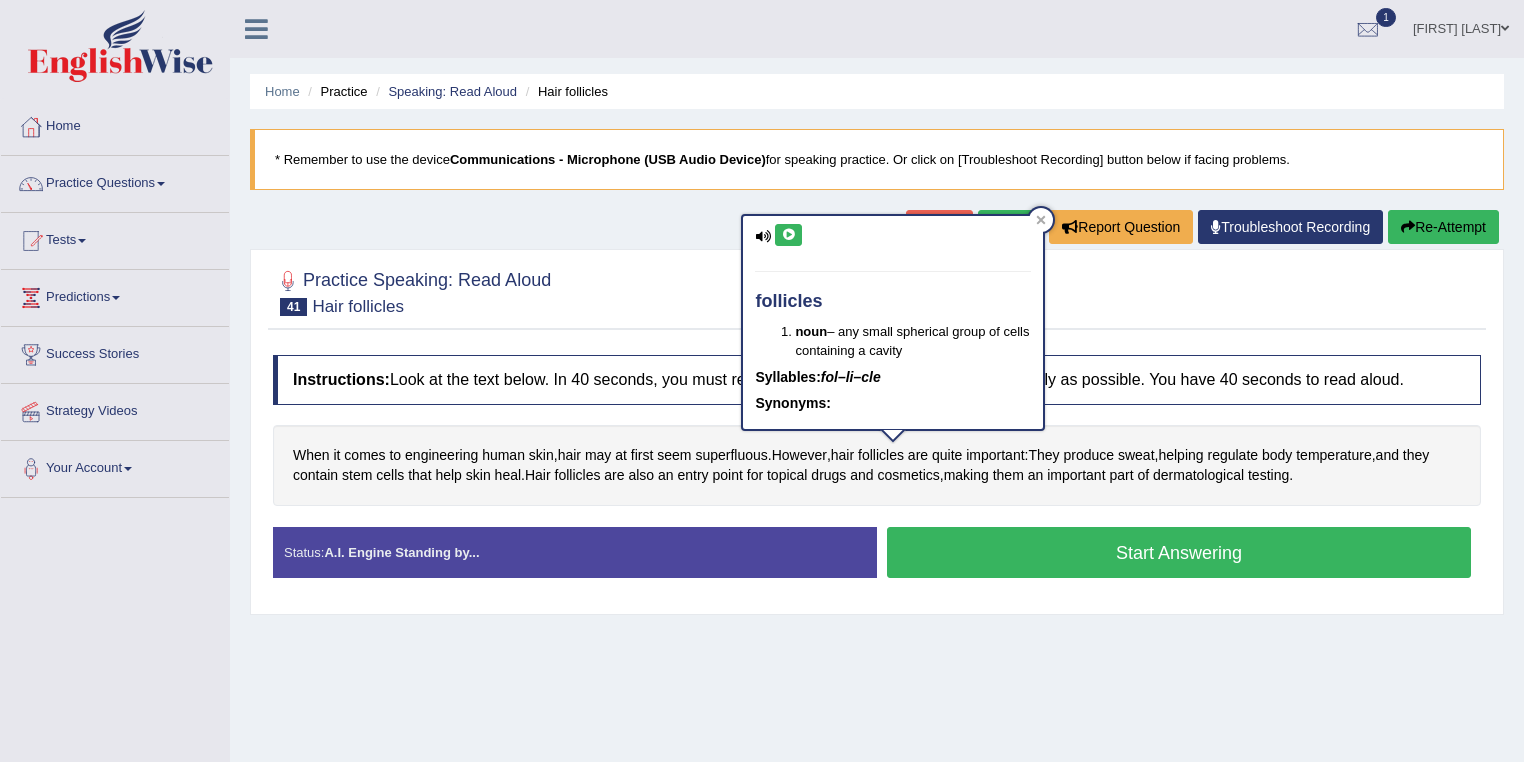 click at bounding box center (788, 235) 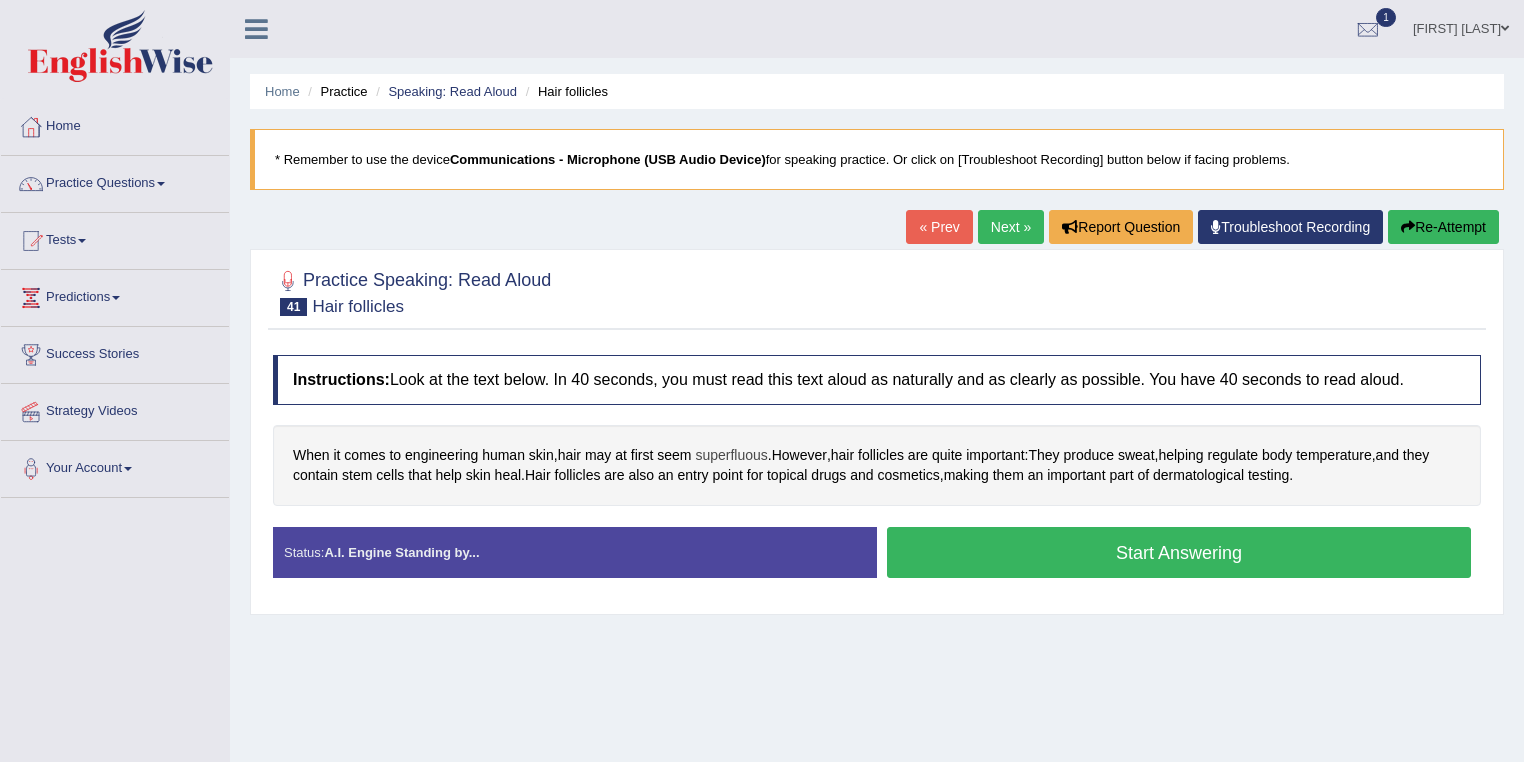 click on "superfluous" at bounding box center (731, 455) 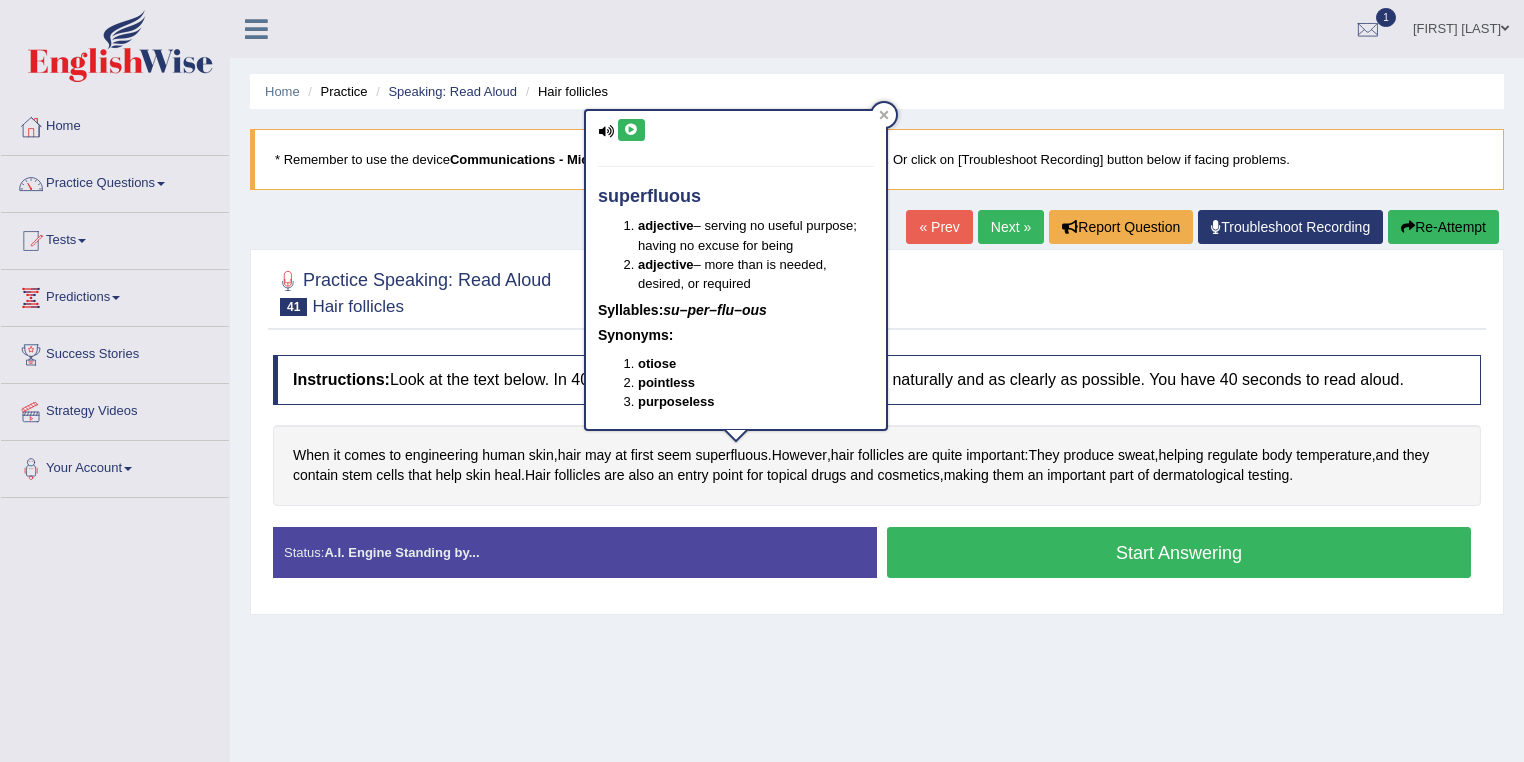 click at bounding box center [631, 130] 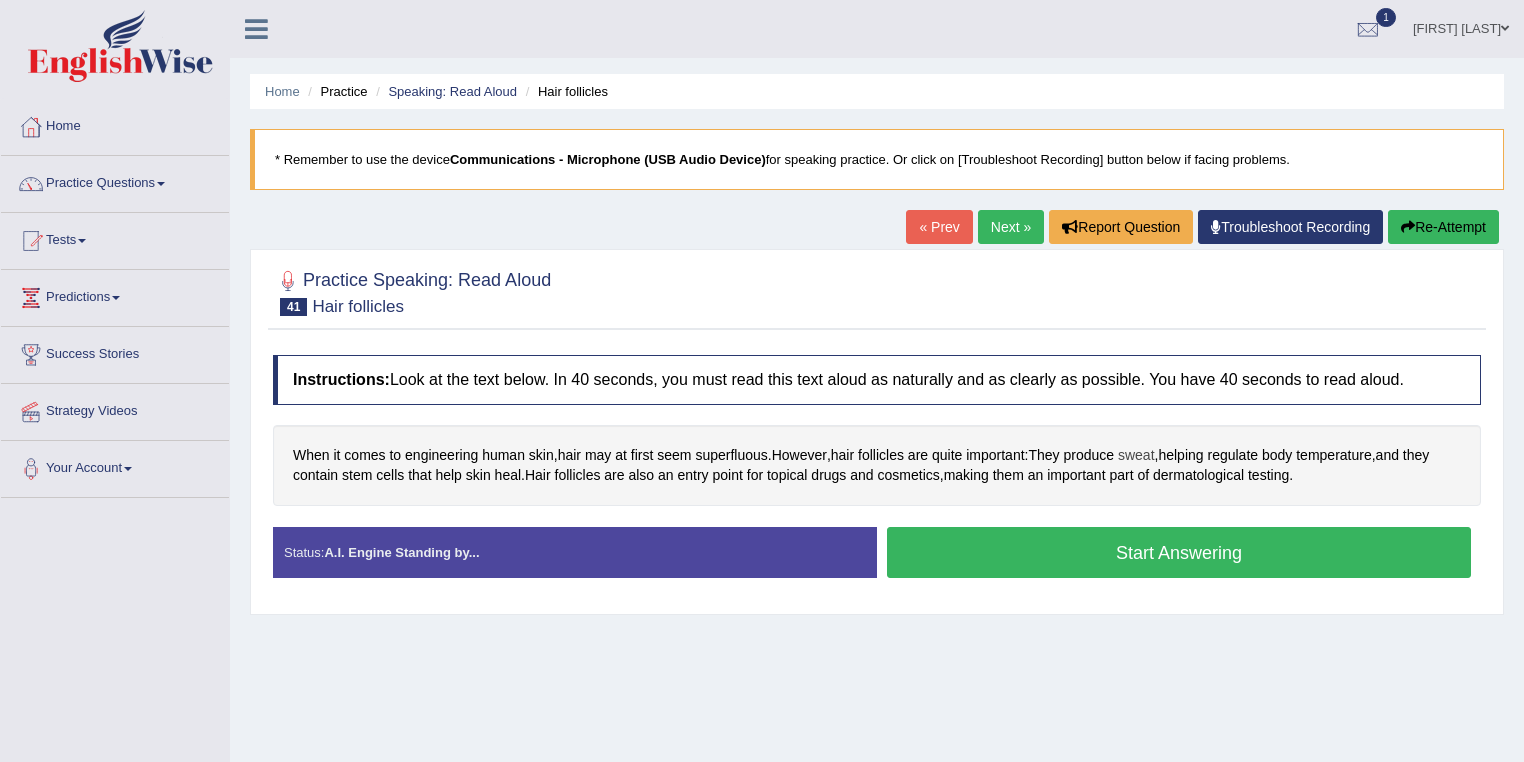 click on "sweat" at bounding box center (1136, 455) 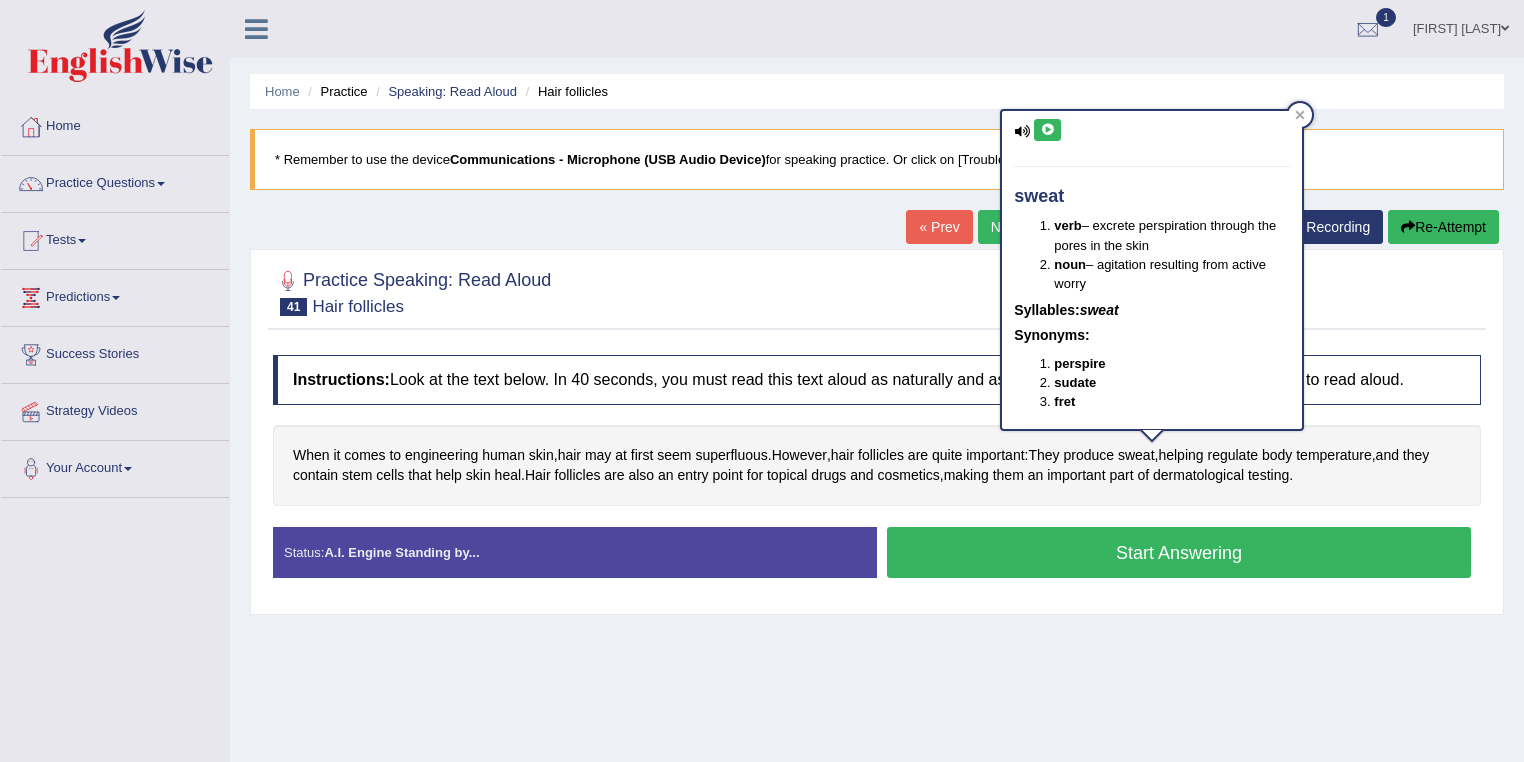 click at bounding box center [1047, 130] 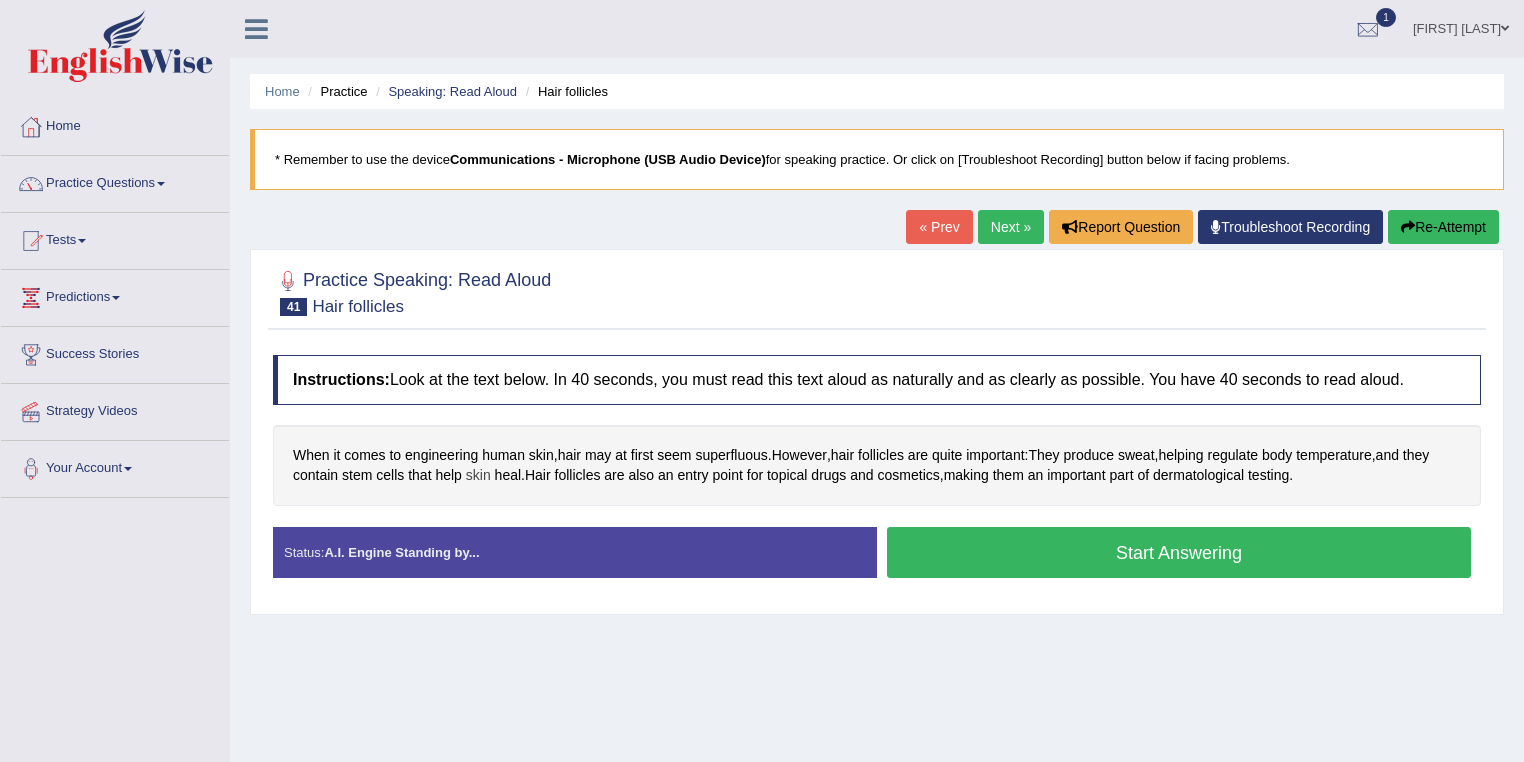 click on "skin" at bounding box center (478, 475) 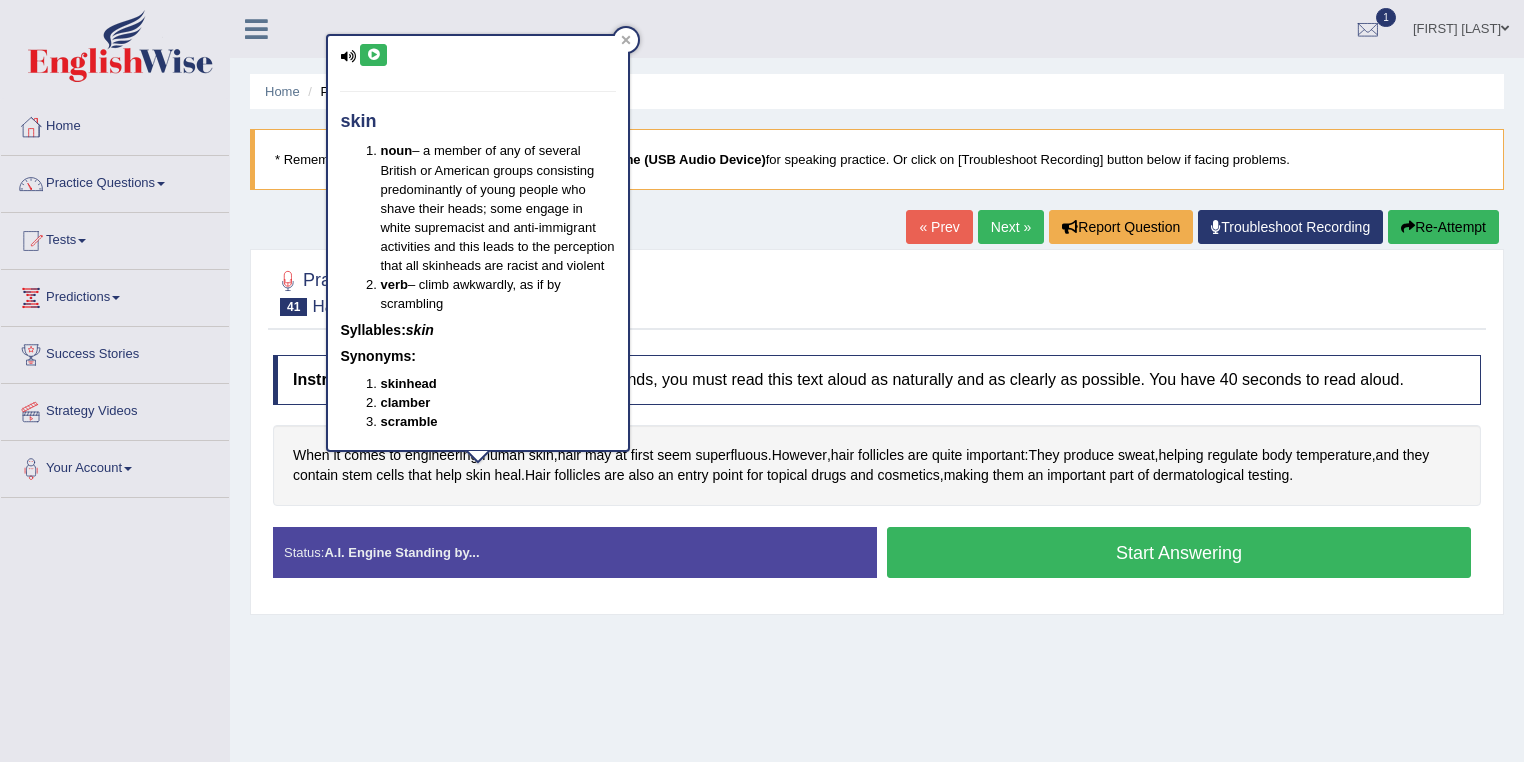 click at bounding box center [373, 55] 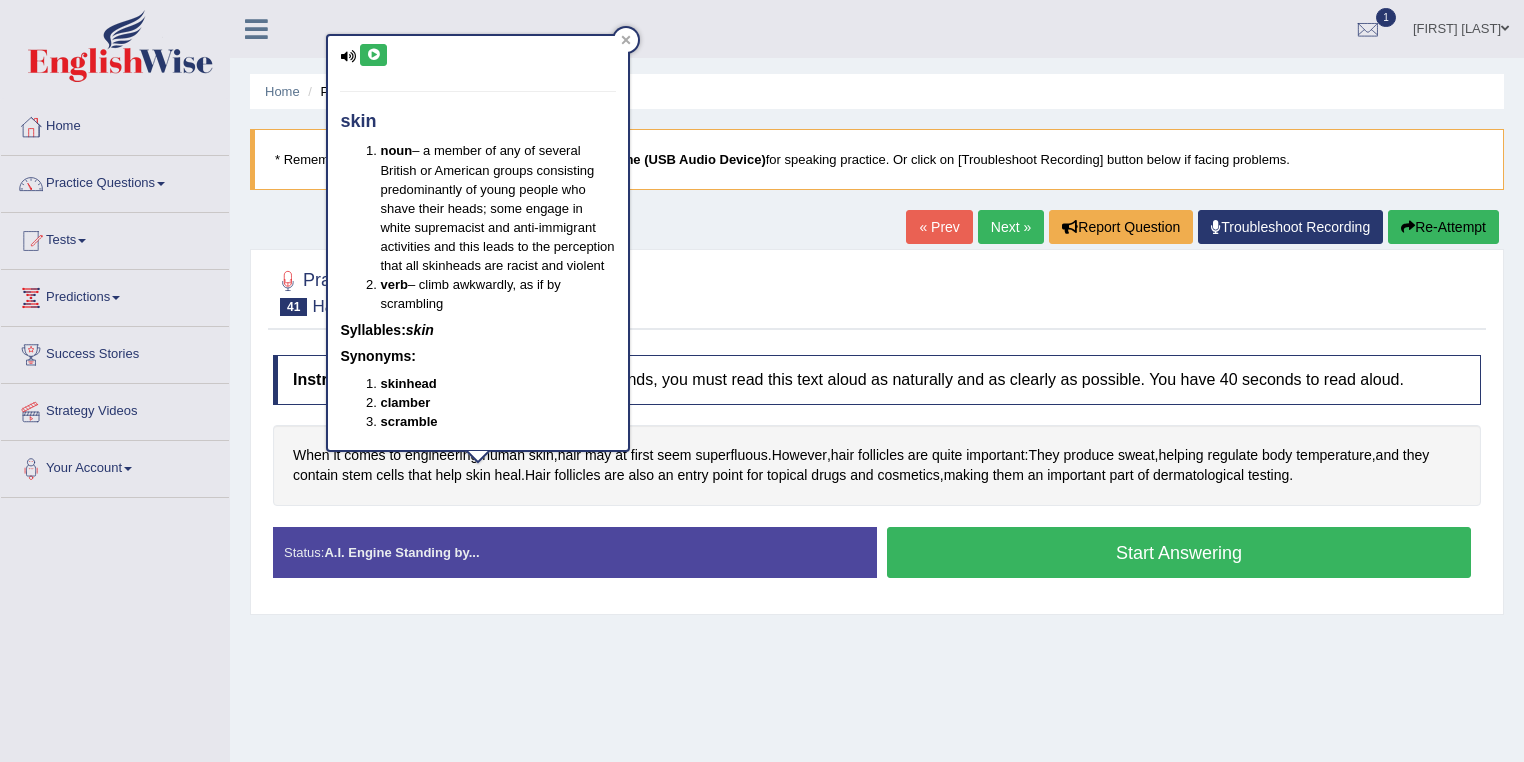 click on "Instructions:  Look at the text below. In 40 seconds, you must read this text aloud as naturally and as clearly as possible. You have 40 seconds to read aloud.
When   it   comes   to   engineering   human   skin ,  hair   may   at   first   seem   superfluous .  However ,  hair   follicles   are   quite   important :  They   produce   sweat ,  helping   regulate   body   temperature ,  and   they   contain   stem   cells   that   help   skin   heal .  Hair   follicles   are   also   an   entry   point   for   topical   drugs   and   cosmetics ,  making   them   an   important   part   of   dermatological   testing . Created with Highcharts 7.1.2 Too low Too high Time Pitch meter: 0 5 10 15 20 25 30 35 40 Created with Highcharts 7.1.2 Great Too slow Too fast Time Speech pace meter: 0 5 10 15 20 25 30 35 40 Accuracy Comparison for Reading Scores: Labels:
Red:  Missed/Mispronounced Words
Green:  Correct Words
Accuracy:  Voice Analysis:" at bounding box center (877, 474) 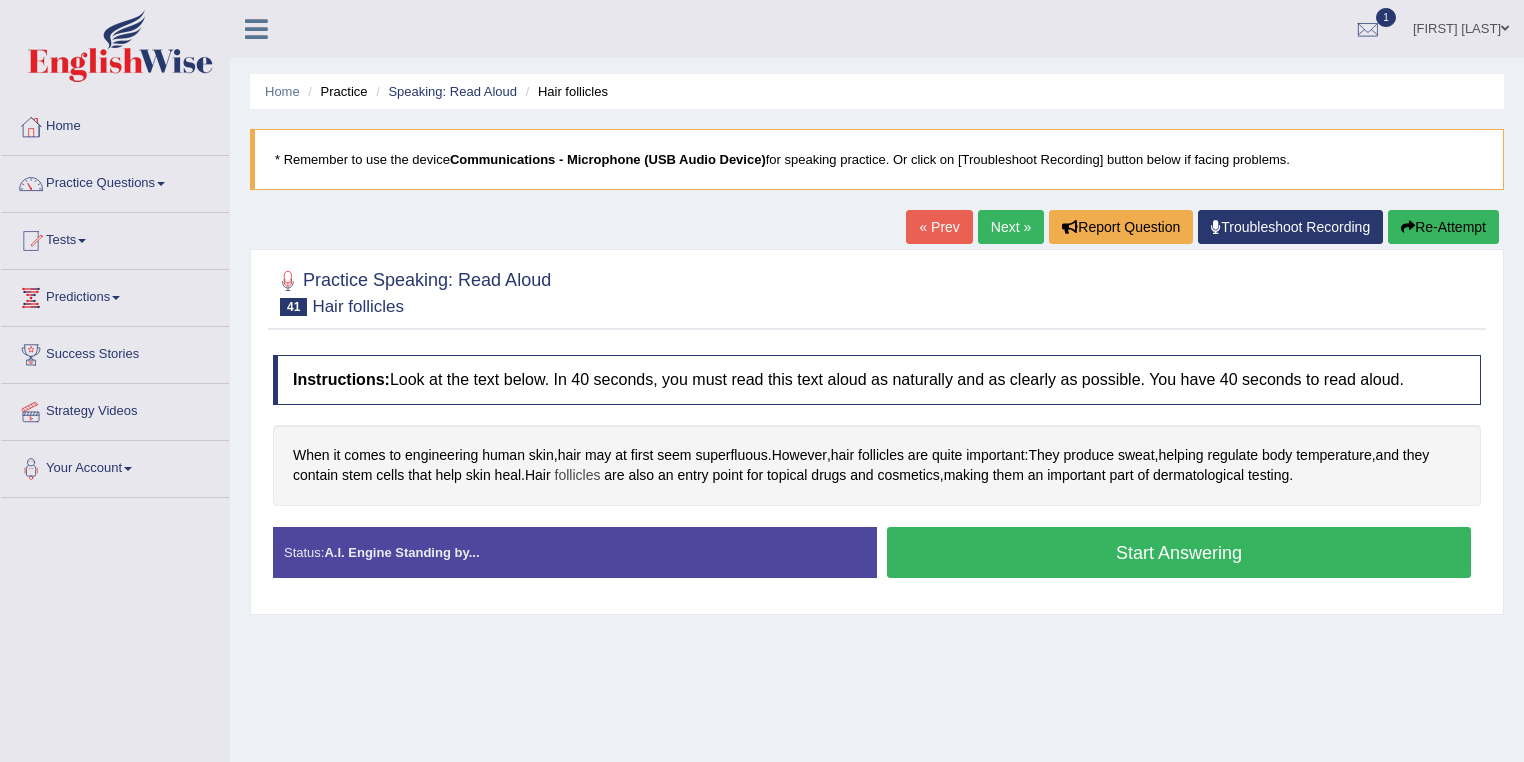 click on "follicles" at bounding box center (578, 475) 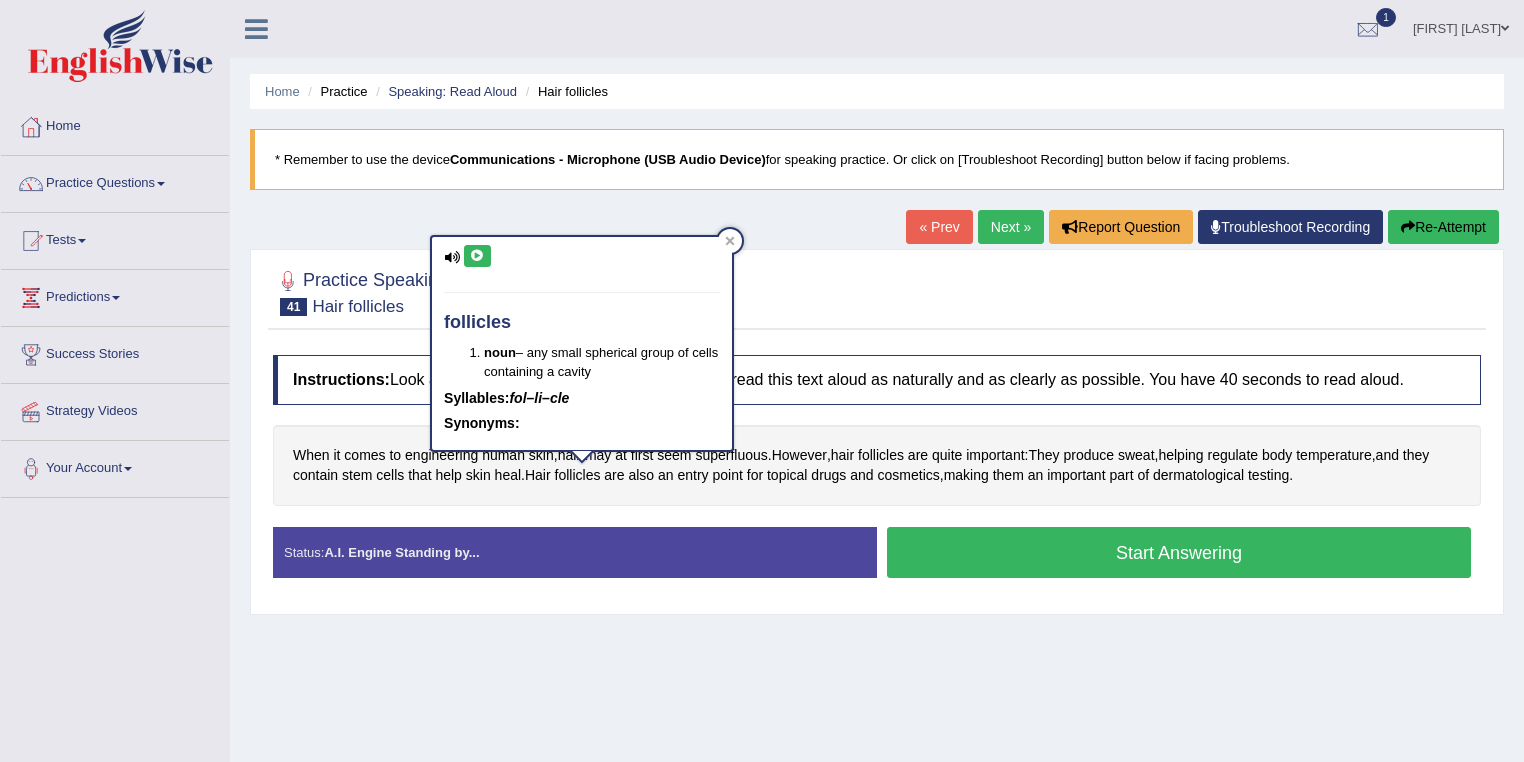 click at bounding box center (477, 256) 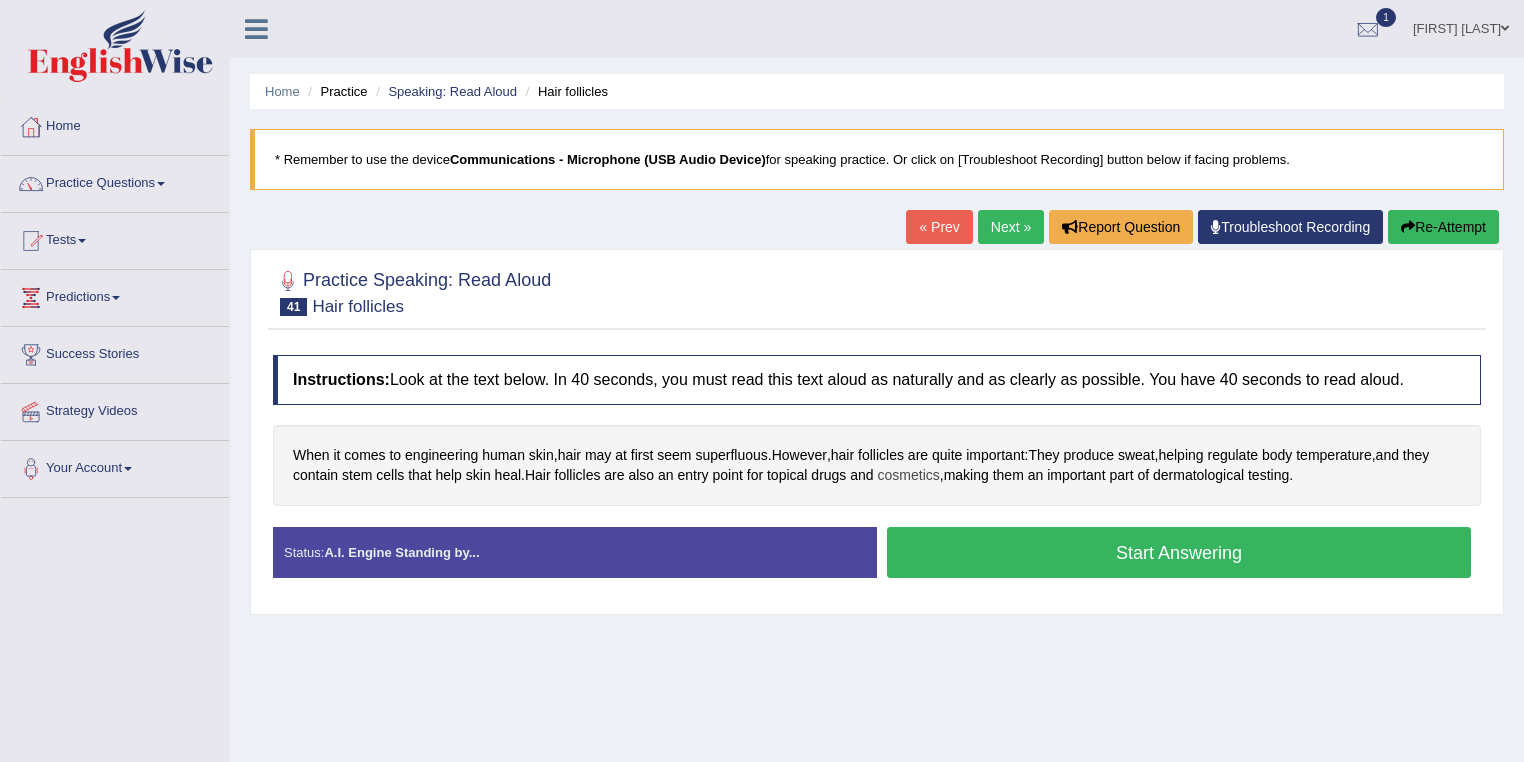 click on "cosmetics" at bounding box center [909, 475] 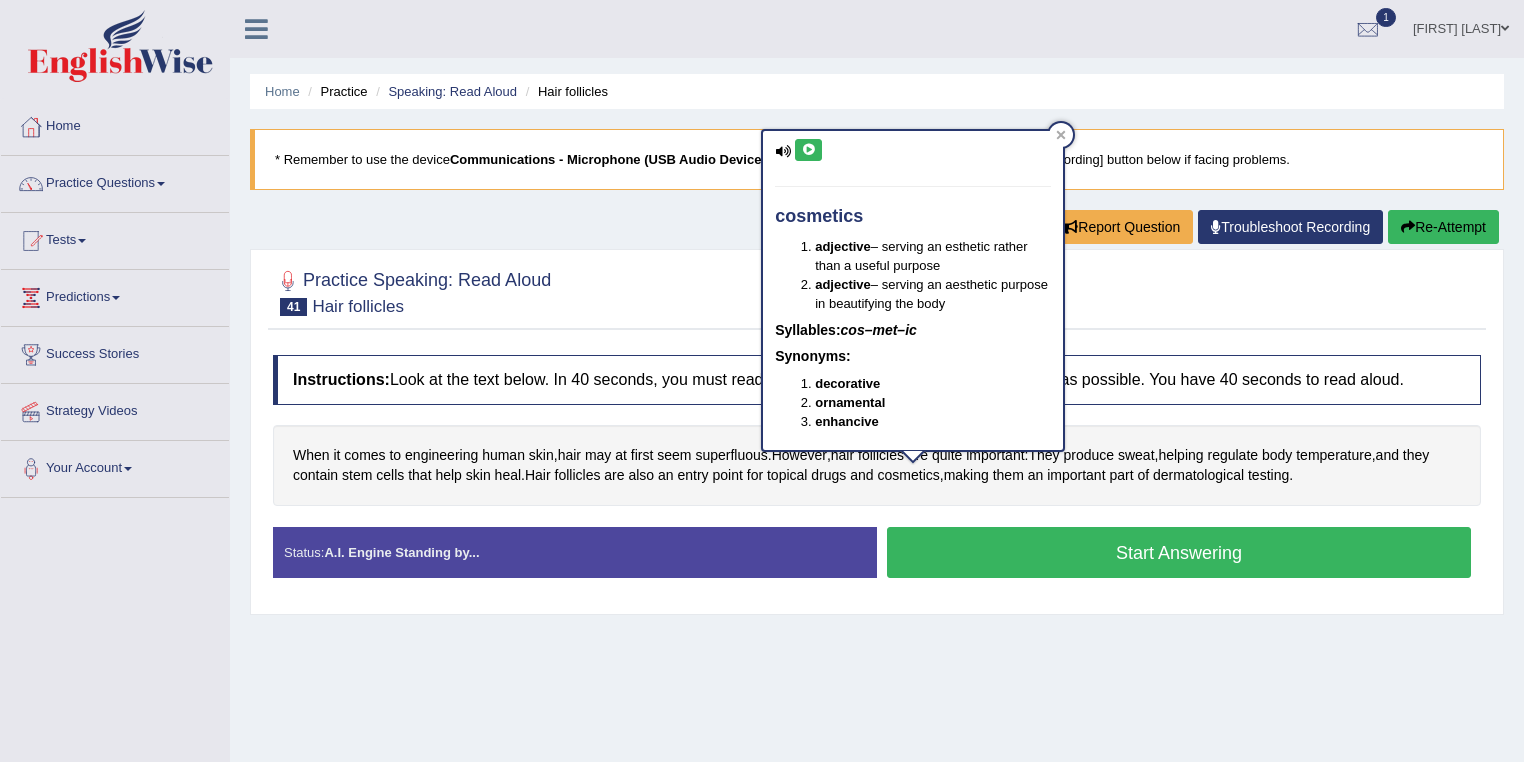 click at bounding box center (808, 150) 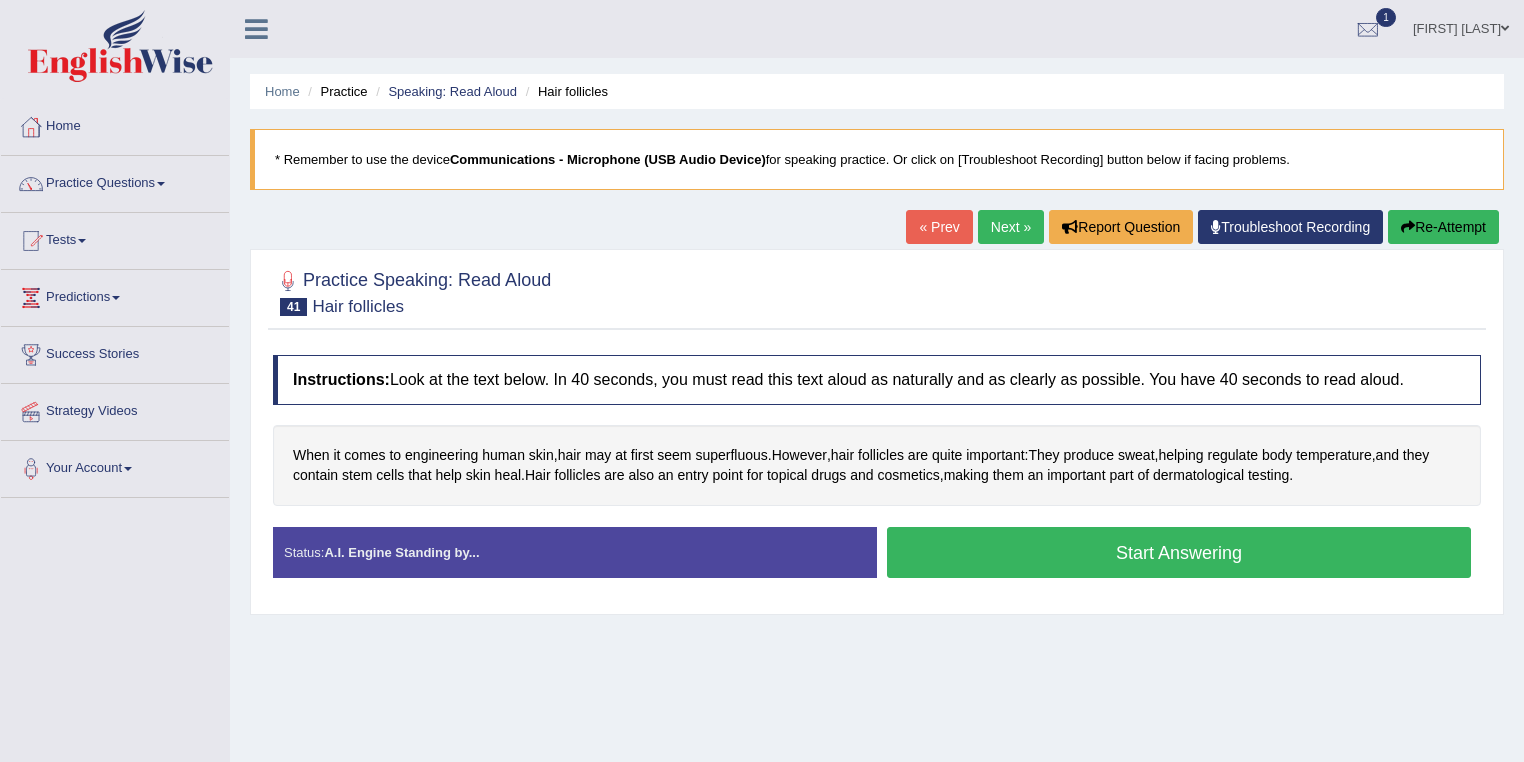 click on "Start Answering" at bounding box center (1179, 552) 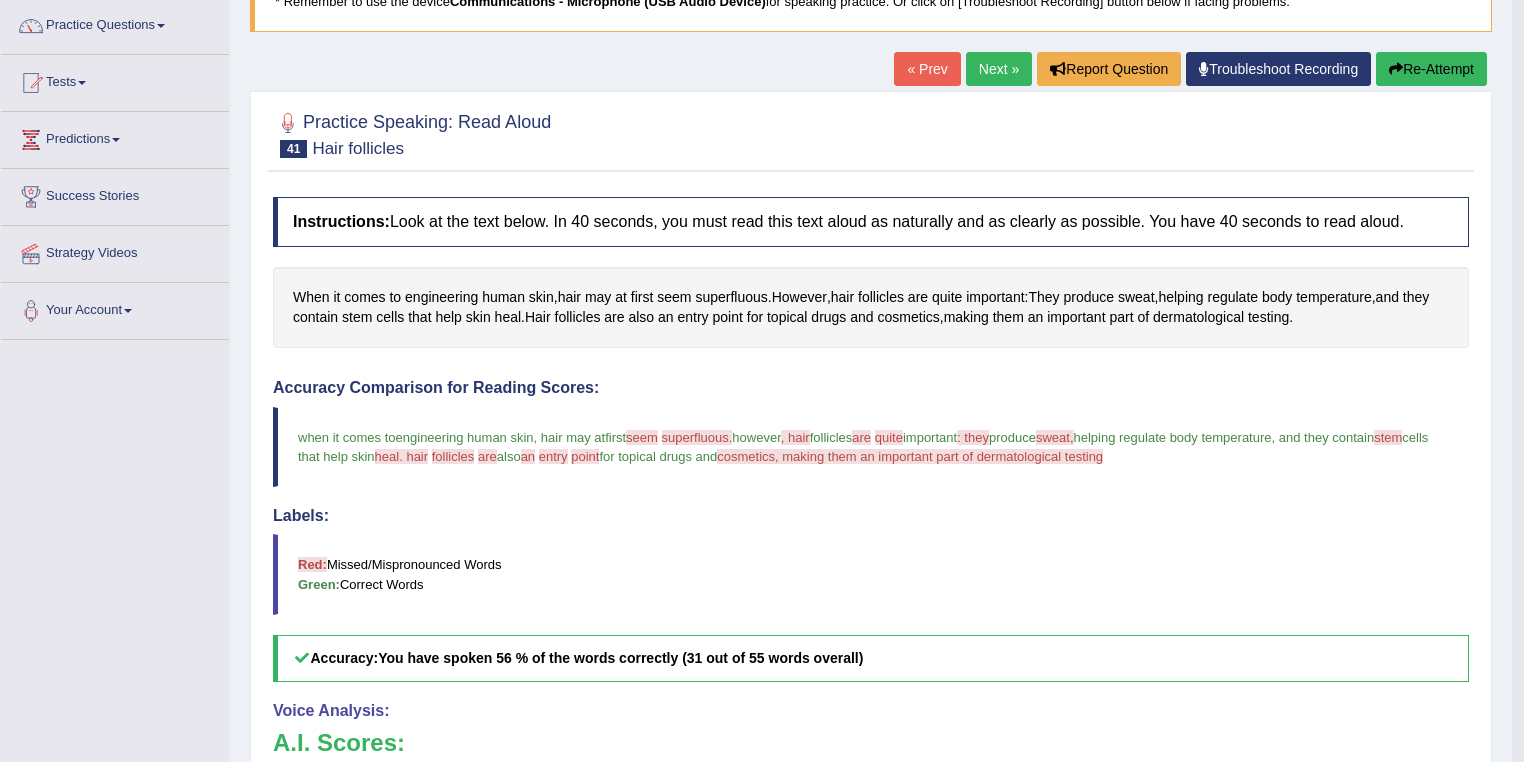 scroll, scrollTop: 80, scrollLeft: 0, axis: vertical 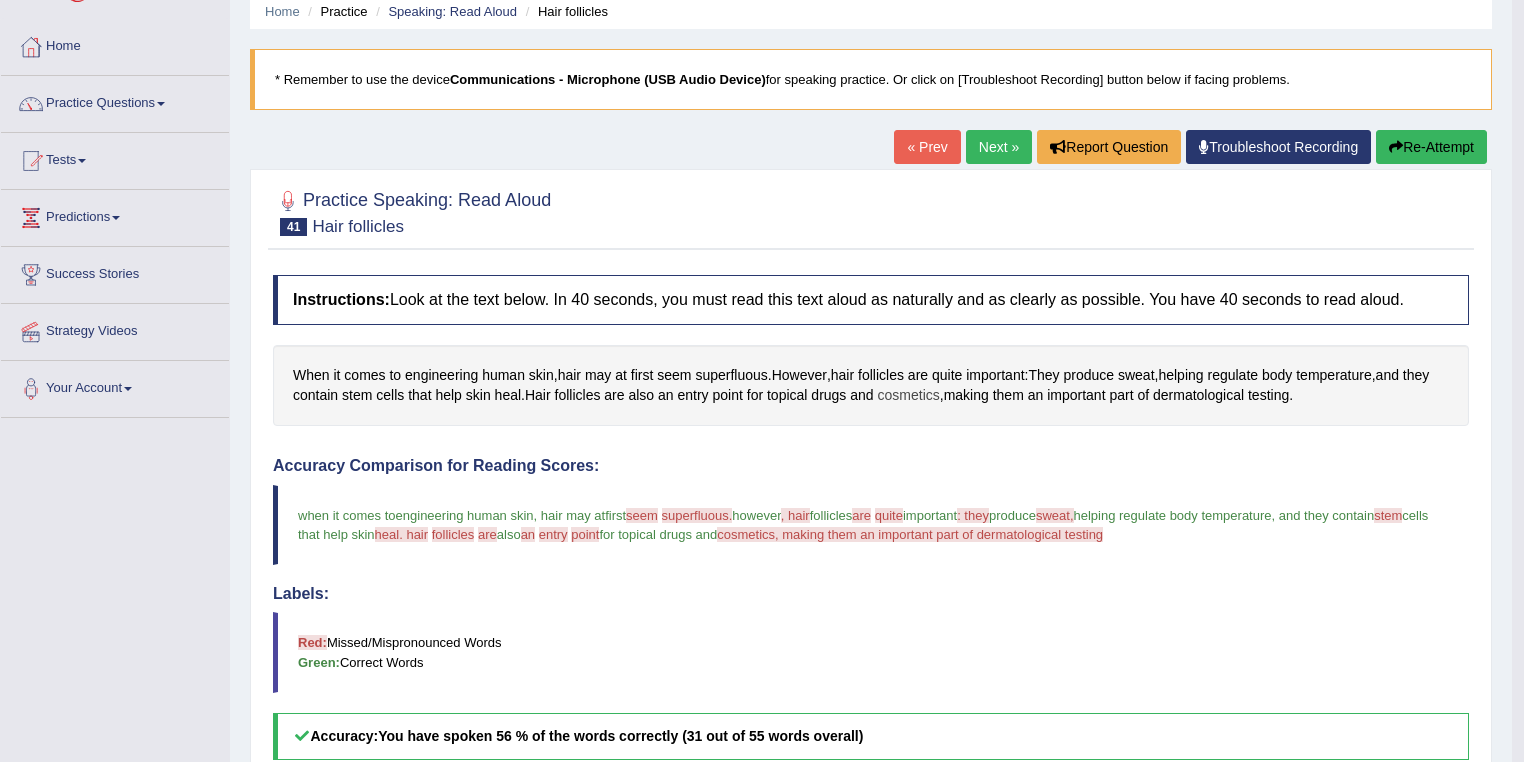 click on "cosmetics" at bounding box center [909, 395] 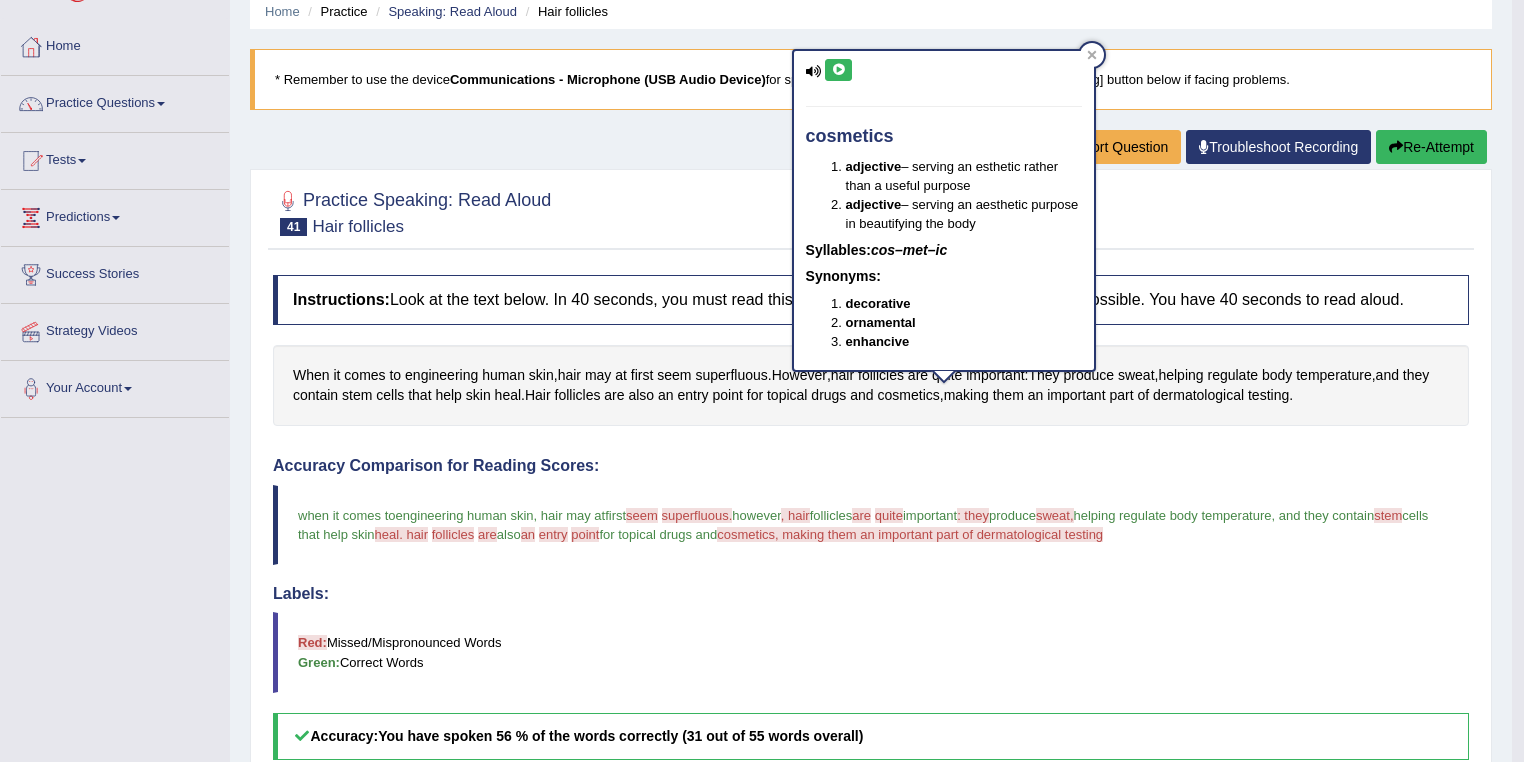 click at bounding box center [838, 70] 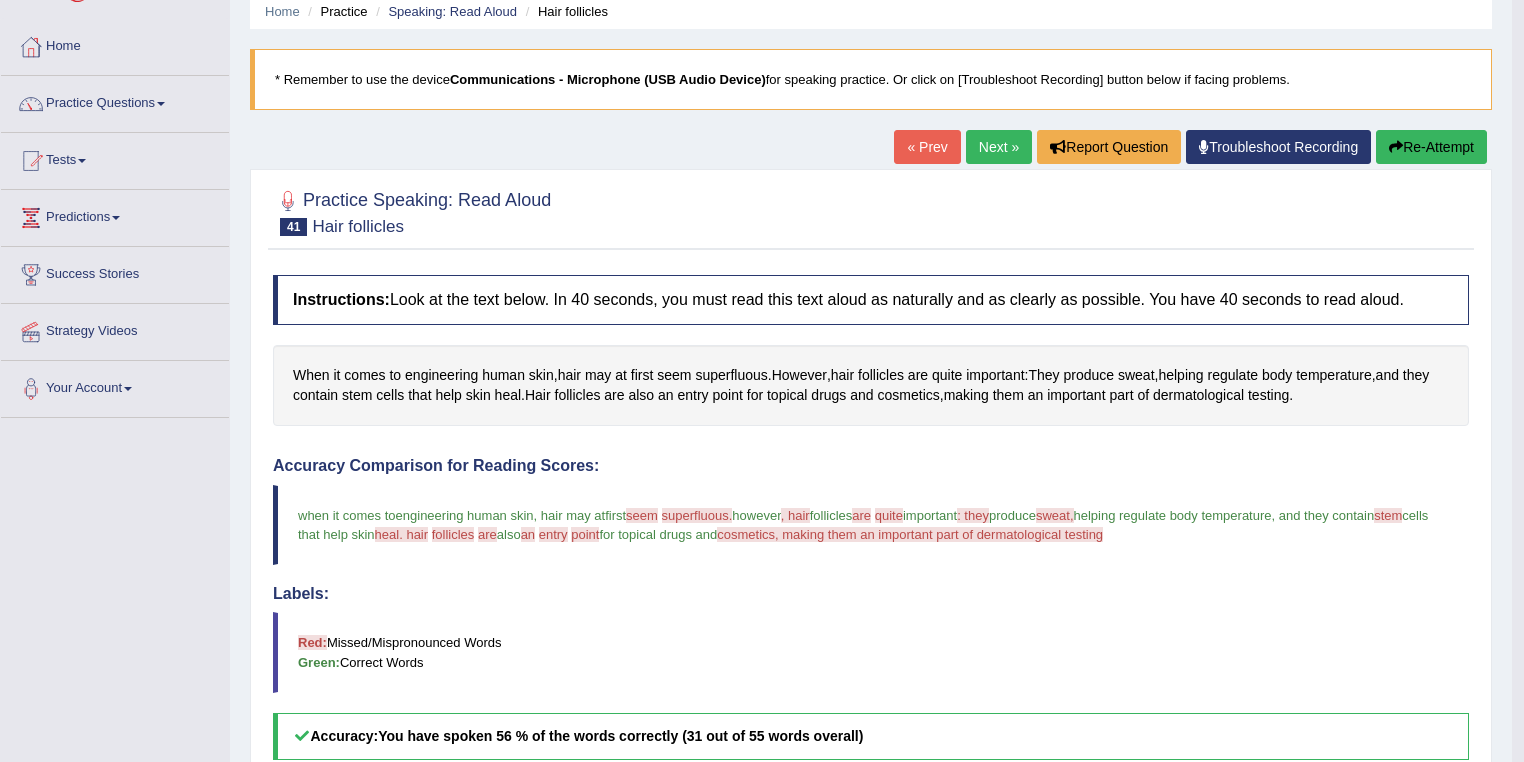 click on "Re-Attempt" at bounding box center [1431, 147] 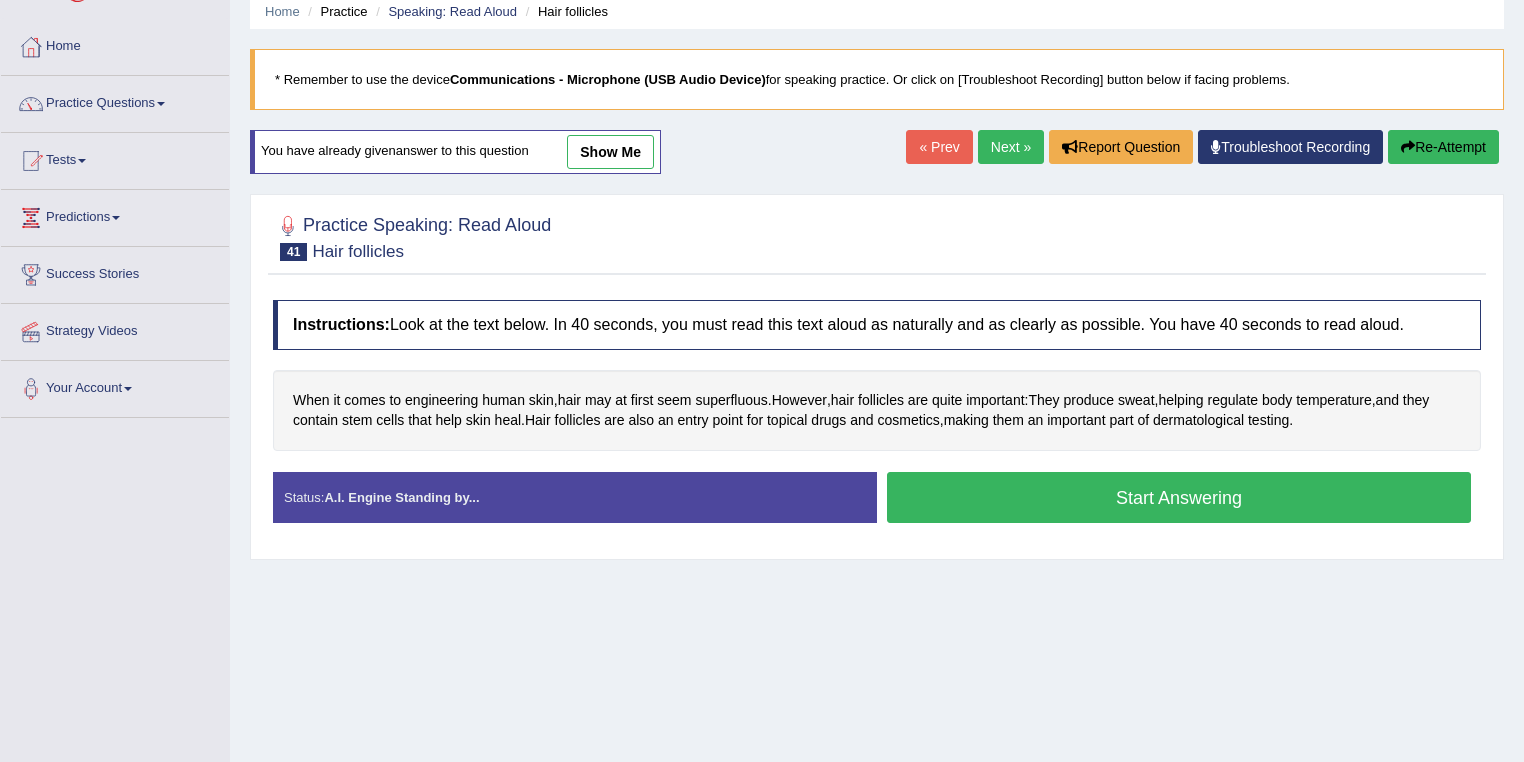 scroll, scrollTop: 0, scrollLeft: 0, axis: both 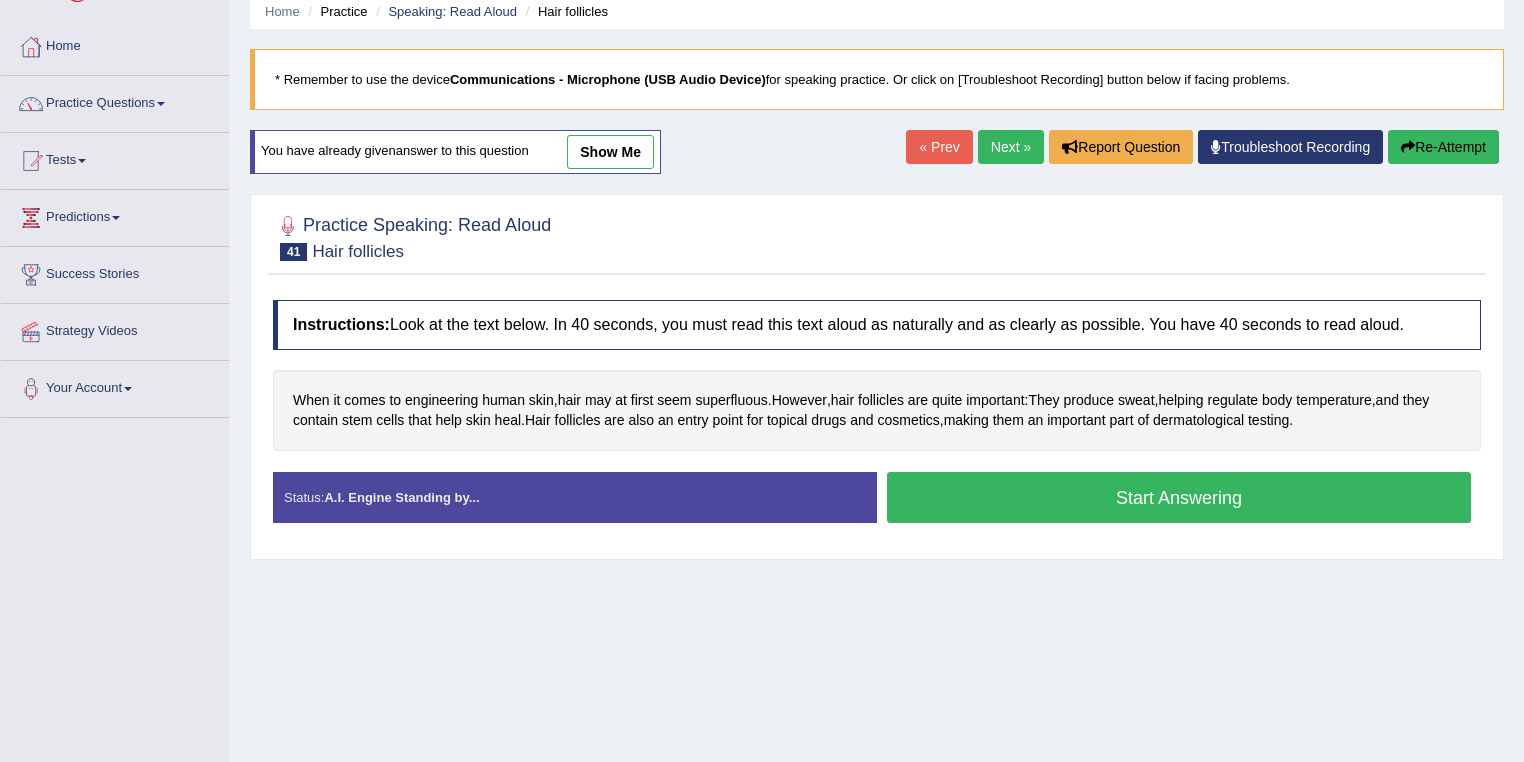 click on "Start Answering" at bounding box center [1179, 497] 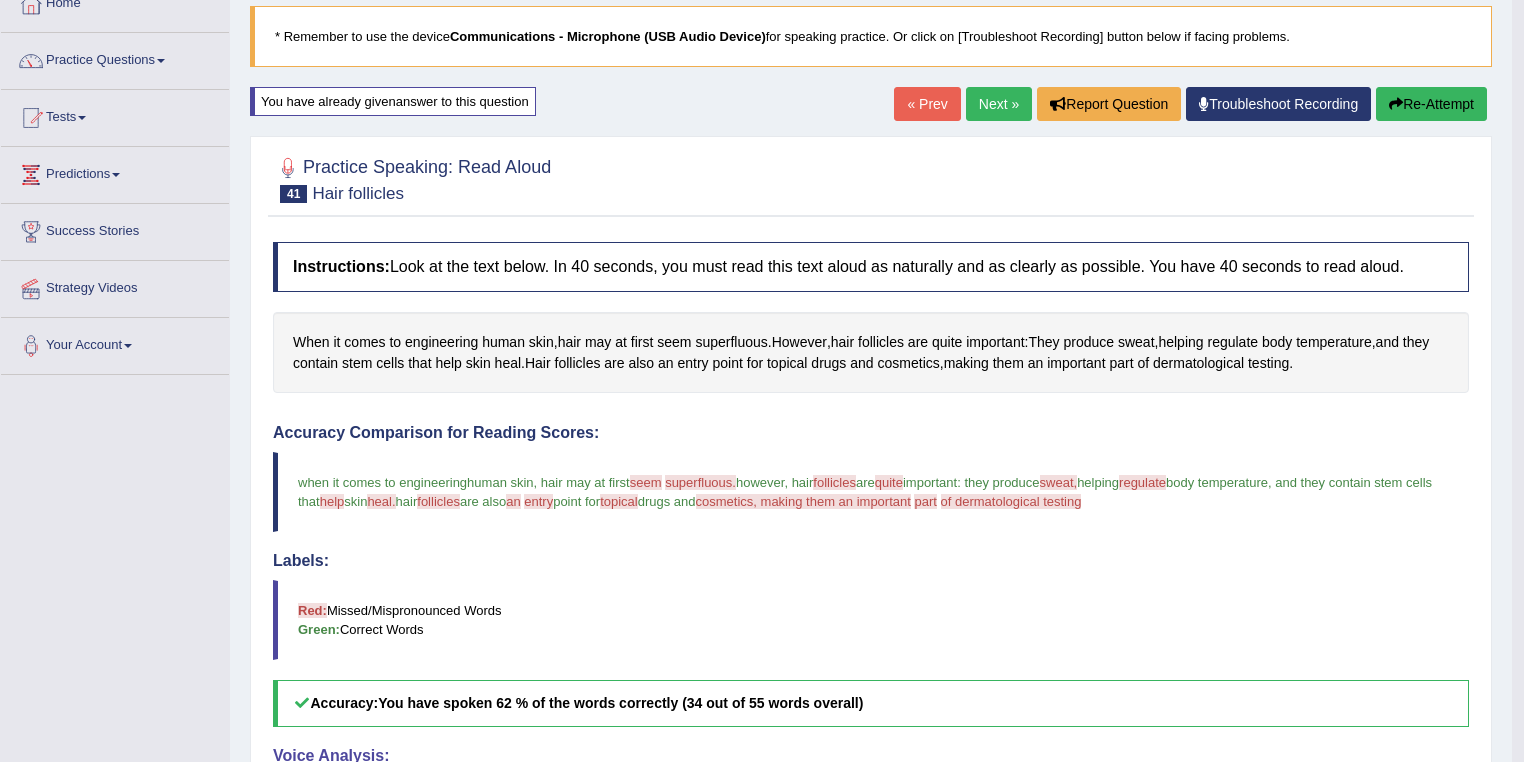 scroll, scrollTop: 0, scrollLeft: 0, axis: both 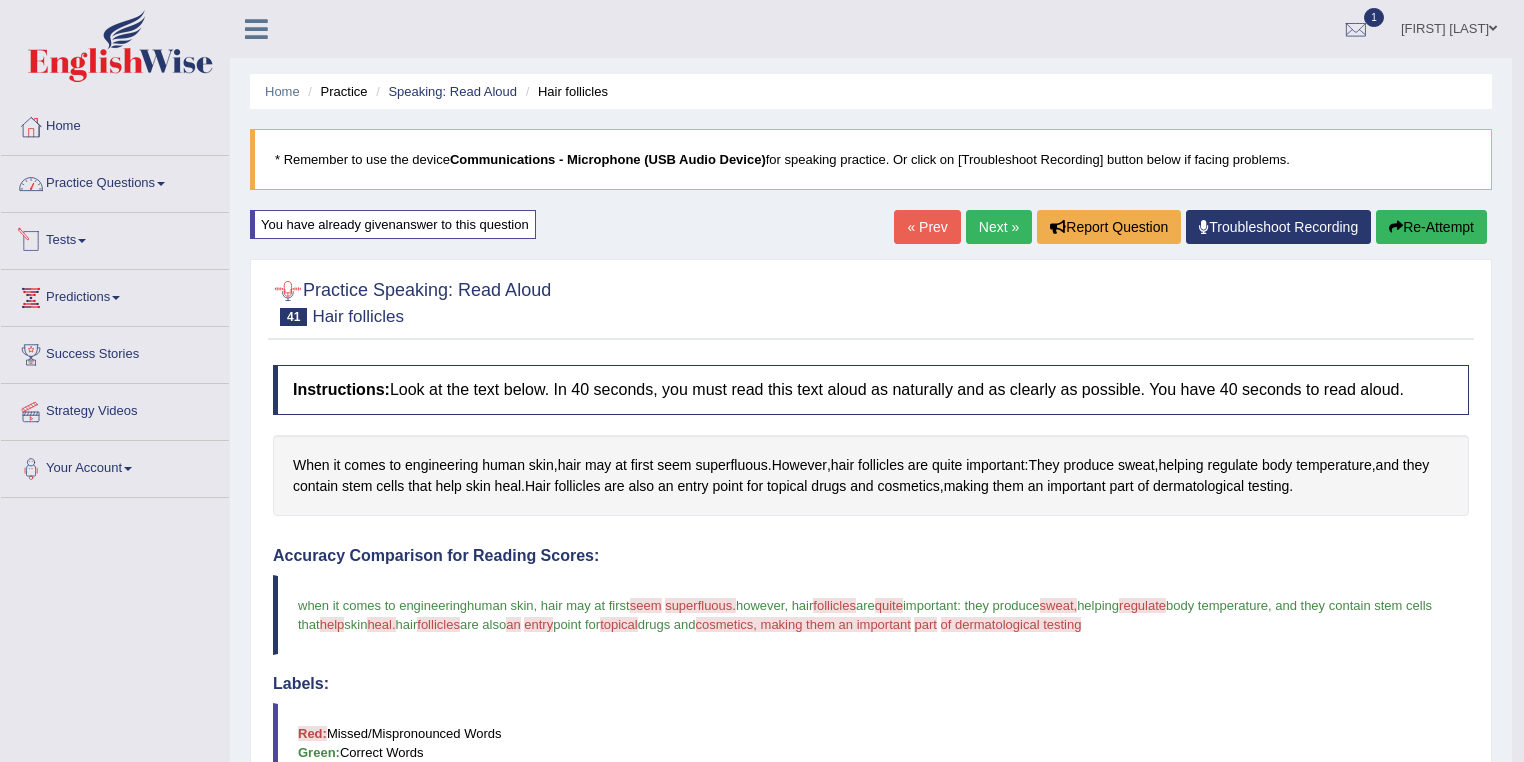 click on "Practice Questions" at bounding box center (115, 181) 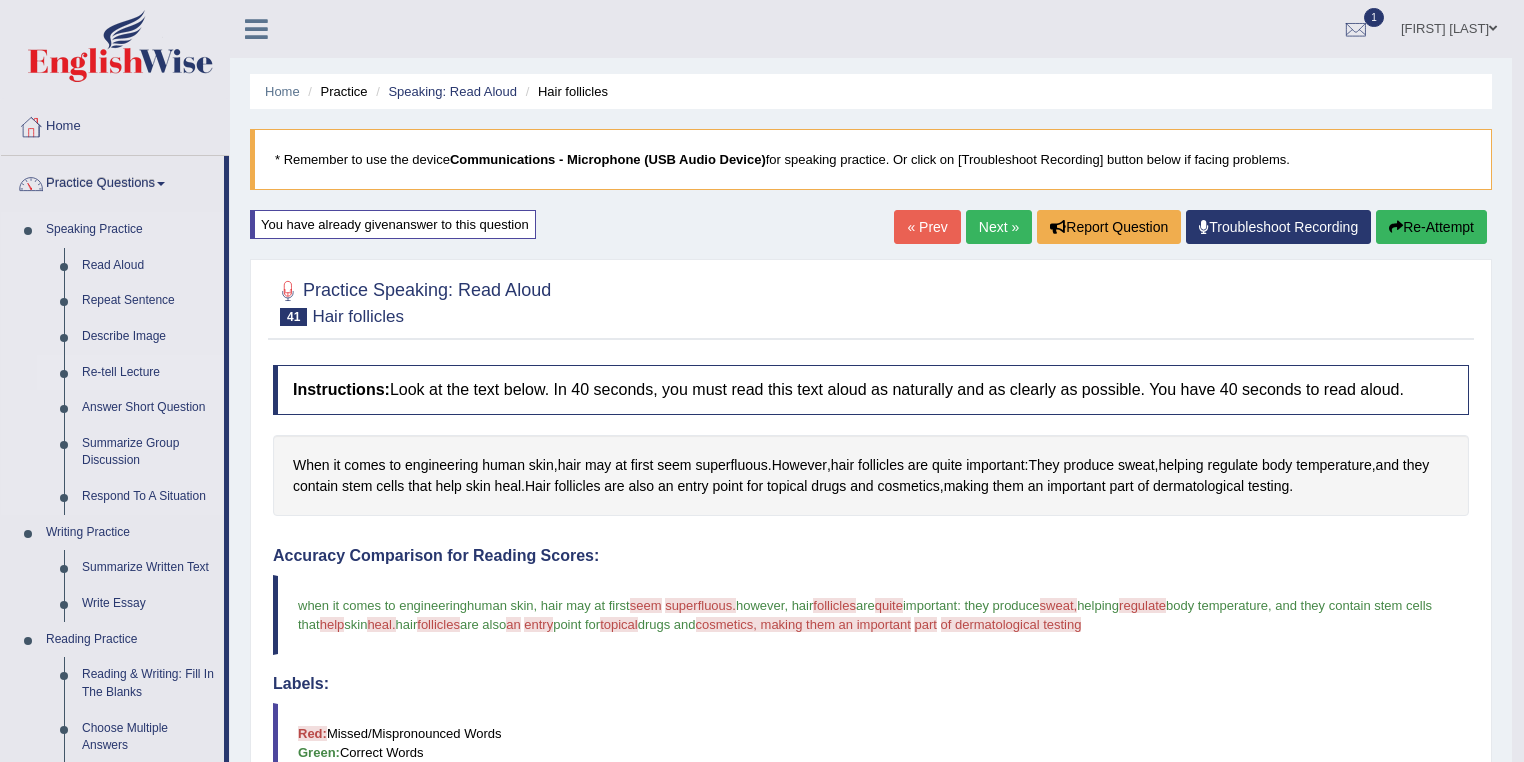 click on "Re-tell Lecture" at bounding box center (148, 373) 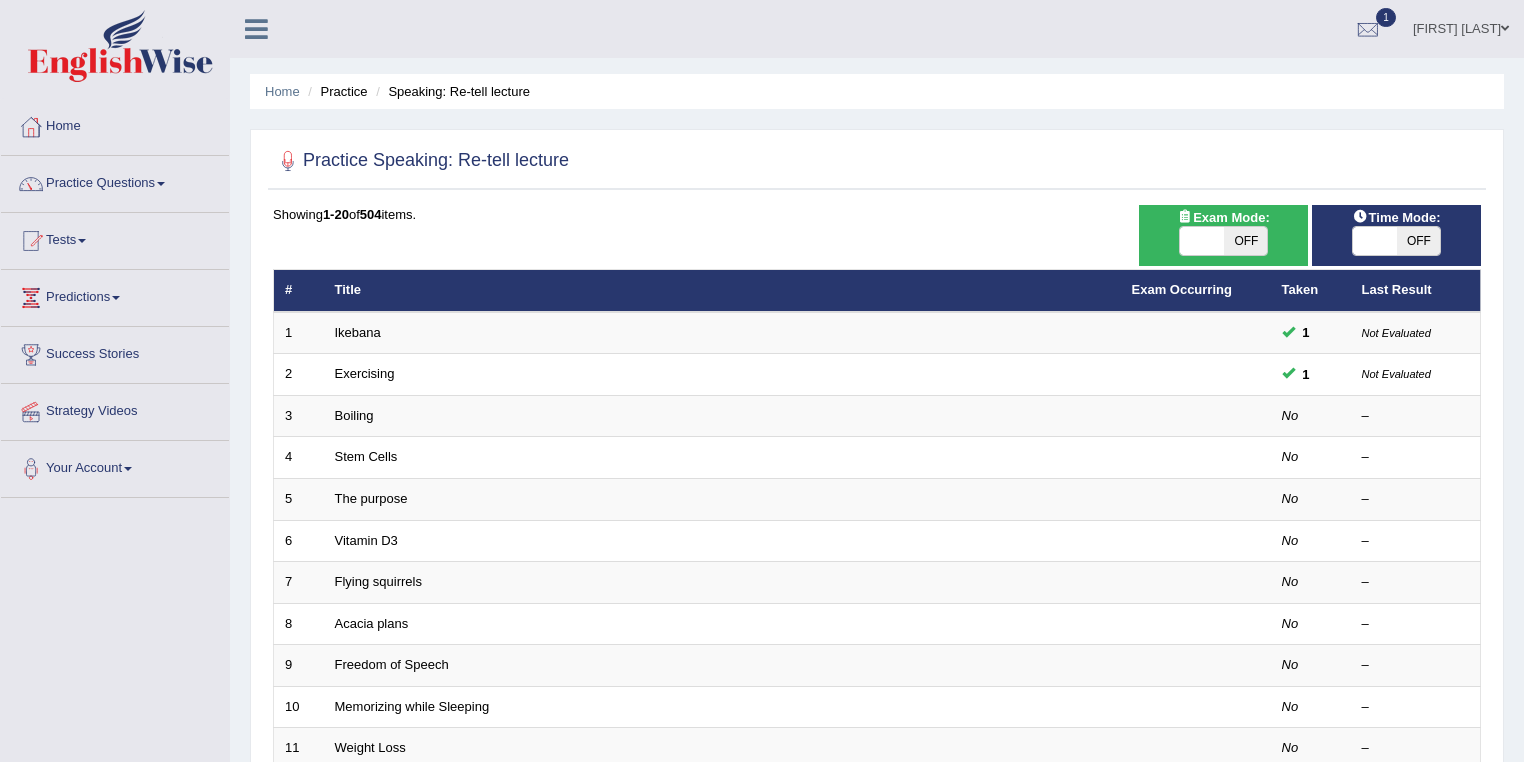 scroll, scrollTop: 0, scrollLeft: 0, axis: both 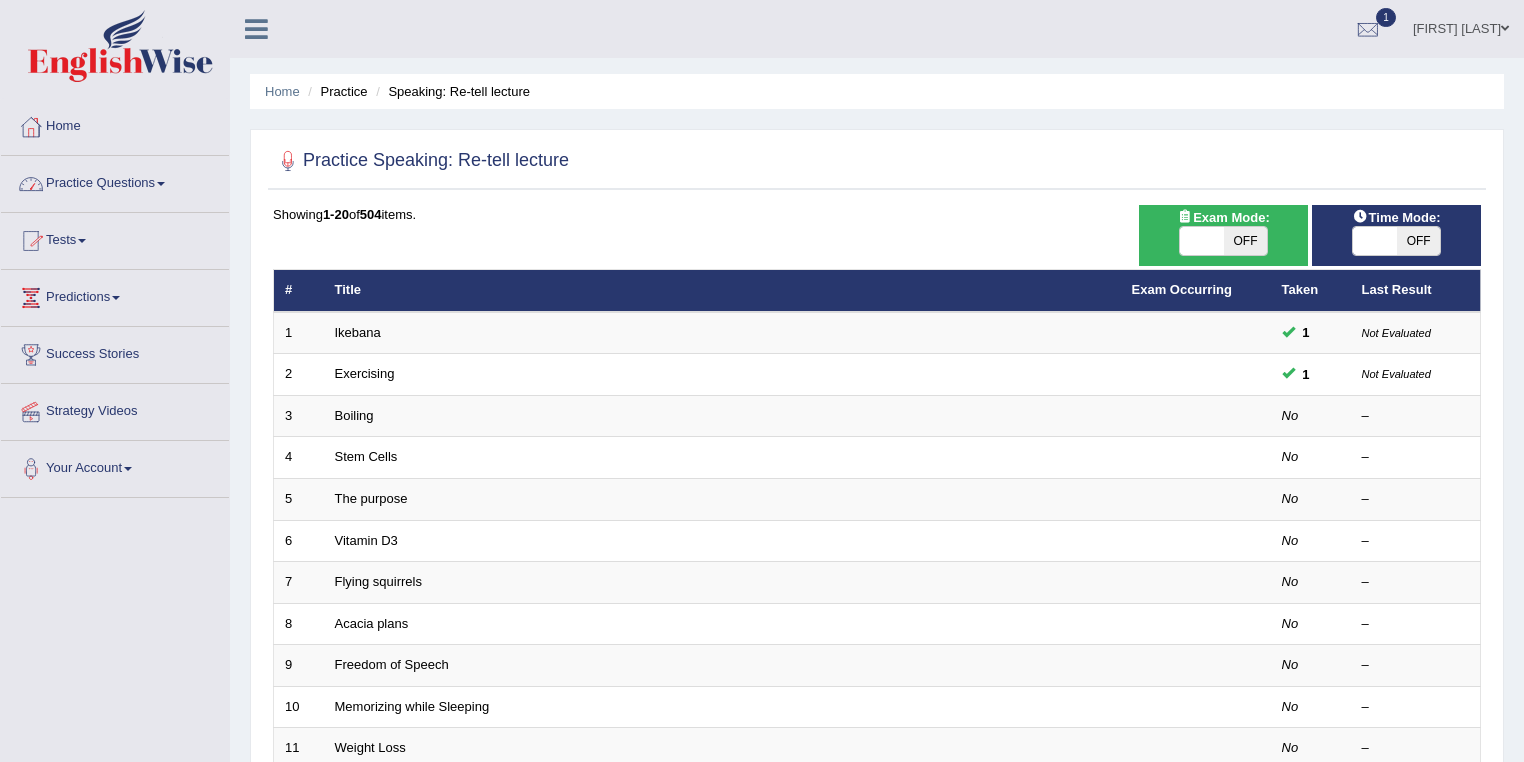 click on "Practice Questions" at bounding box center (115, 181) 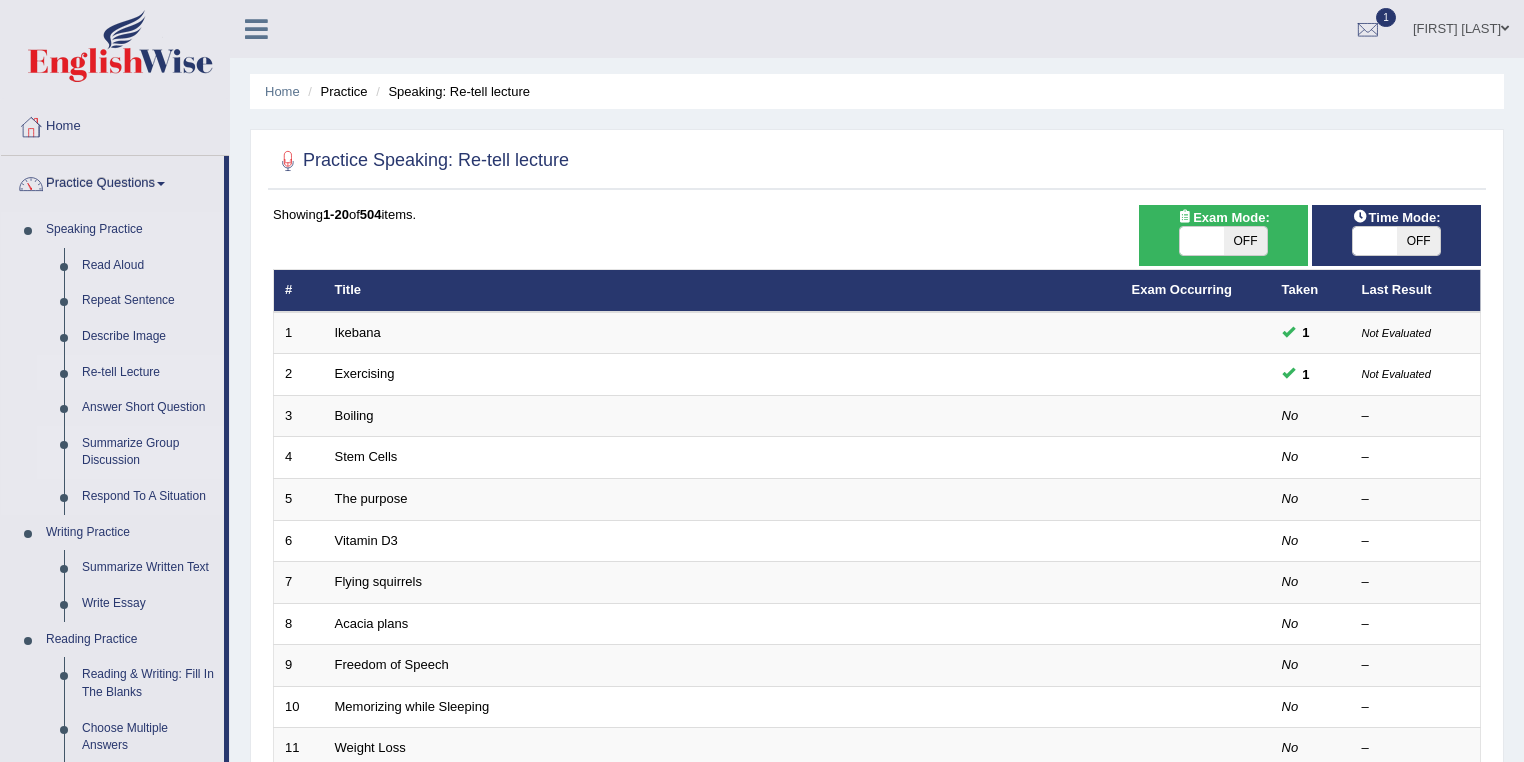 click on "Summarize Group Discussion" at bounding box center [148, 452] 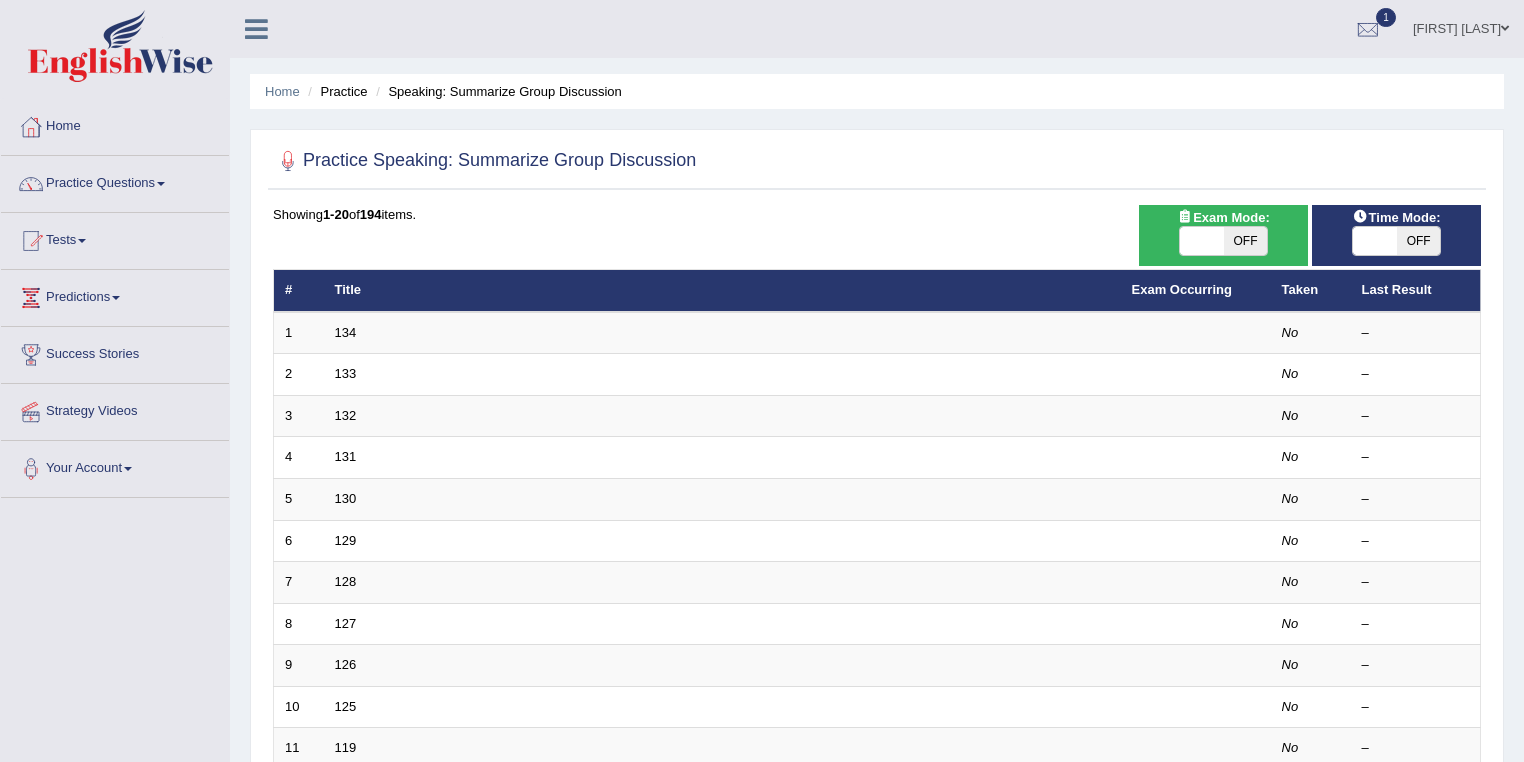 scroll, scrollTop: 0, scrollLeft: 0, axis: both 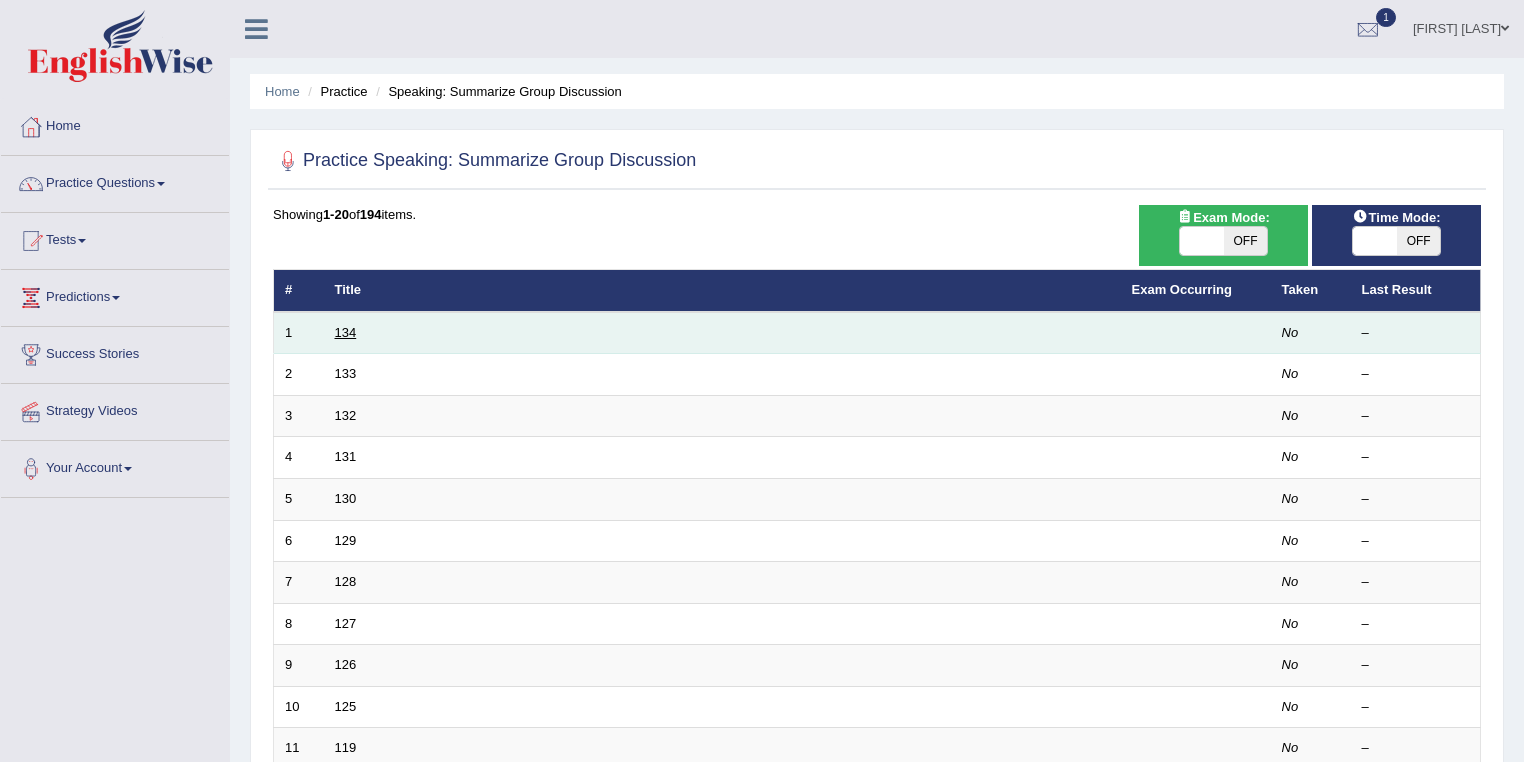 click on "134" at bounding box center (346, 332) 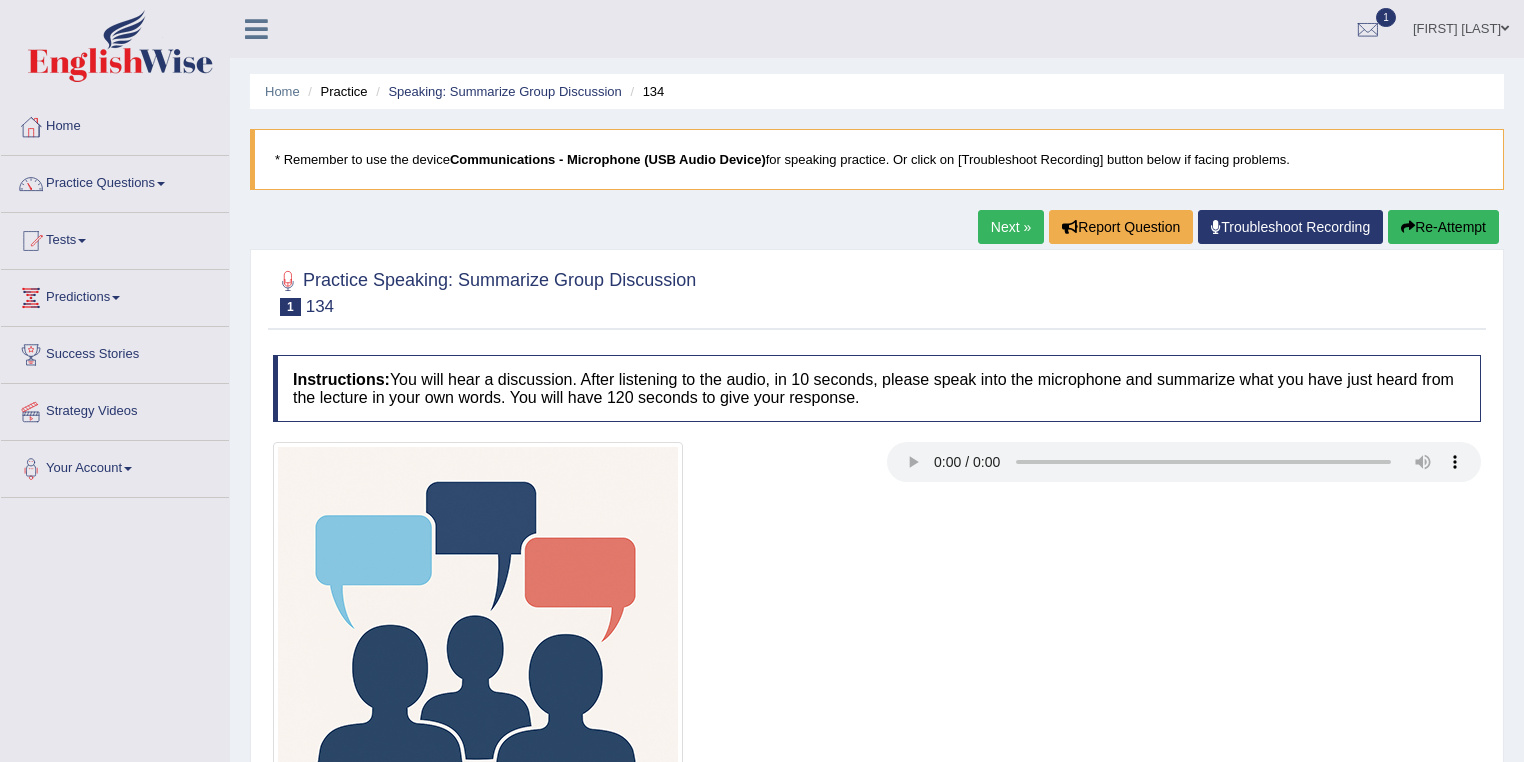 scroll, scrollTop: 0, scrollLeft: 0, axis: both 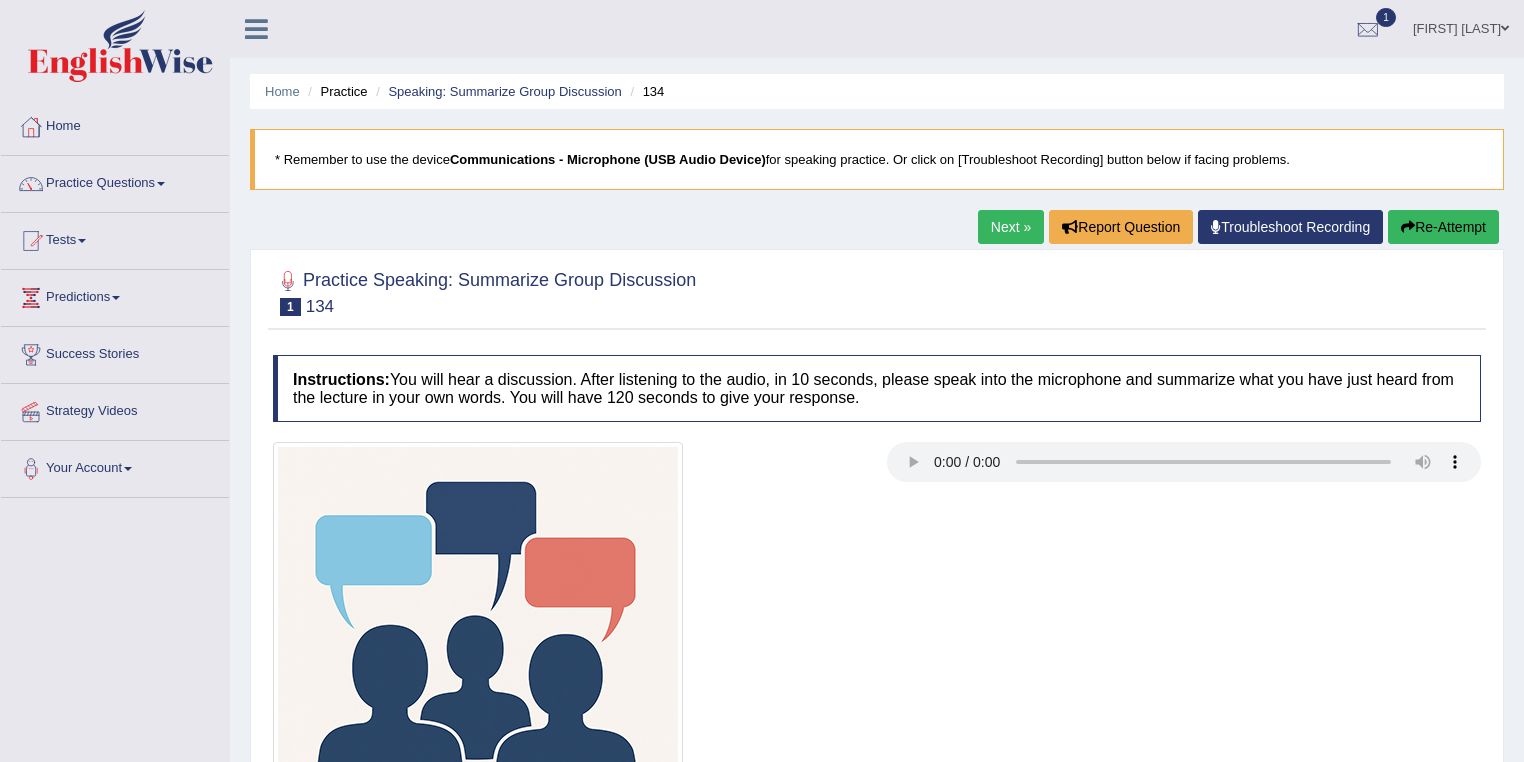 type 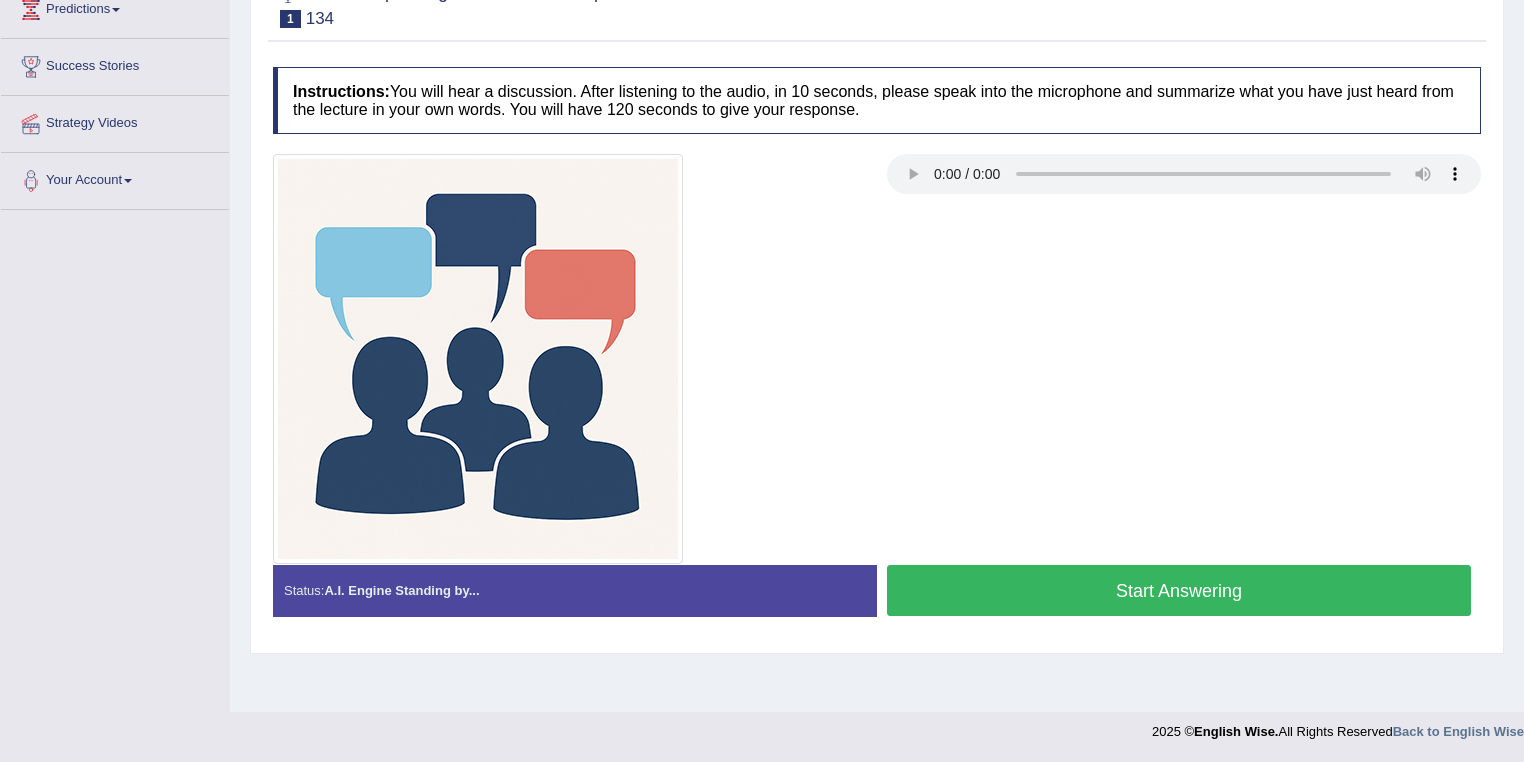 click on "Start Answering" at bounding box center (1179, 590) 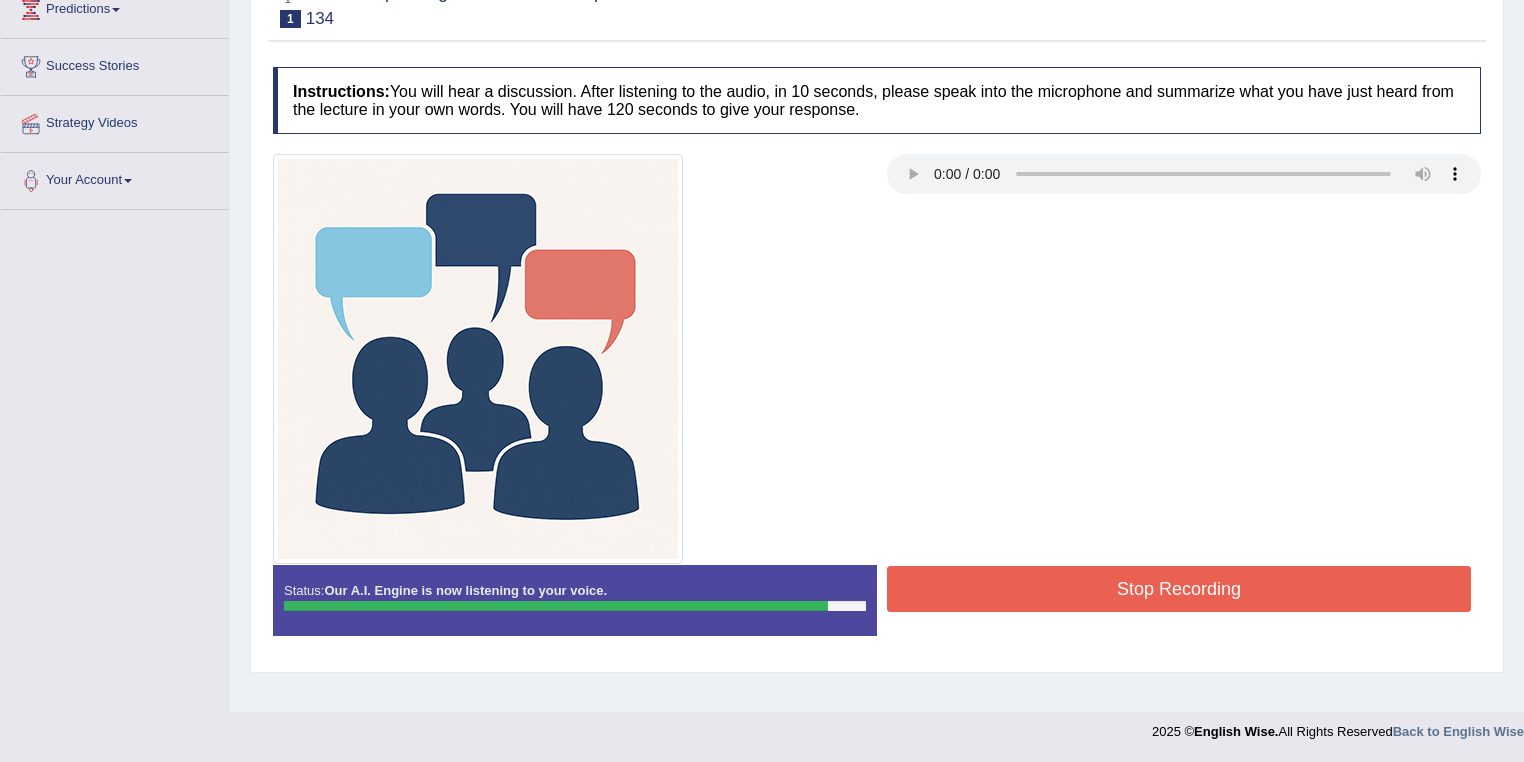 click on "Stop Recording" at bounding box center (1179, 589) 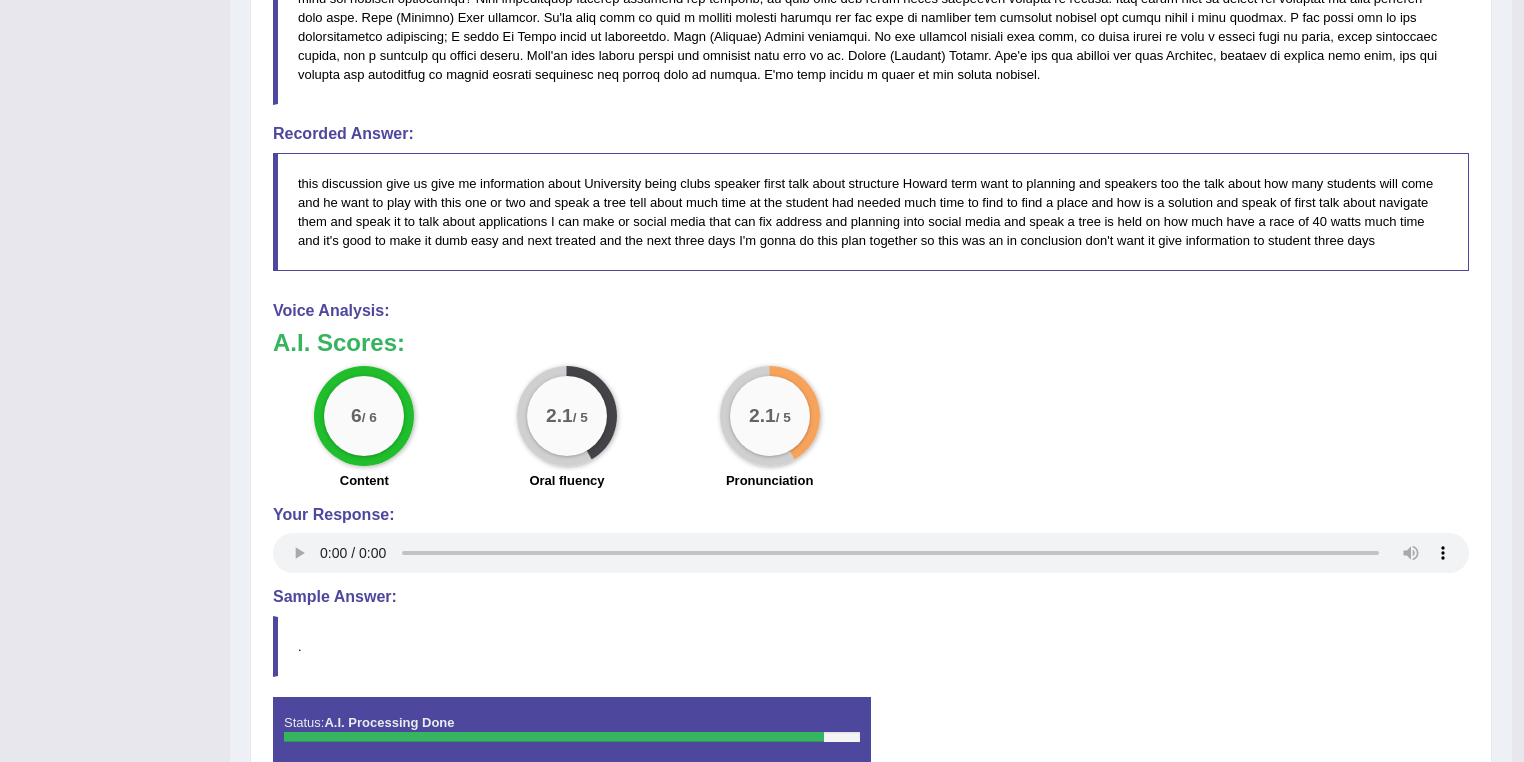 scroll, scrollTop: 1160, scrollLeft: 0, axis: vertical 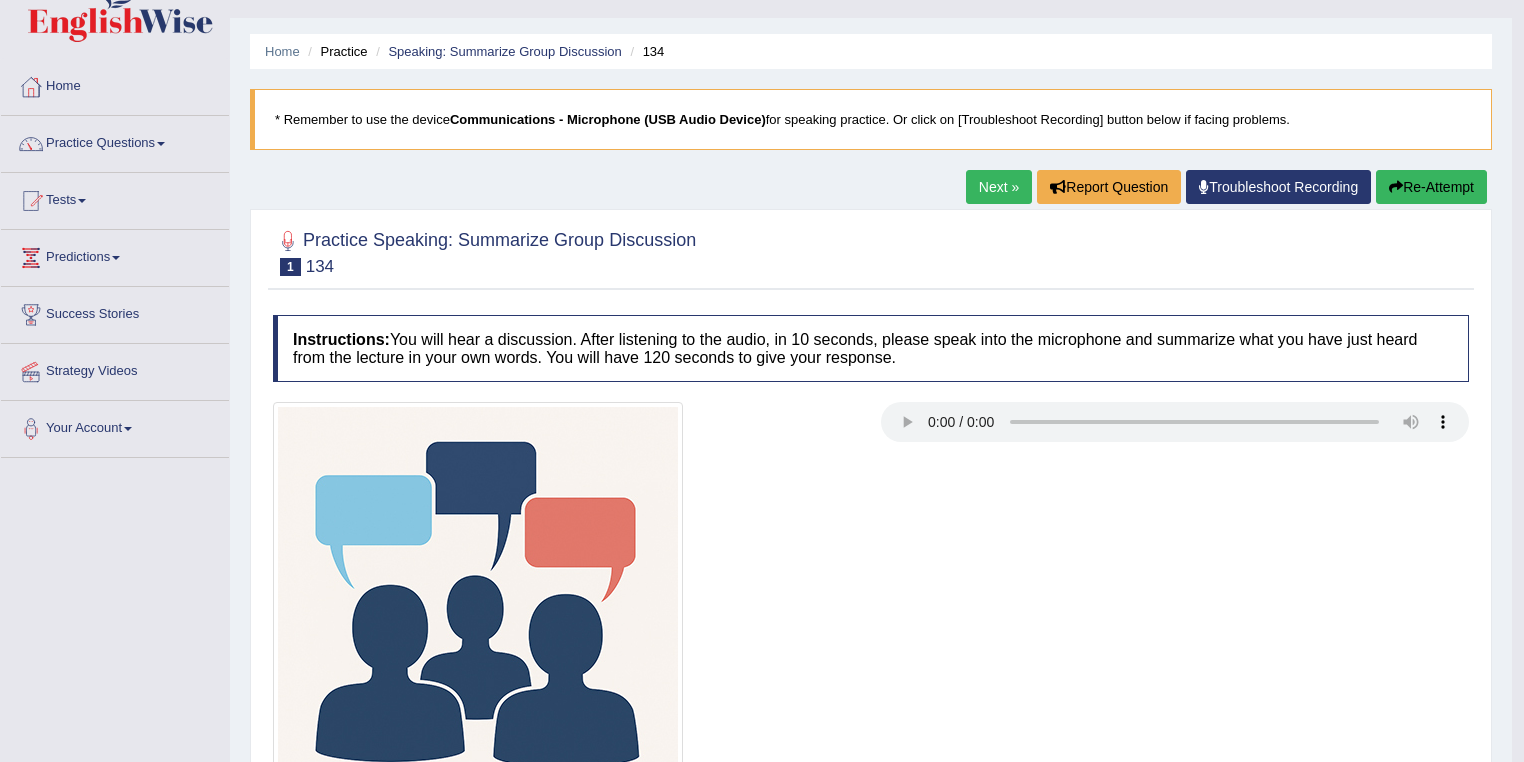 click on "Next »" at bounding box center (999, 187) 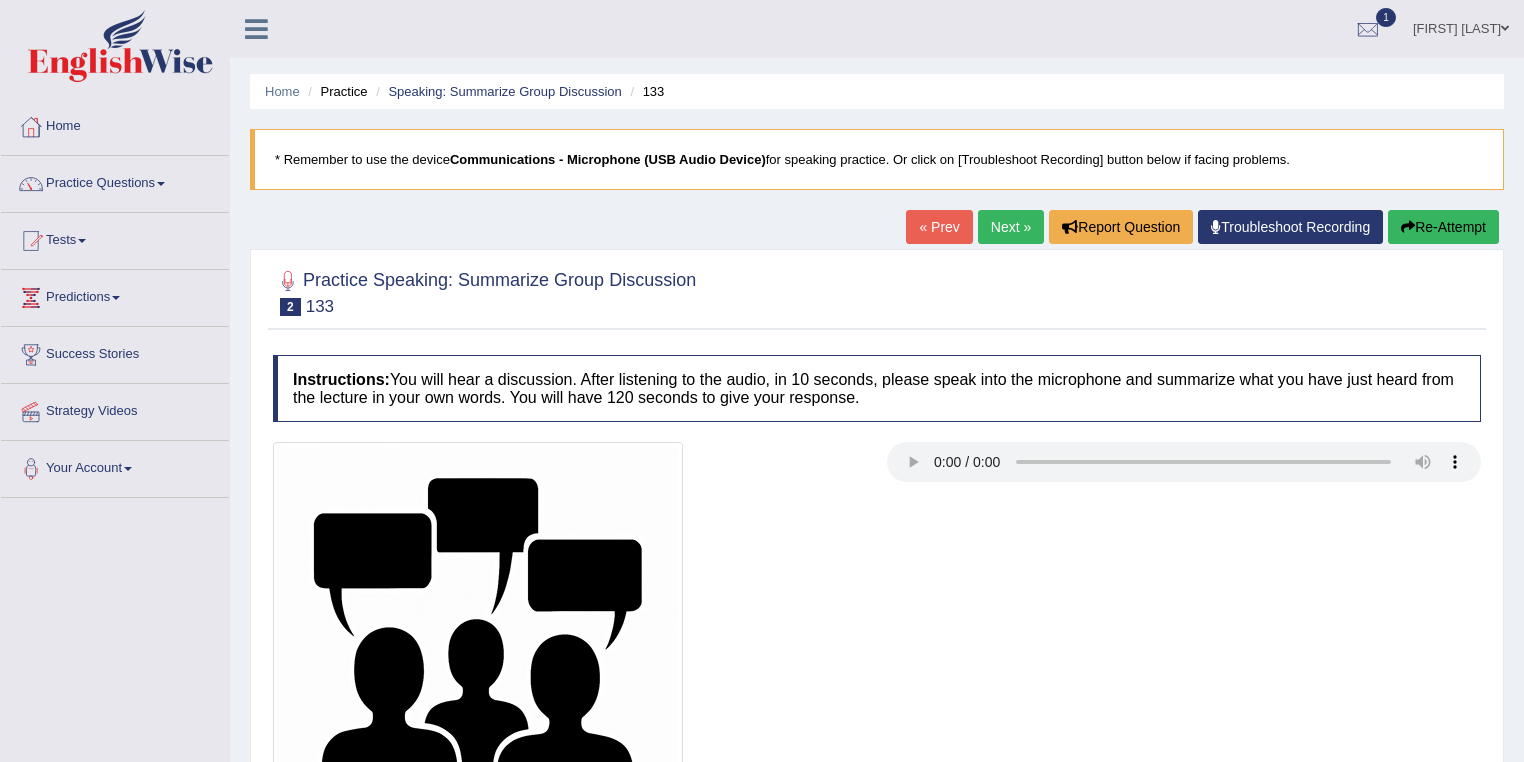 scroll, scrollTop: 0, scrollLeft: 0, axis: both 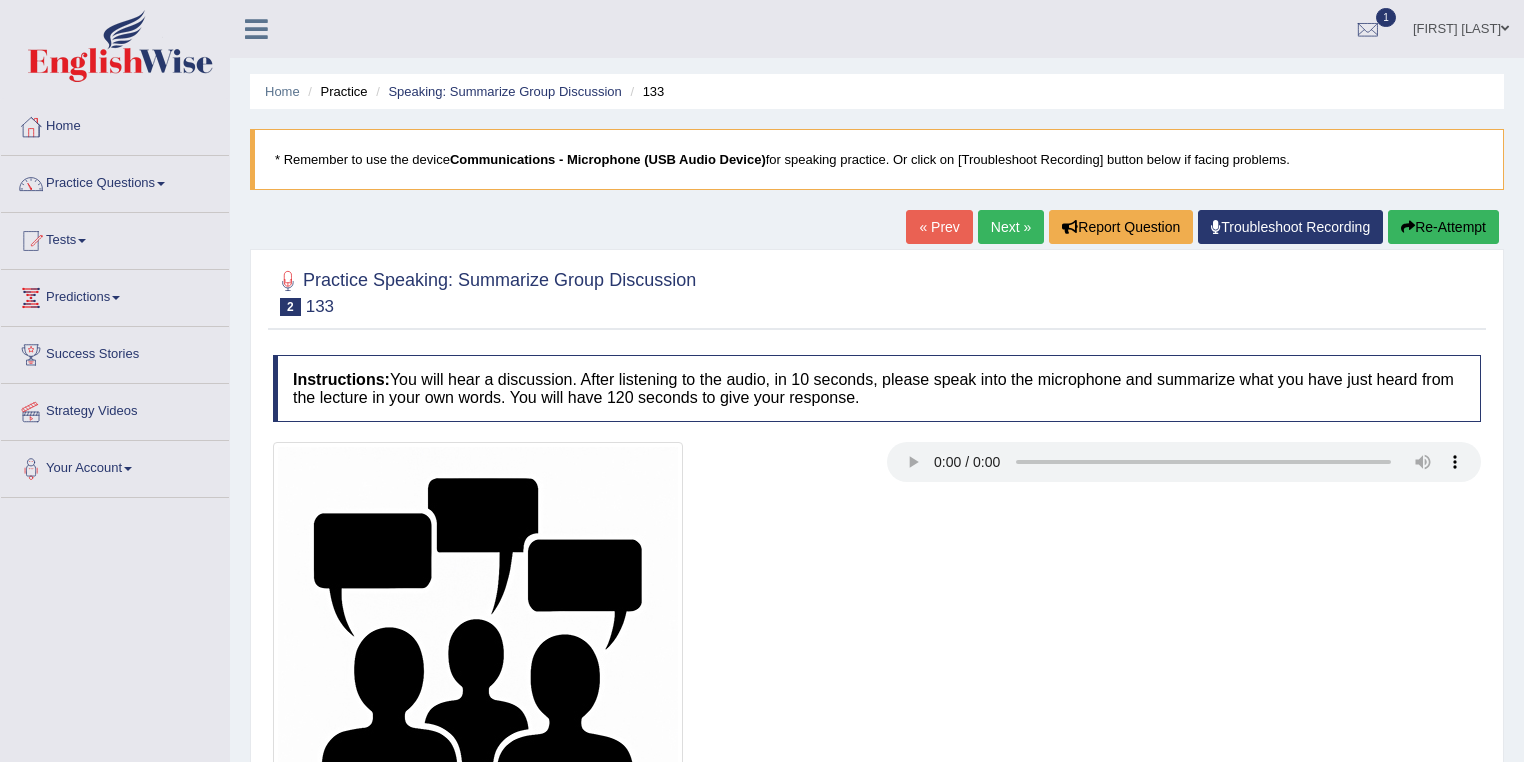 click on "Re-Attempt" at bounding box center [1443, 227] 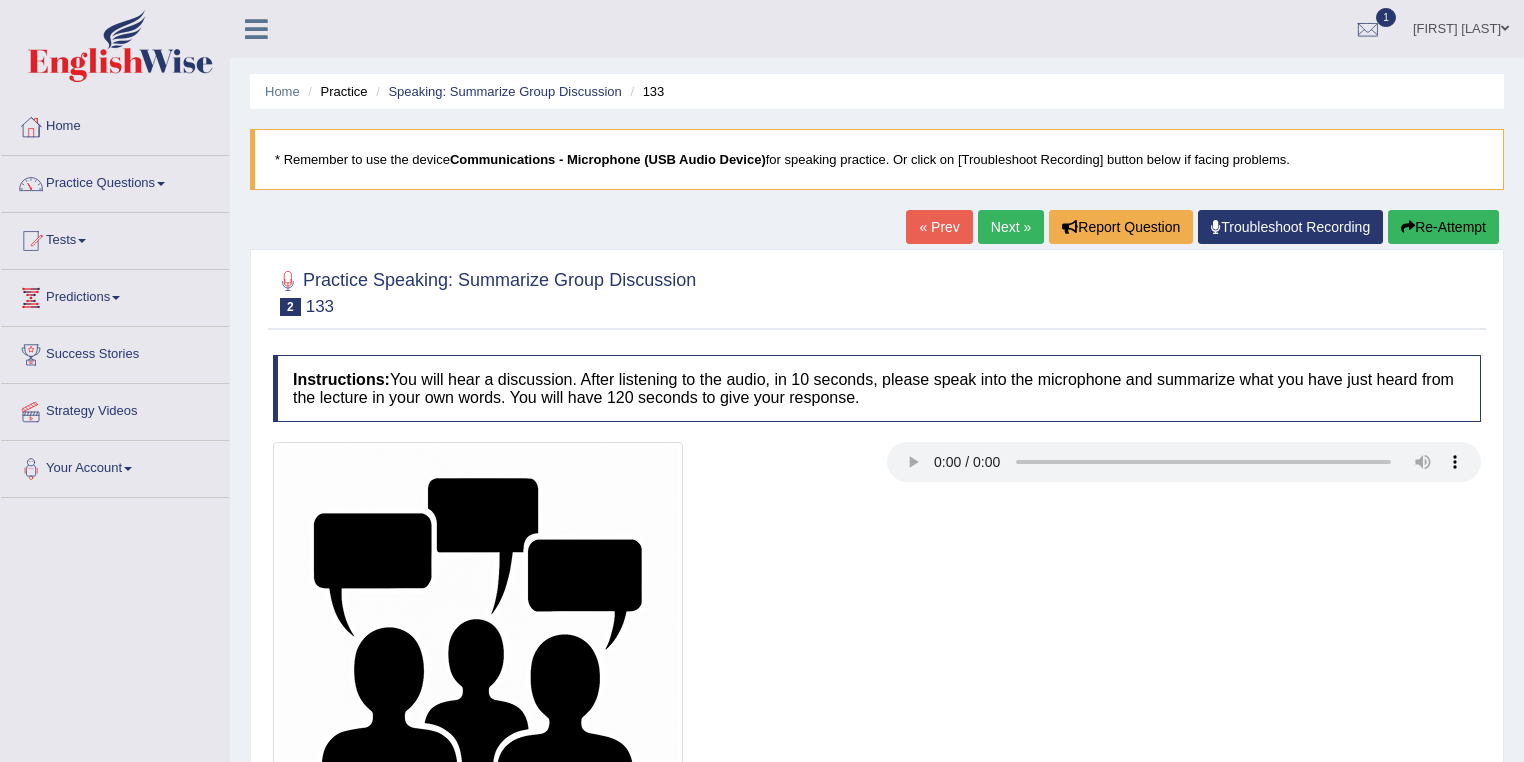 scroll, scrollTop: 0, scrollLeft: 0, axis: both 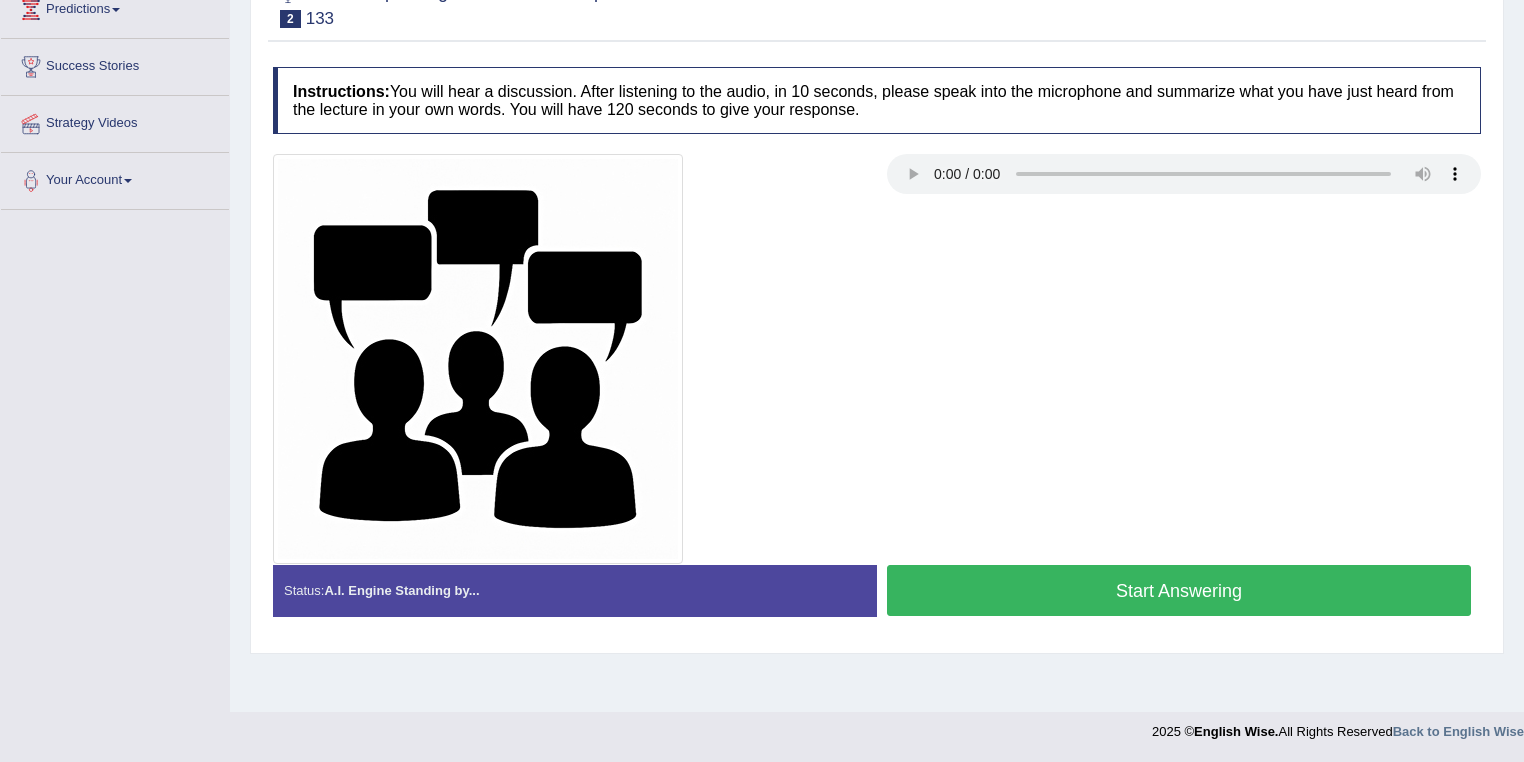 click on "Start Answering" at bounding box center (1179, 590) 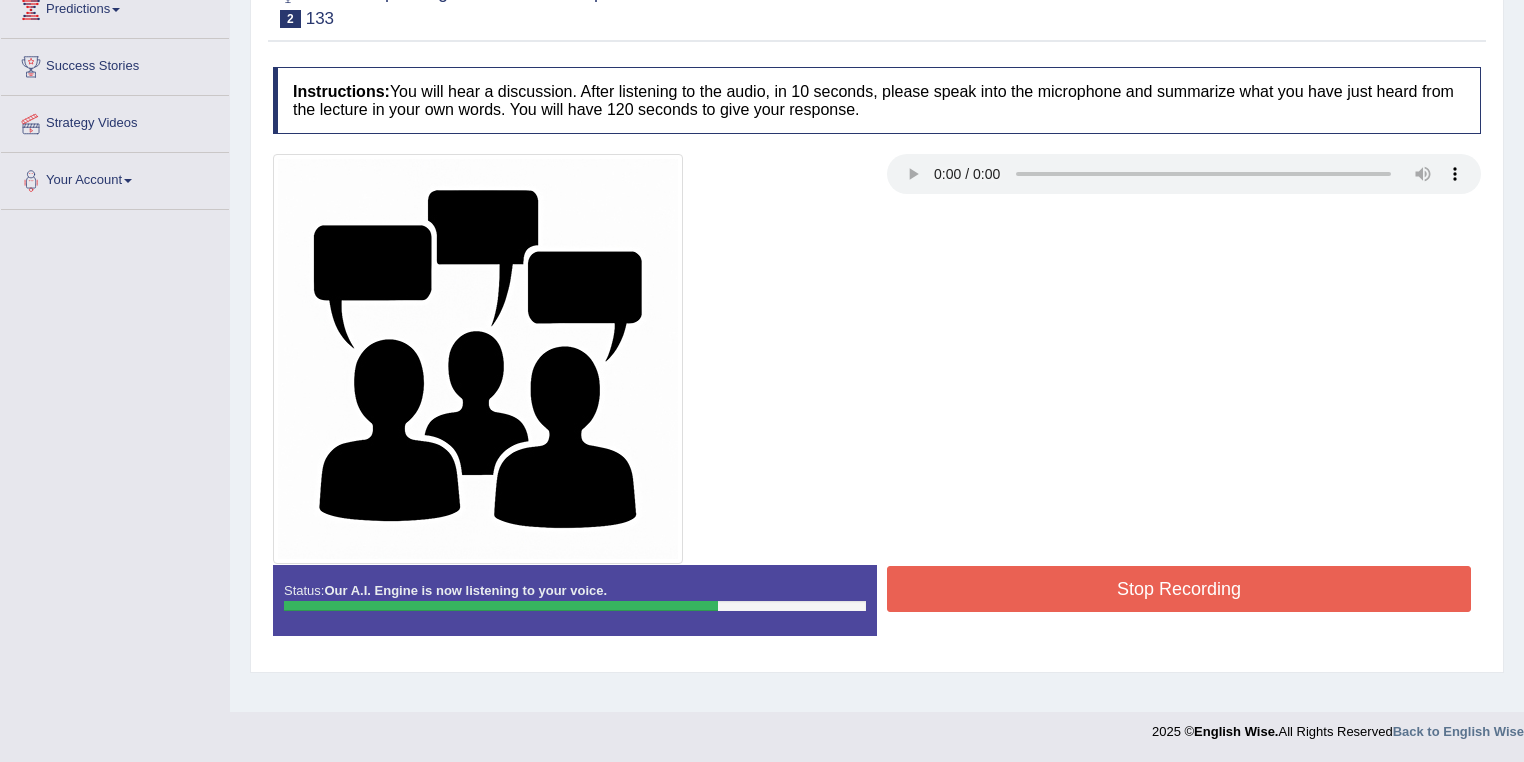 click on "Stop Recording" at bounding box center (1179, 589) 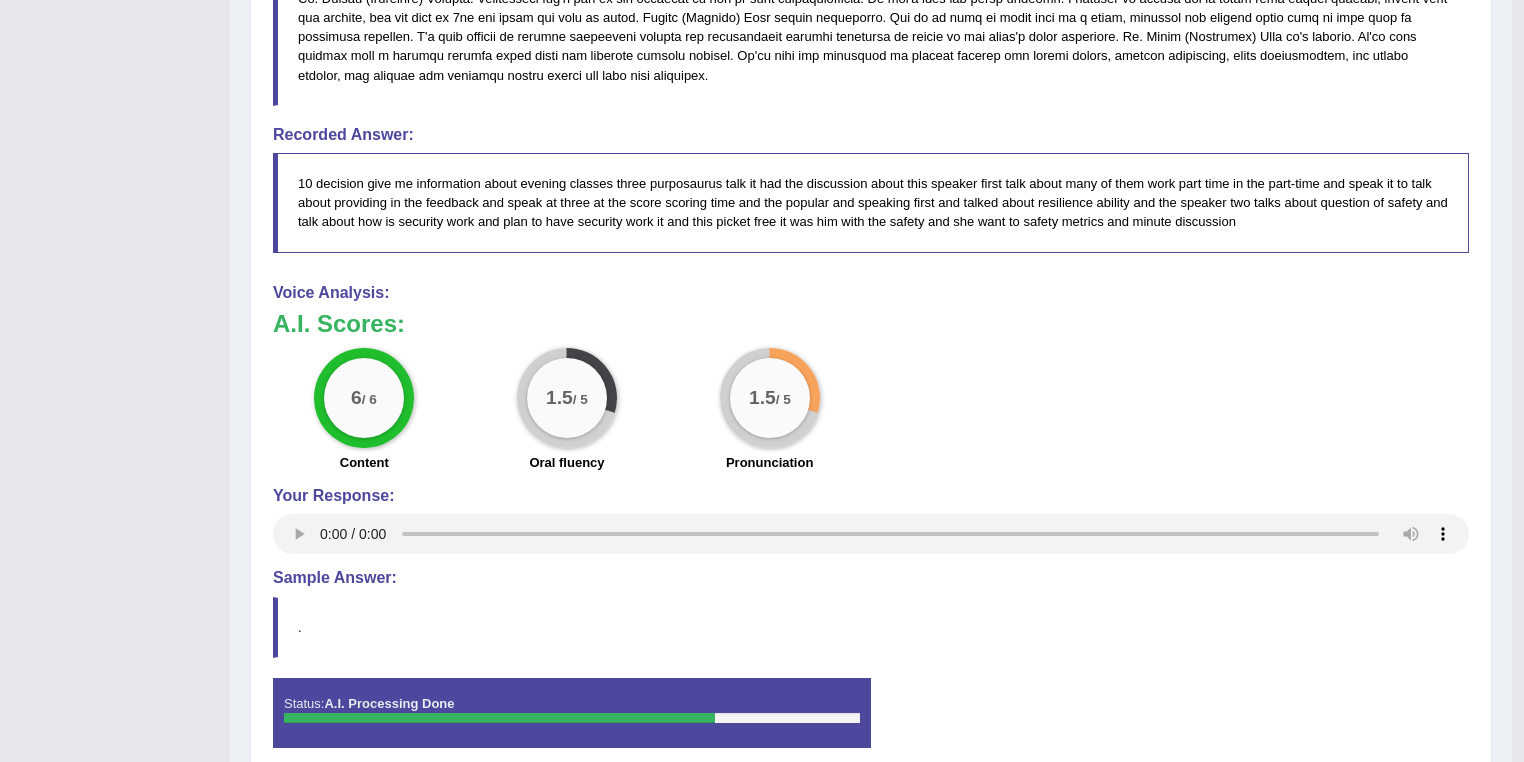 scroll, scrollTop: 1179, scrollLeft: 0, axis: vertical 